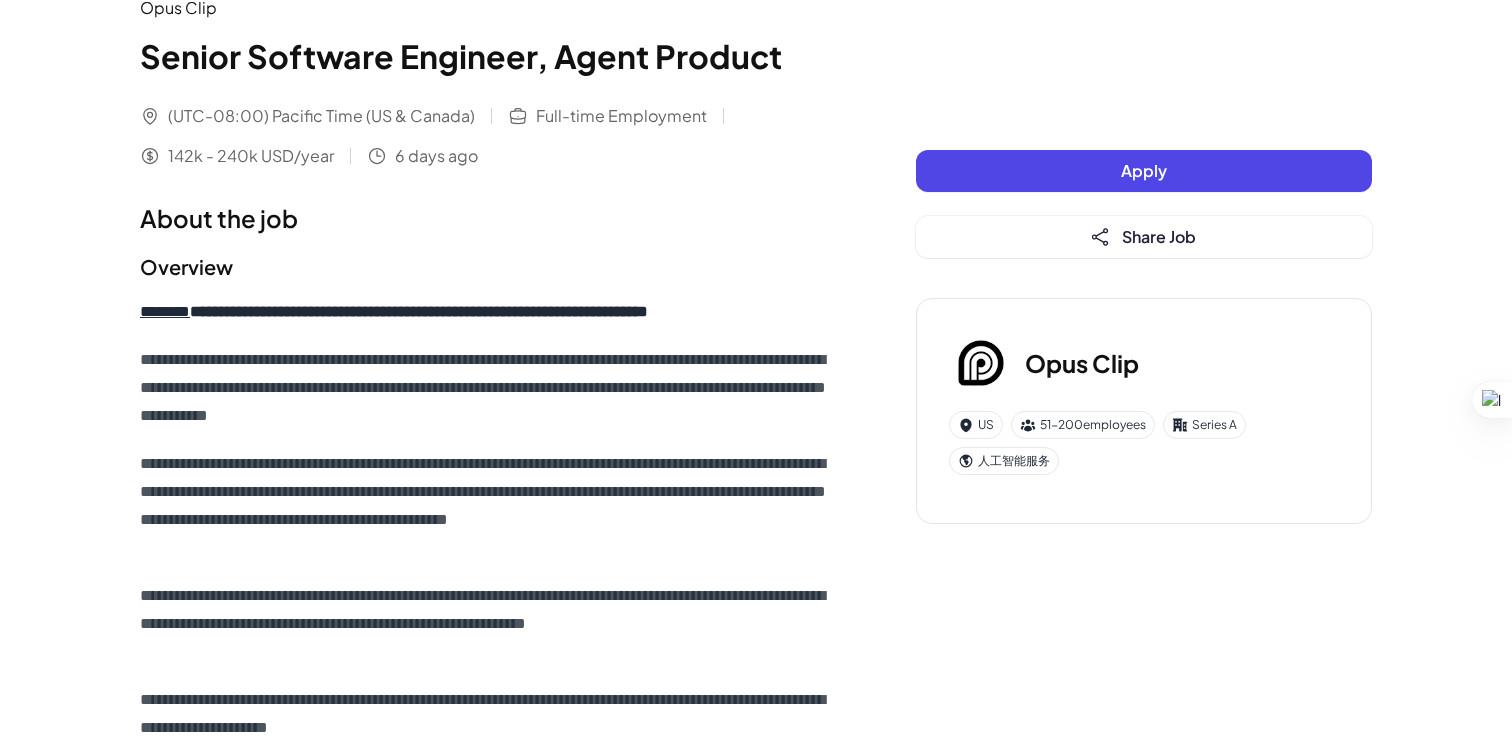scroll, scrollTop: 6, scrollLeft: 0, axis: vertical 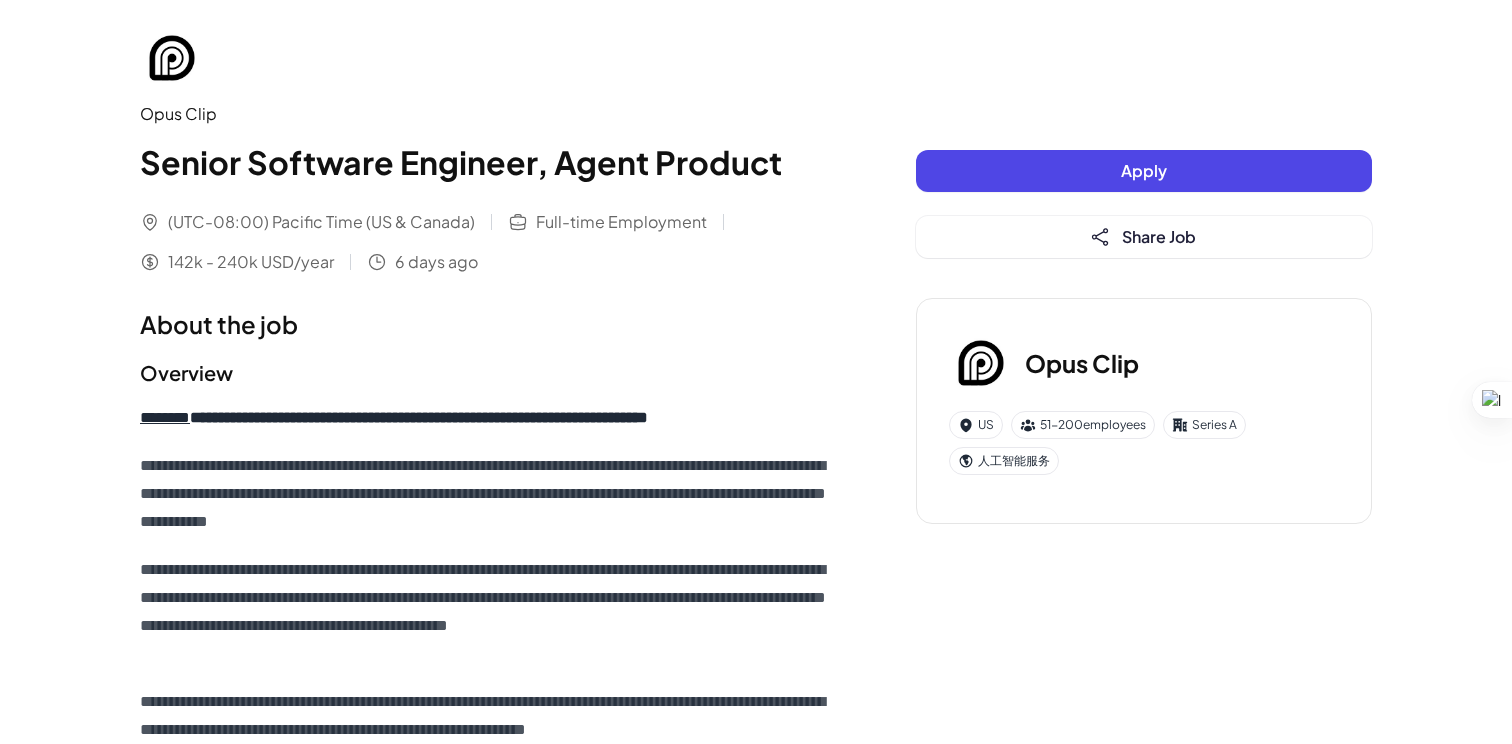 click on "Full-time Employment" at bounding box center [621, 222] 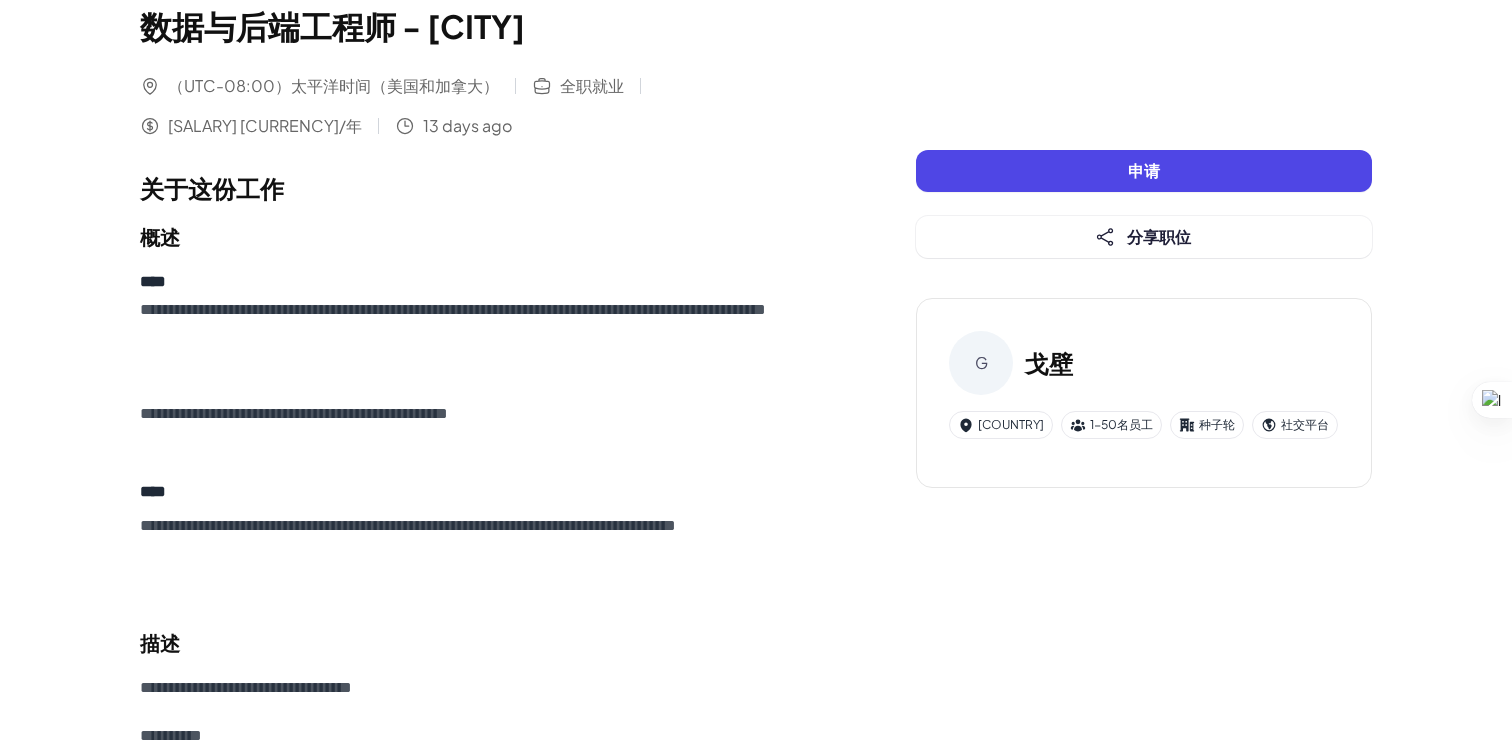 scroll, scrollTop: 146, scrollLeft: 0, axis: vertical 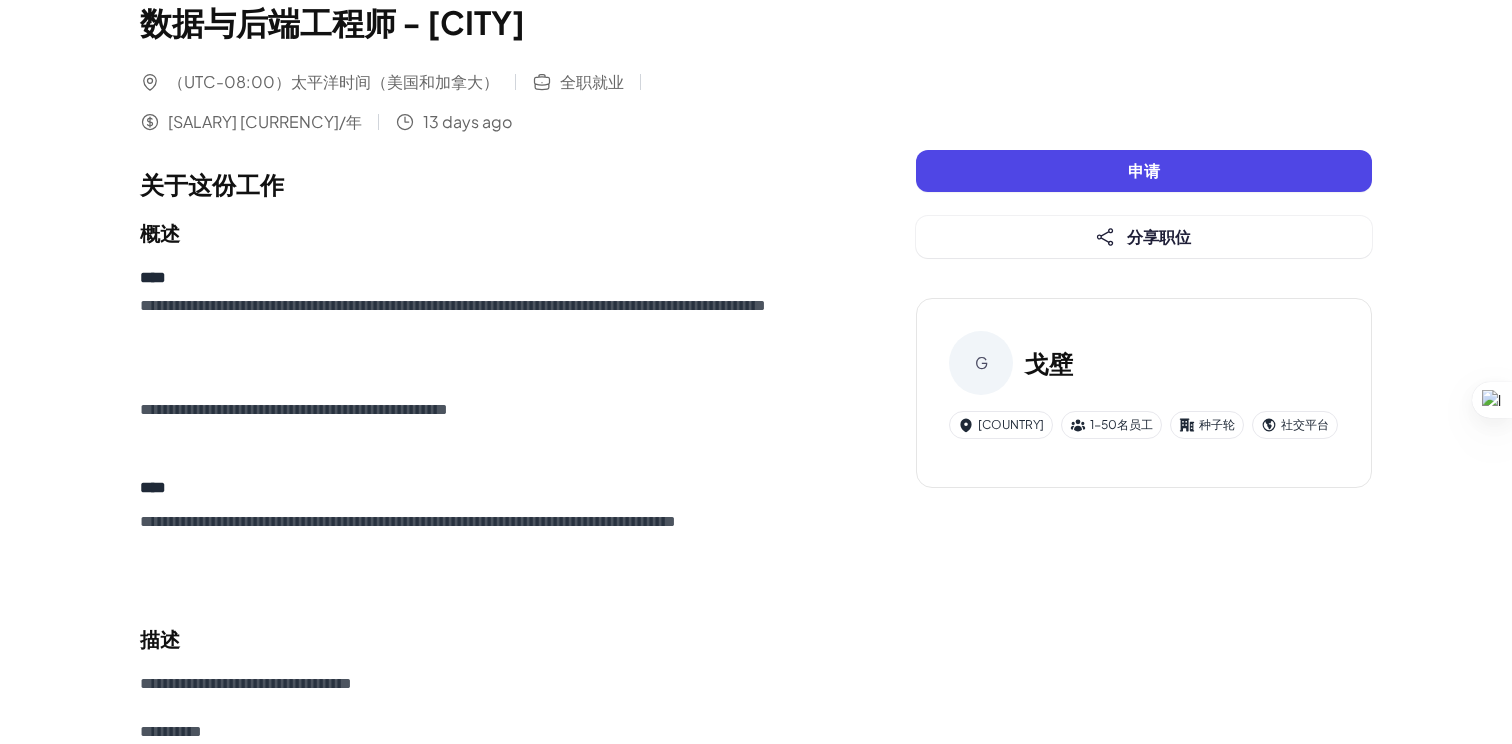 click on "**********" at bounding box center [453, 305] 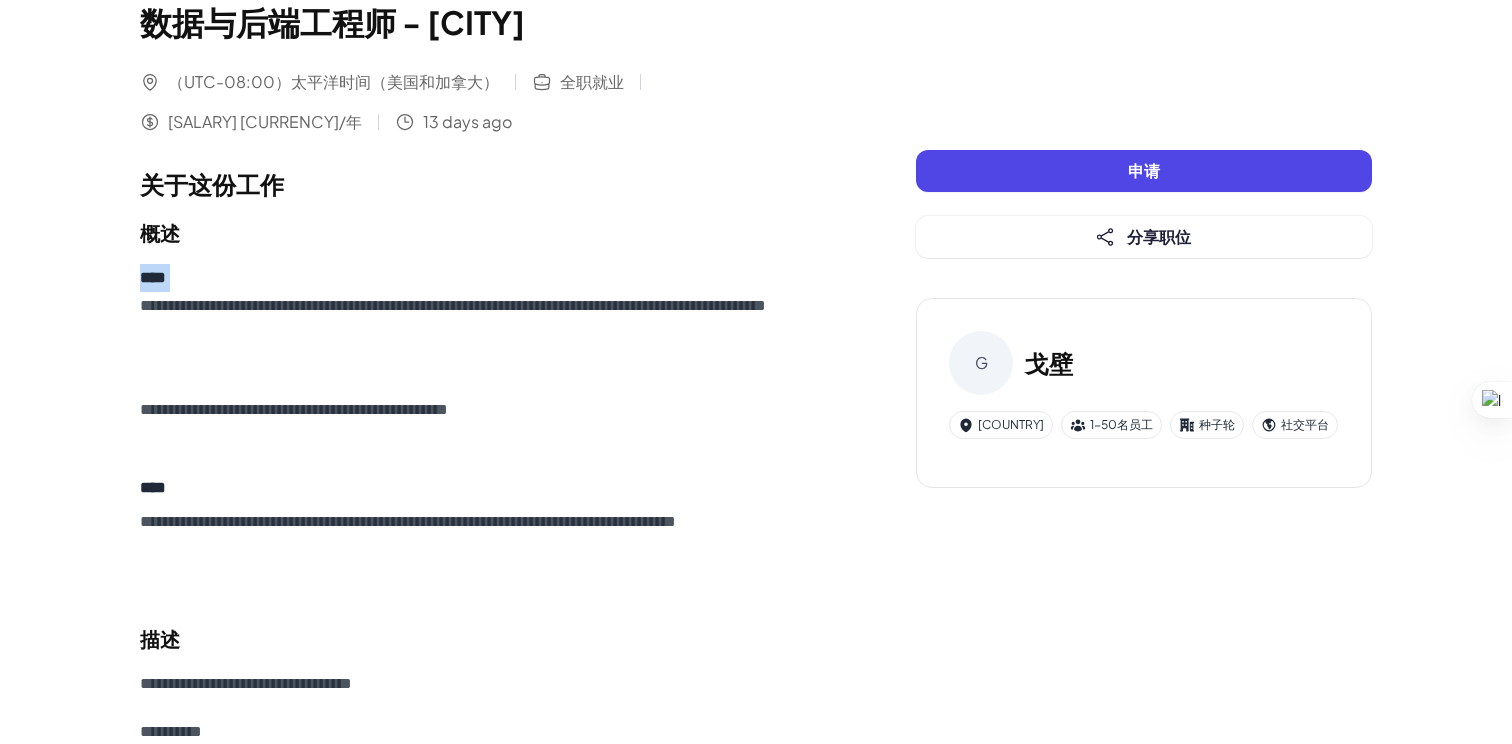 click on "**********" at bounding box center (488, 320) 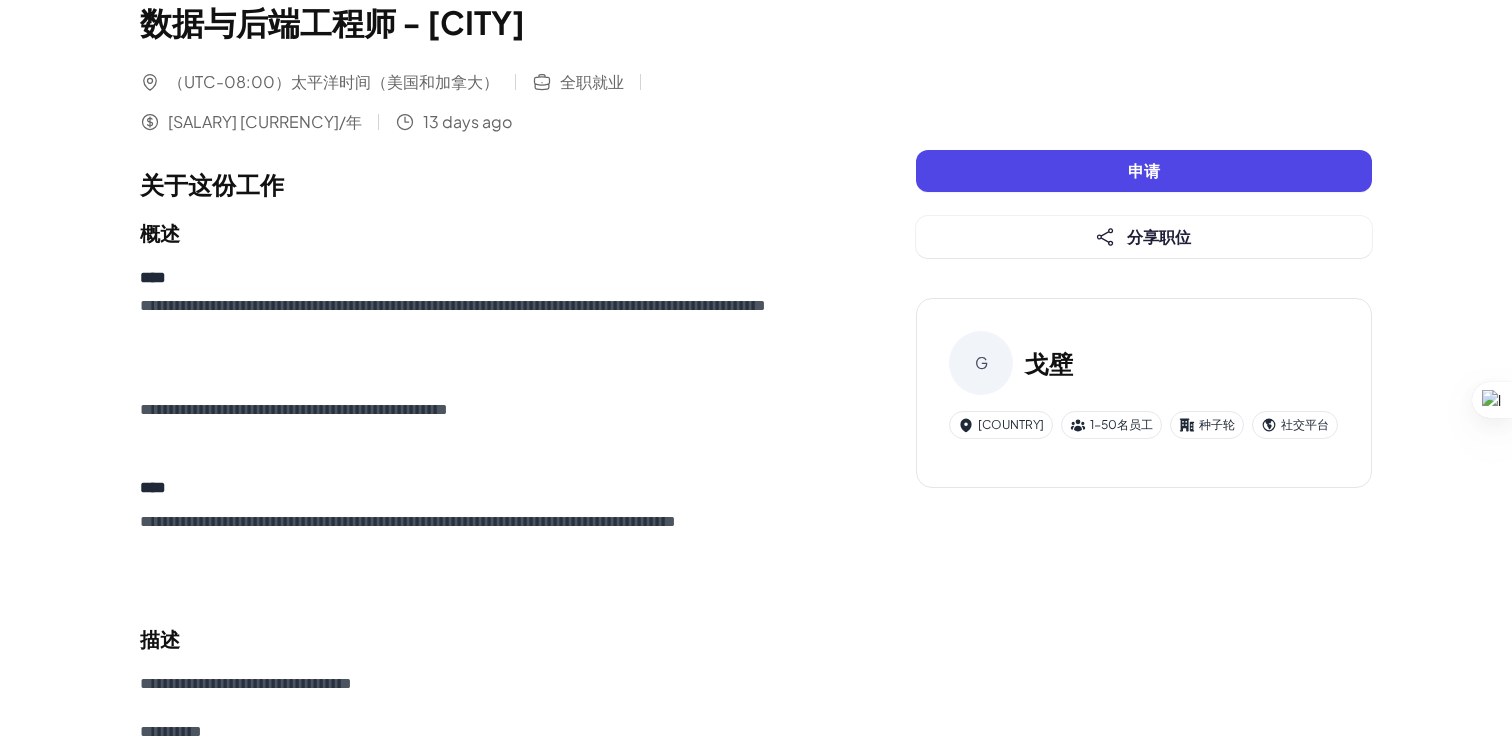 click on "**********" at bounding box center (488, 320) 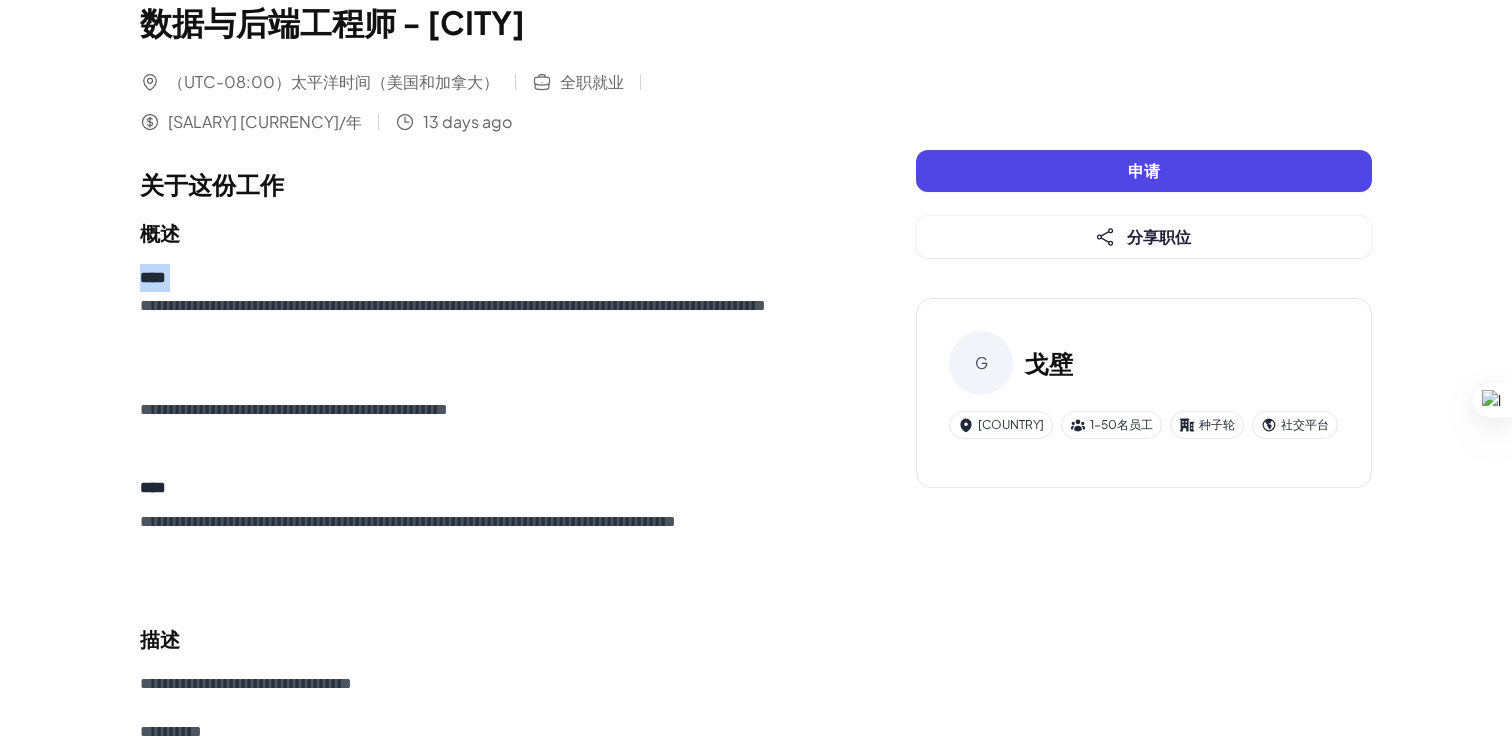 click on "**********" at bounding box center [453, 305] 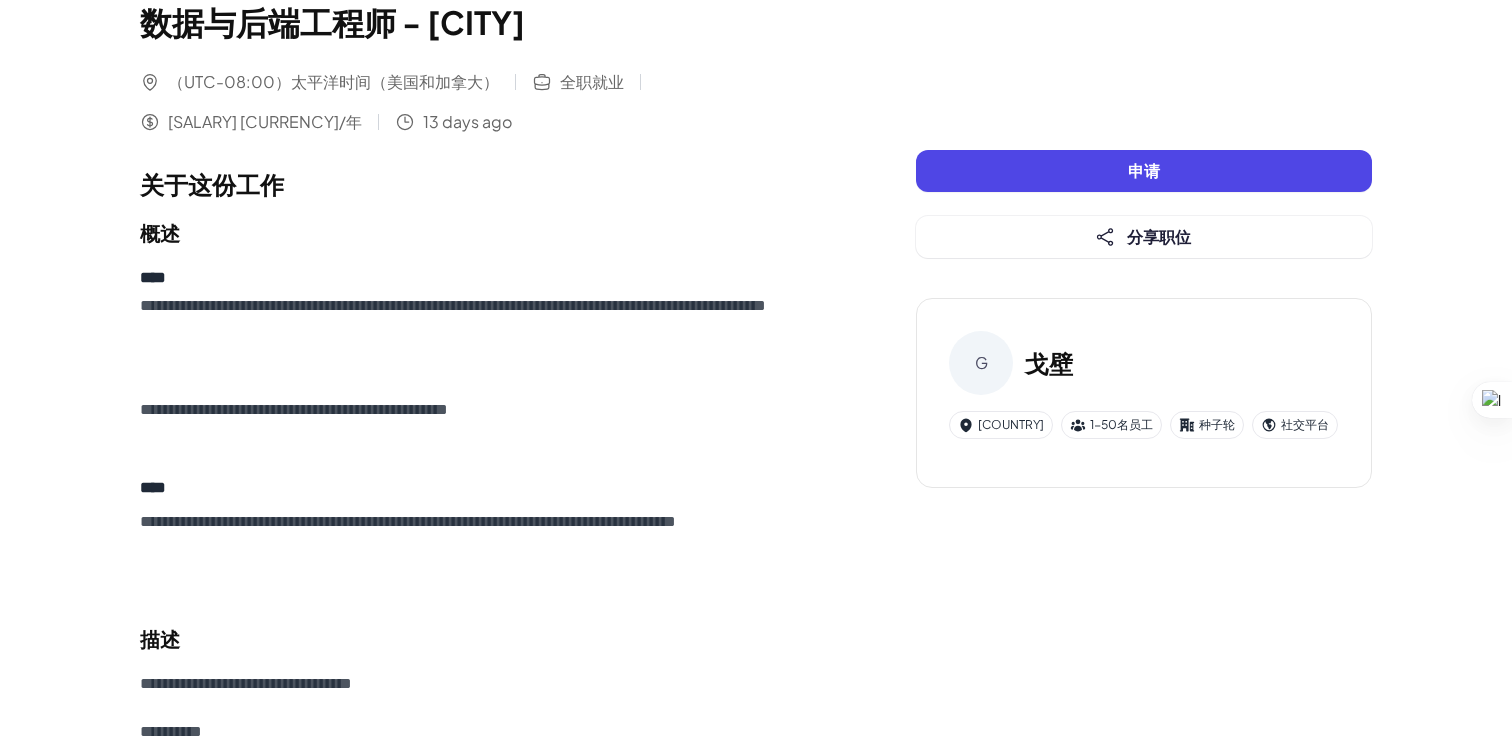 click on "**********" at bounding box center [453, 305] 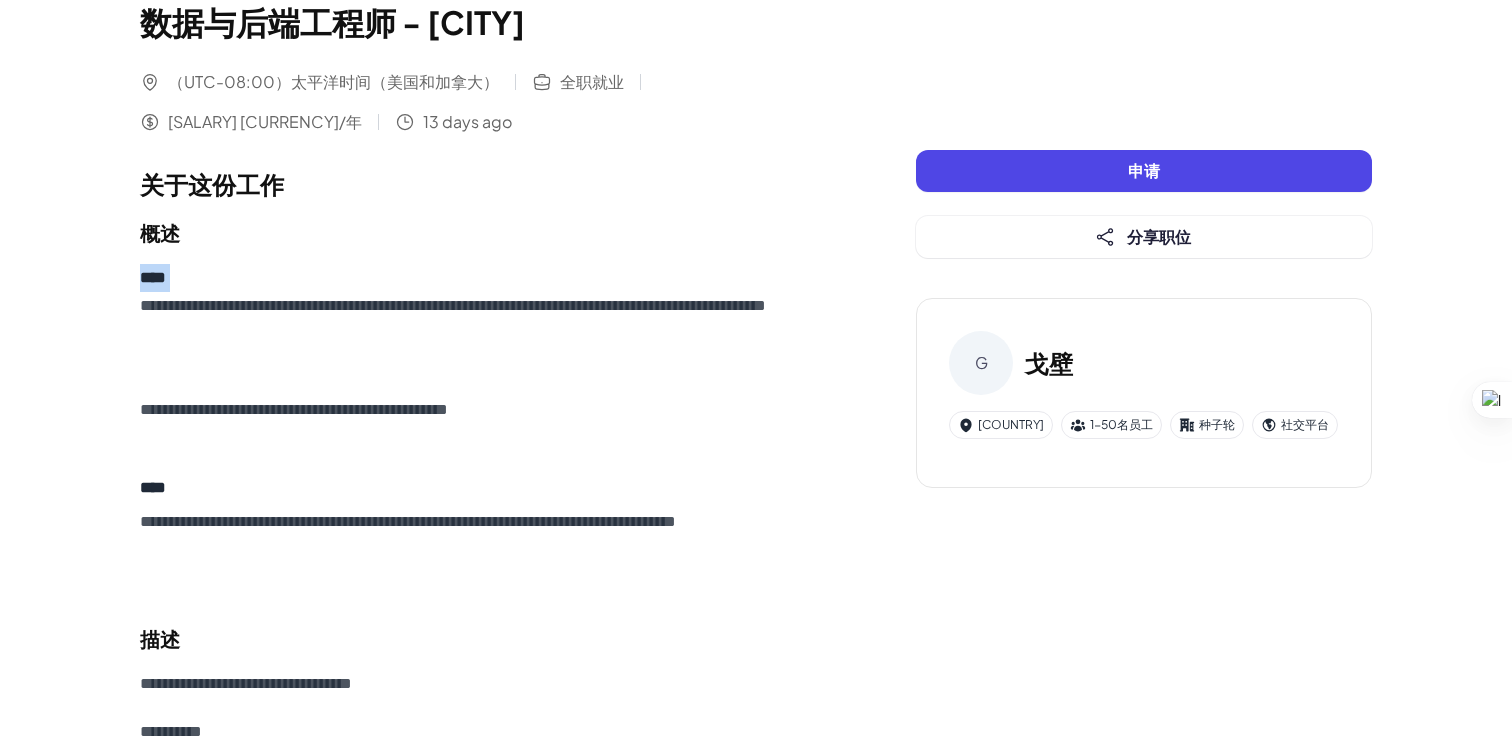 click on "**********" at bounding box center (453, 305) 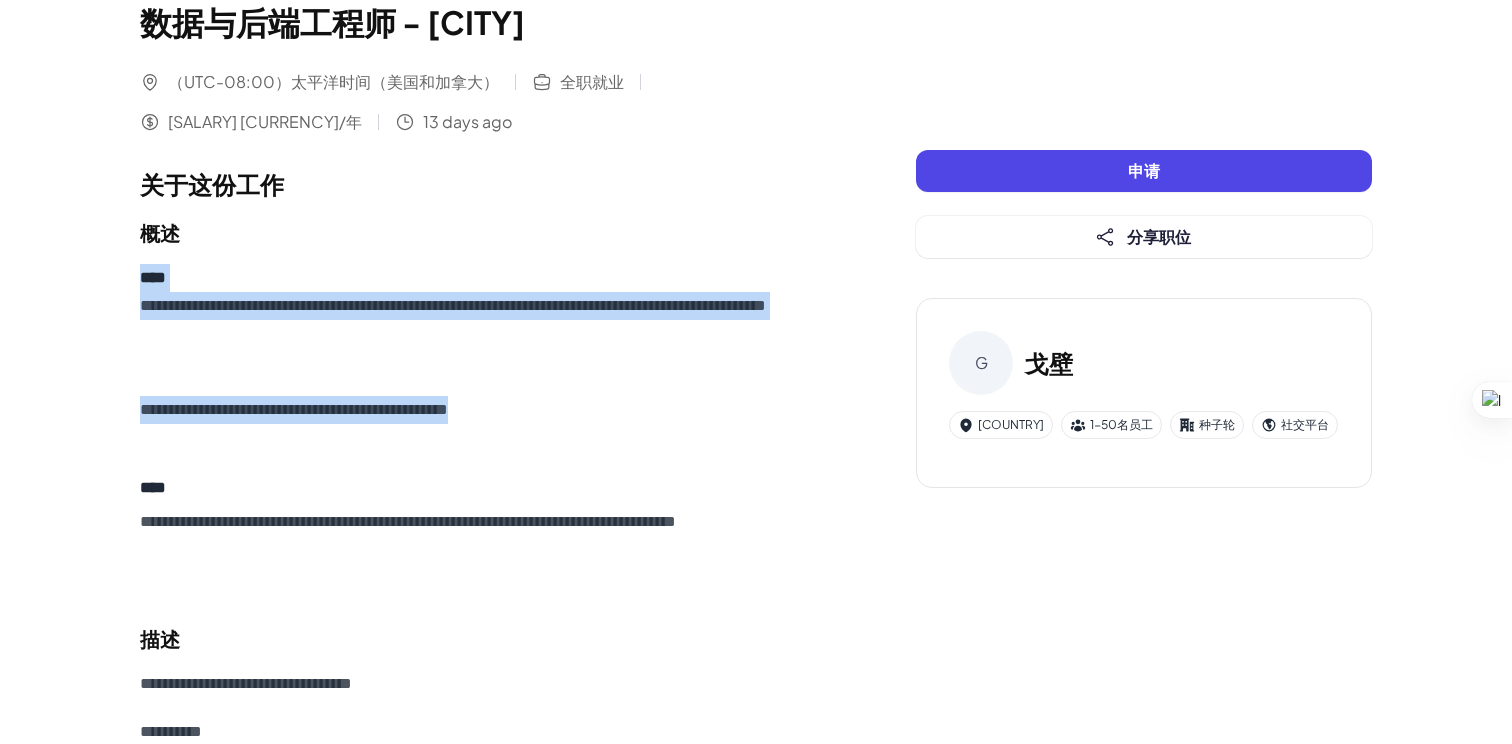 drag, startPoint x: 482, startPoint y: 228, endPoint x: 480, endPoint y: 437, distance: 209.00957 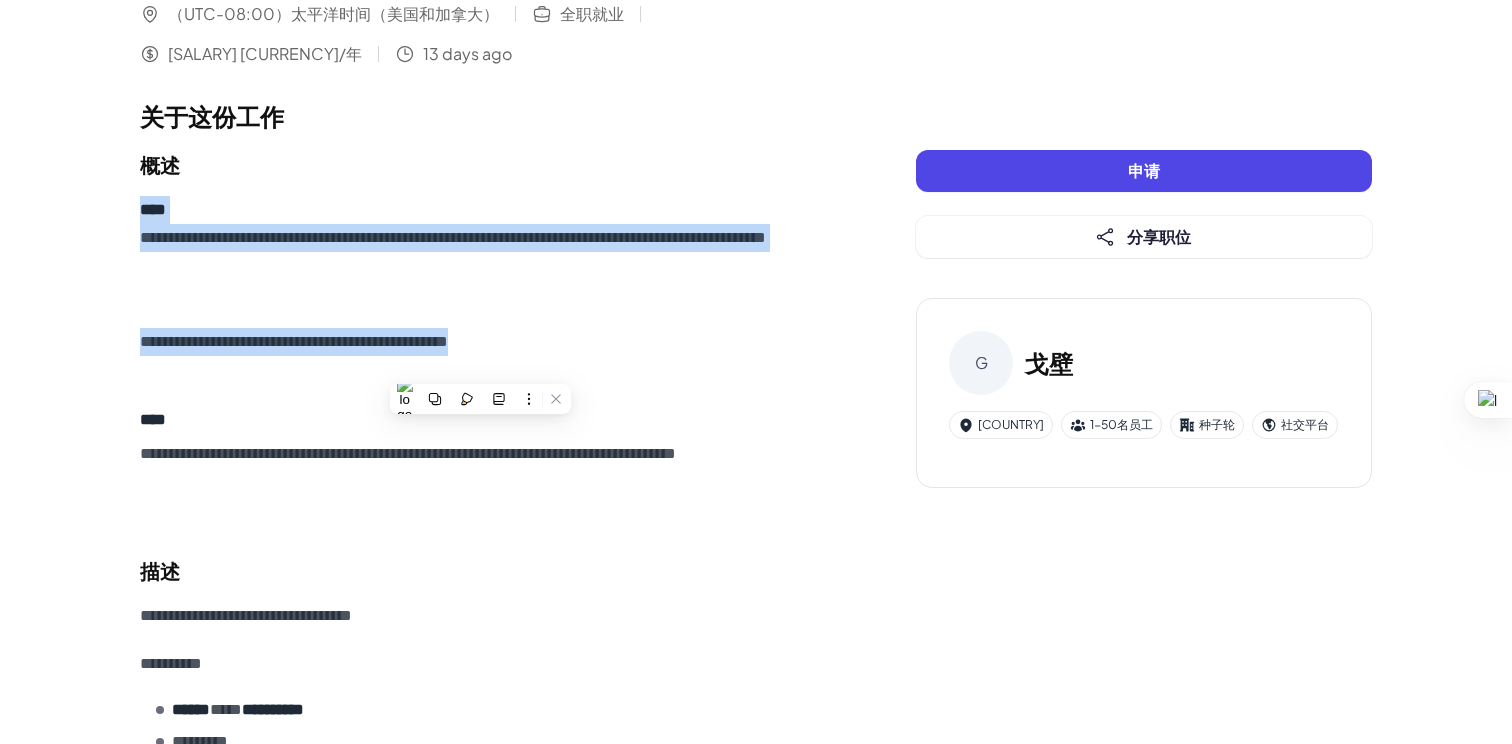 click on "**********" at bounding box center (294, 341) 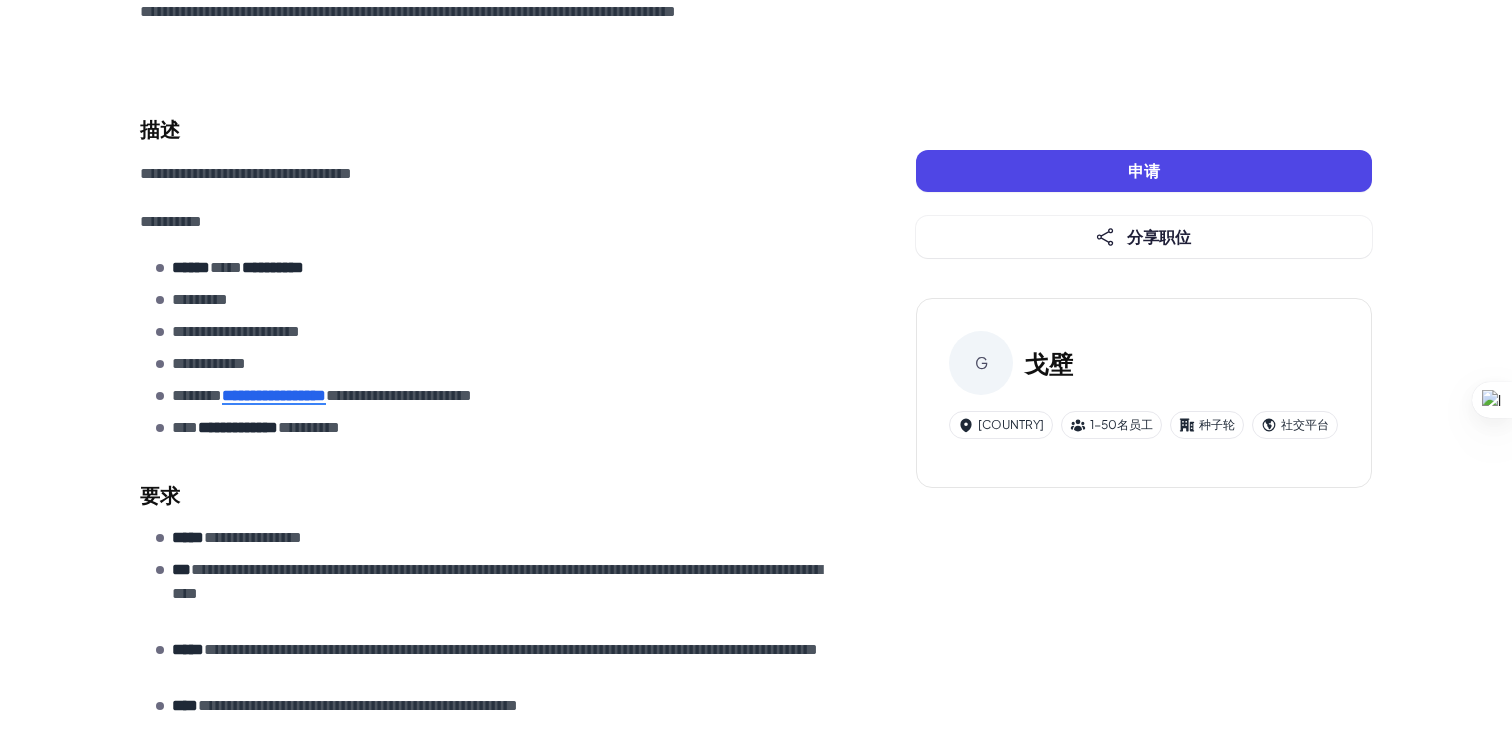 scroll, scrollTop: 657, scrollLeft: 0, axis: vertical 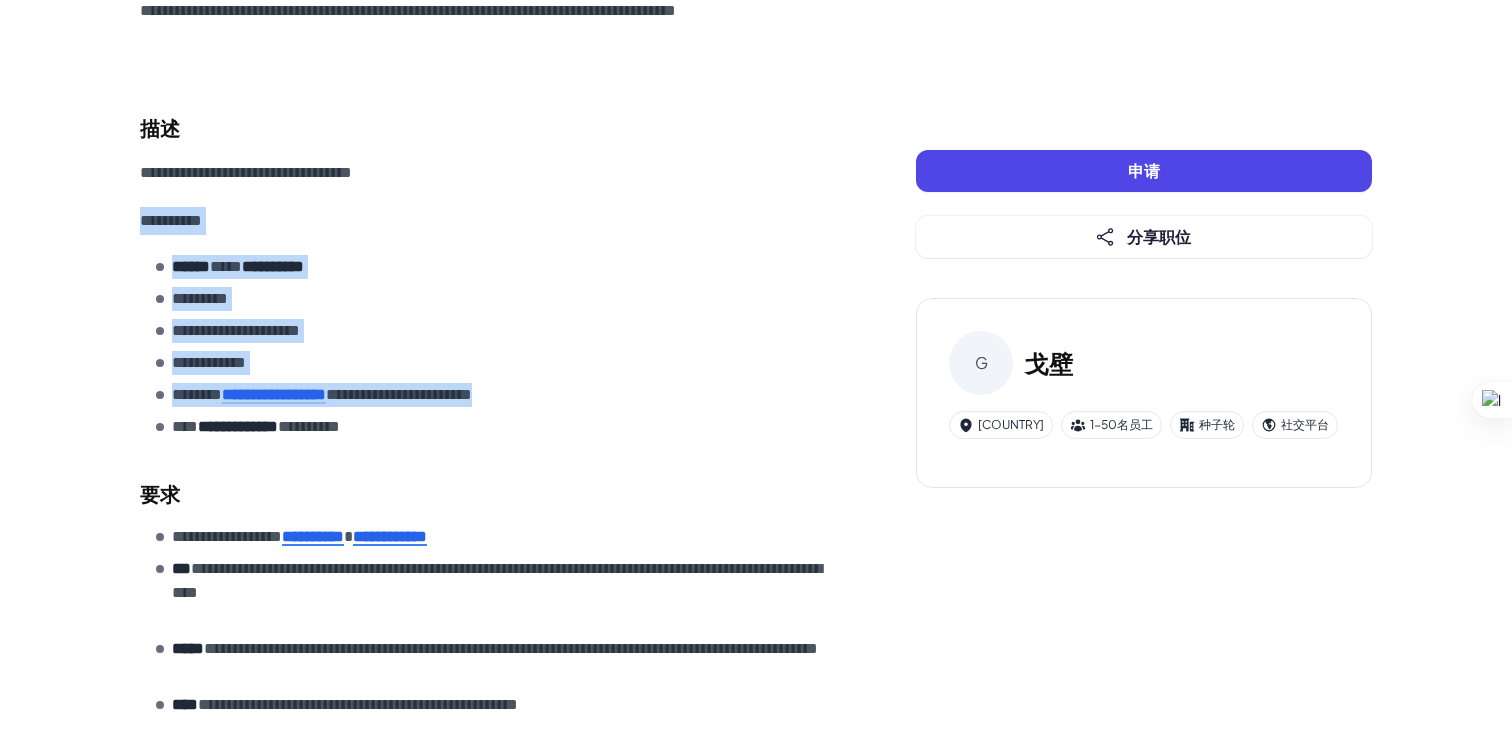 drag, startPoint x: 432, startPoint y: 199, endPoint x: 539, endPoint y: 426, distance: 250.95418 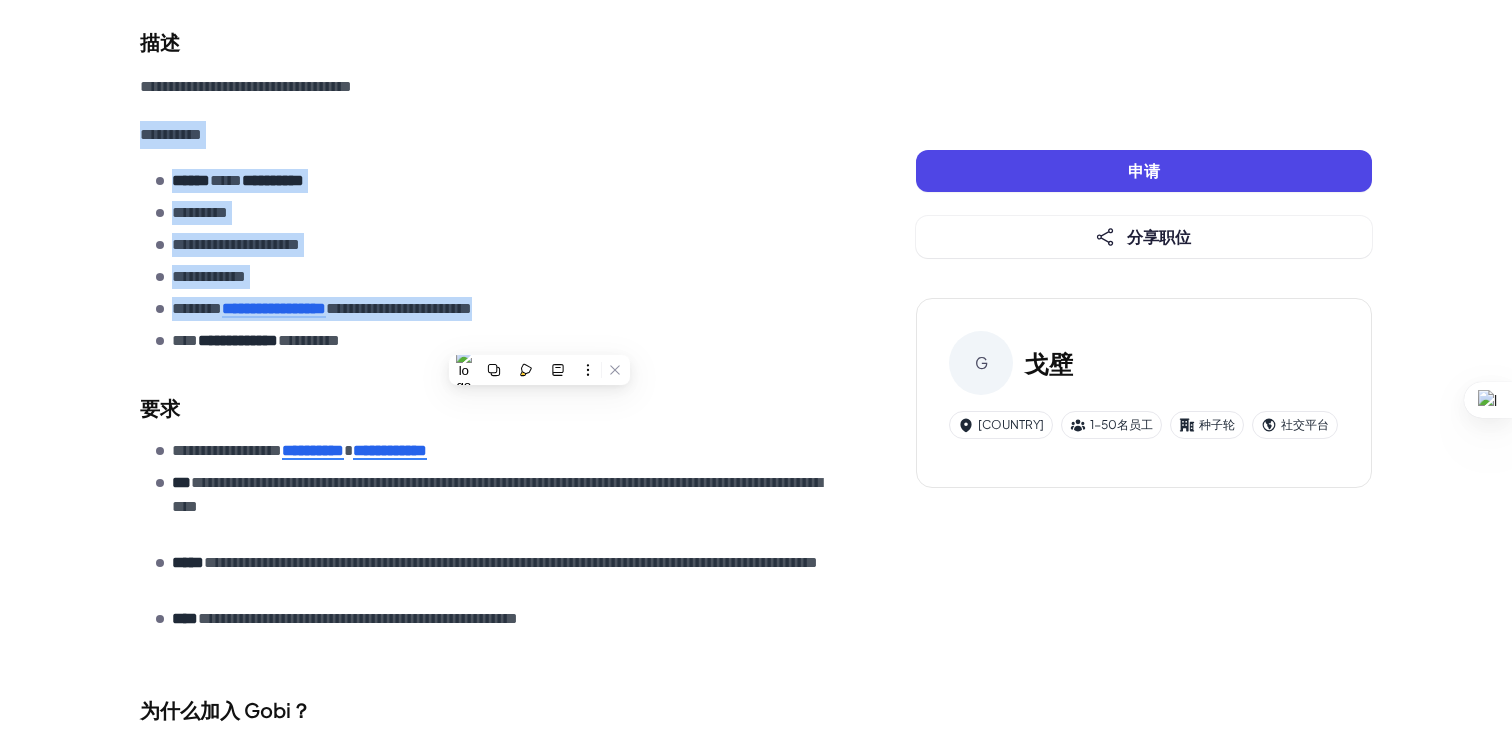 click on "**********" at bounding box center [496, 277] 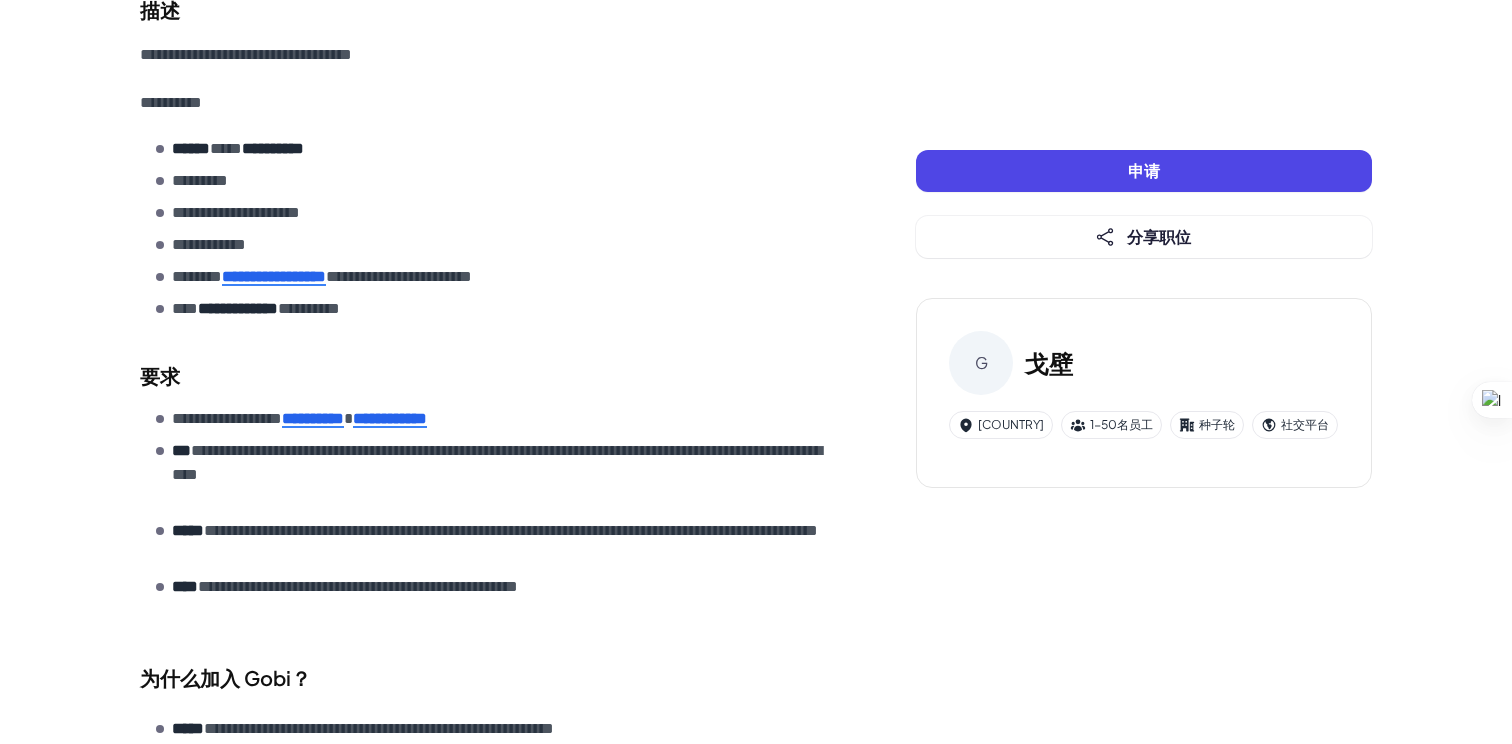 scroll, scrollTop: 0, scrollLeft: 0, axis: both 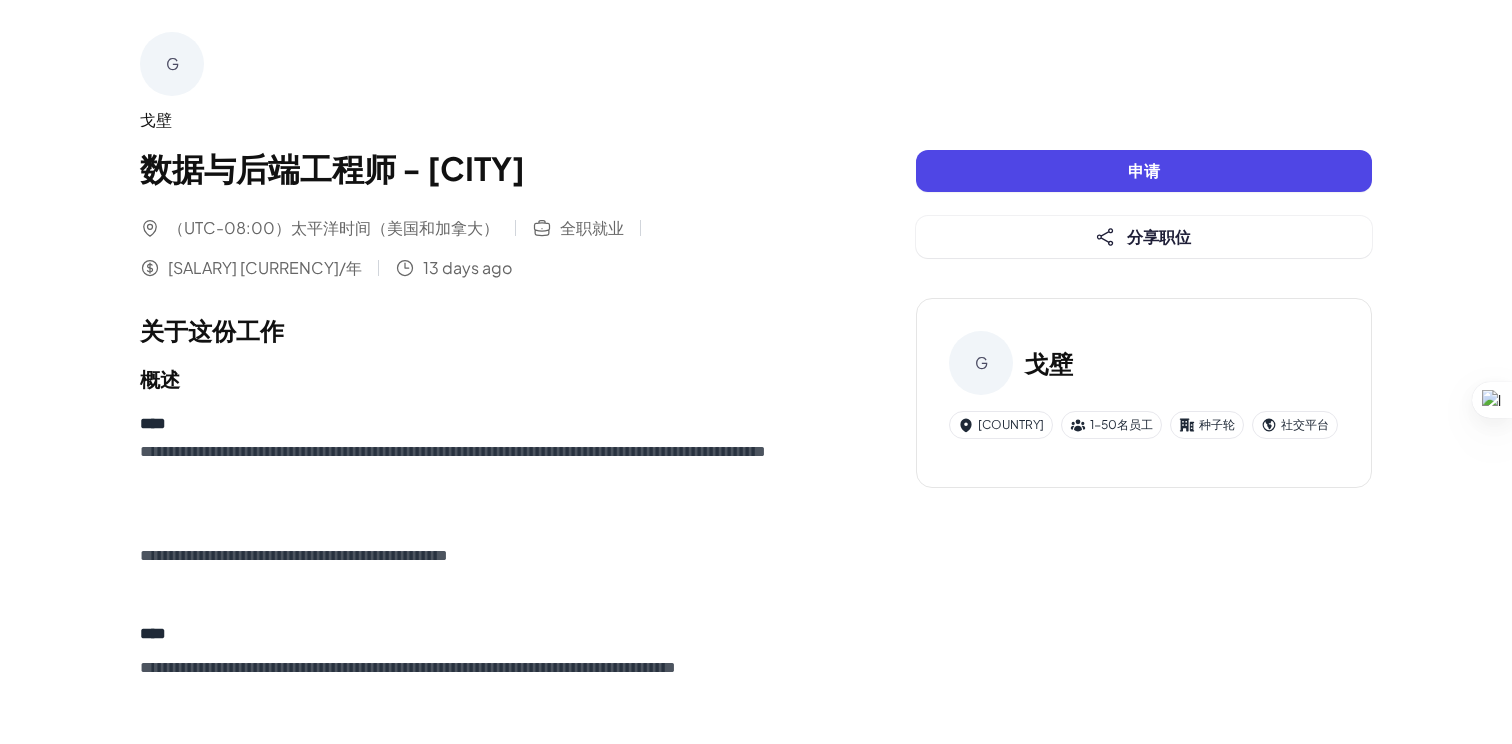 click on "（UTC-08:00）太平洋时间（美国和加拿大） 全职就业 150,000 - 250,000 美元/年 13 days ago" at bounding box center (488, 248) 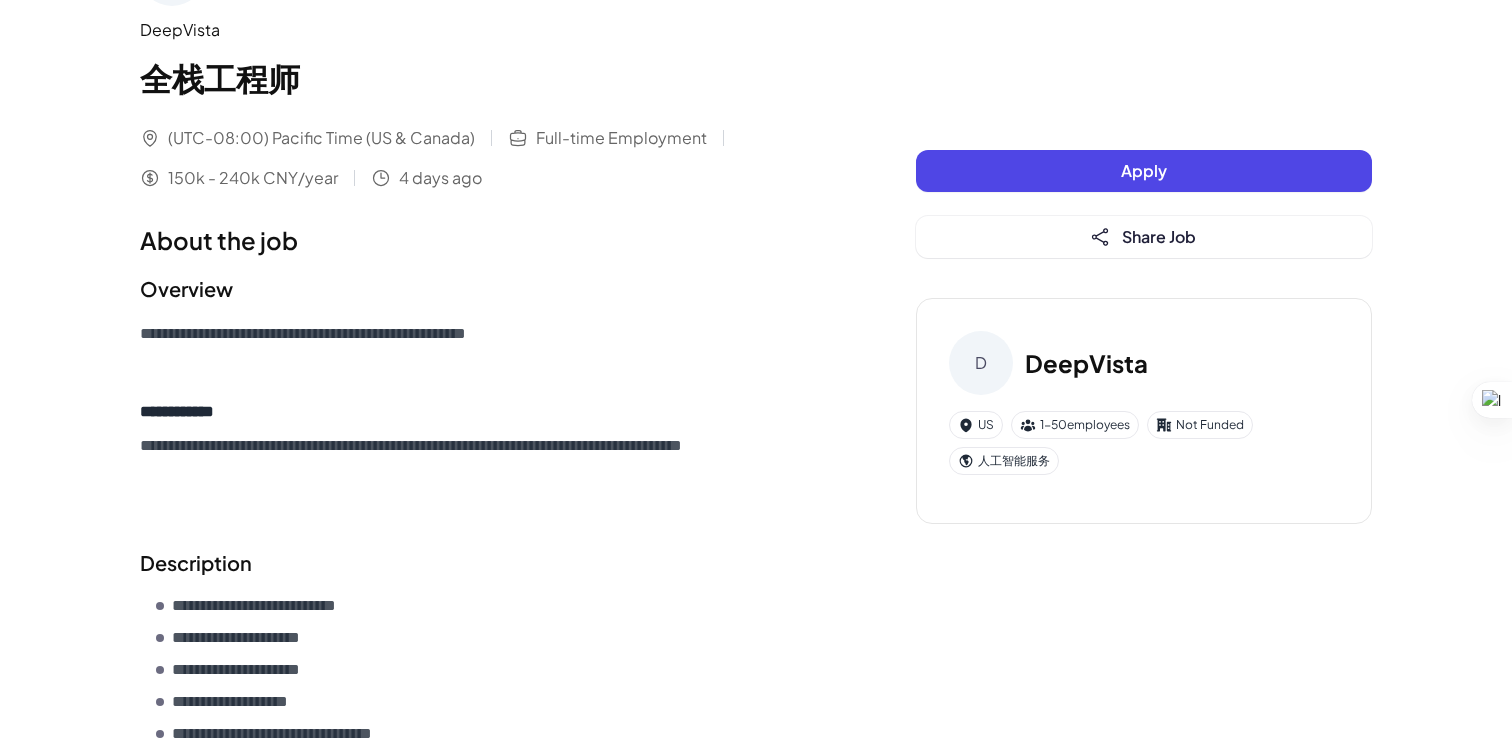 scroll, scrollTop: 93, scrollLeft: 0, axis: vertical 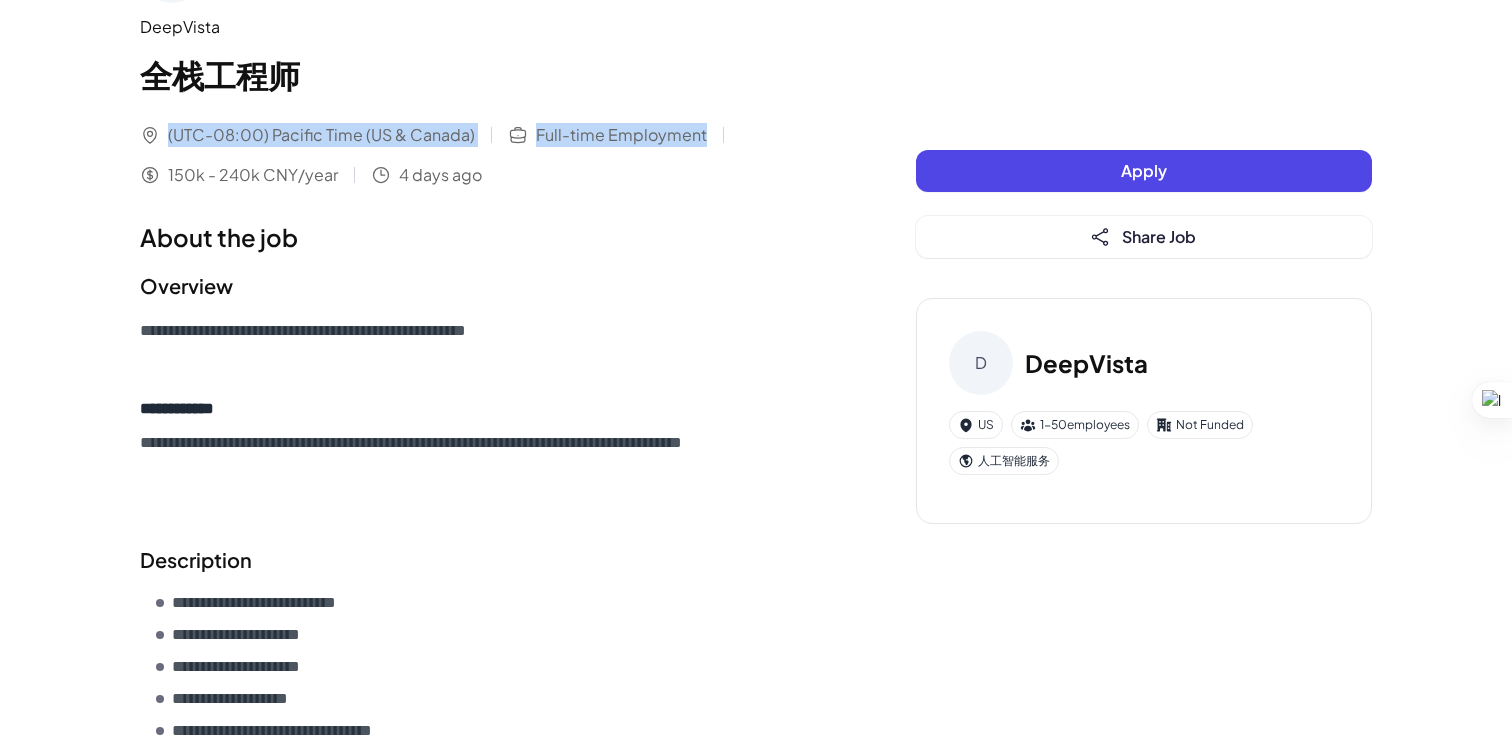 drag, startPoint x: 621, startPoint y: 180, endPoint x: 615, endPoint y: 95, distance: 85.2115 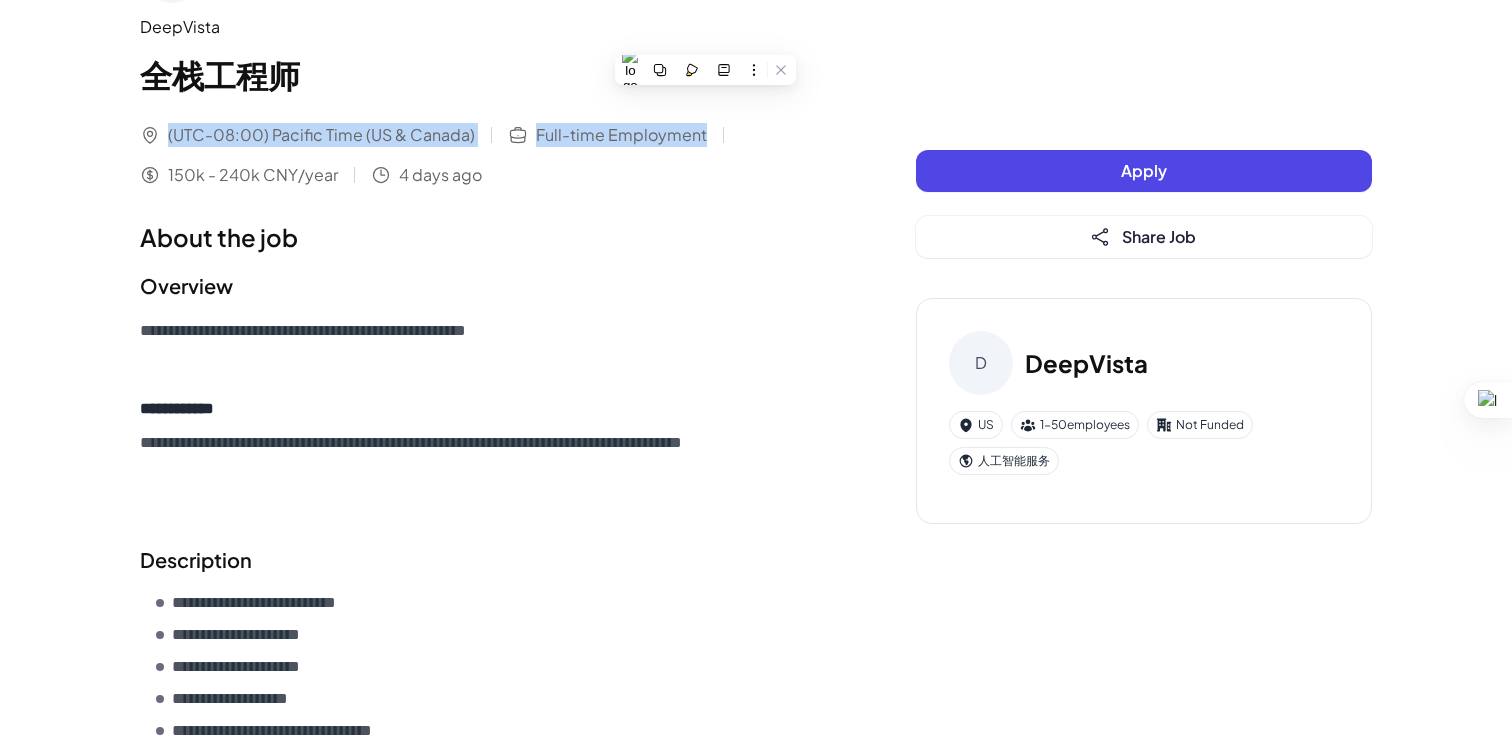 click on "(UTC-08:00) Pacific Time ([COUNTRY]) Full-time Employment 150k - 240k CNY/year 4 days ago" at bounding box center [488, 155] 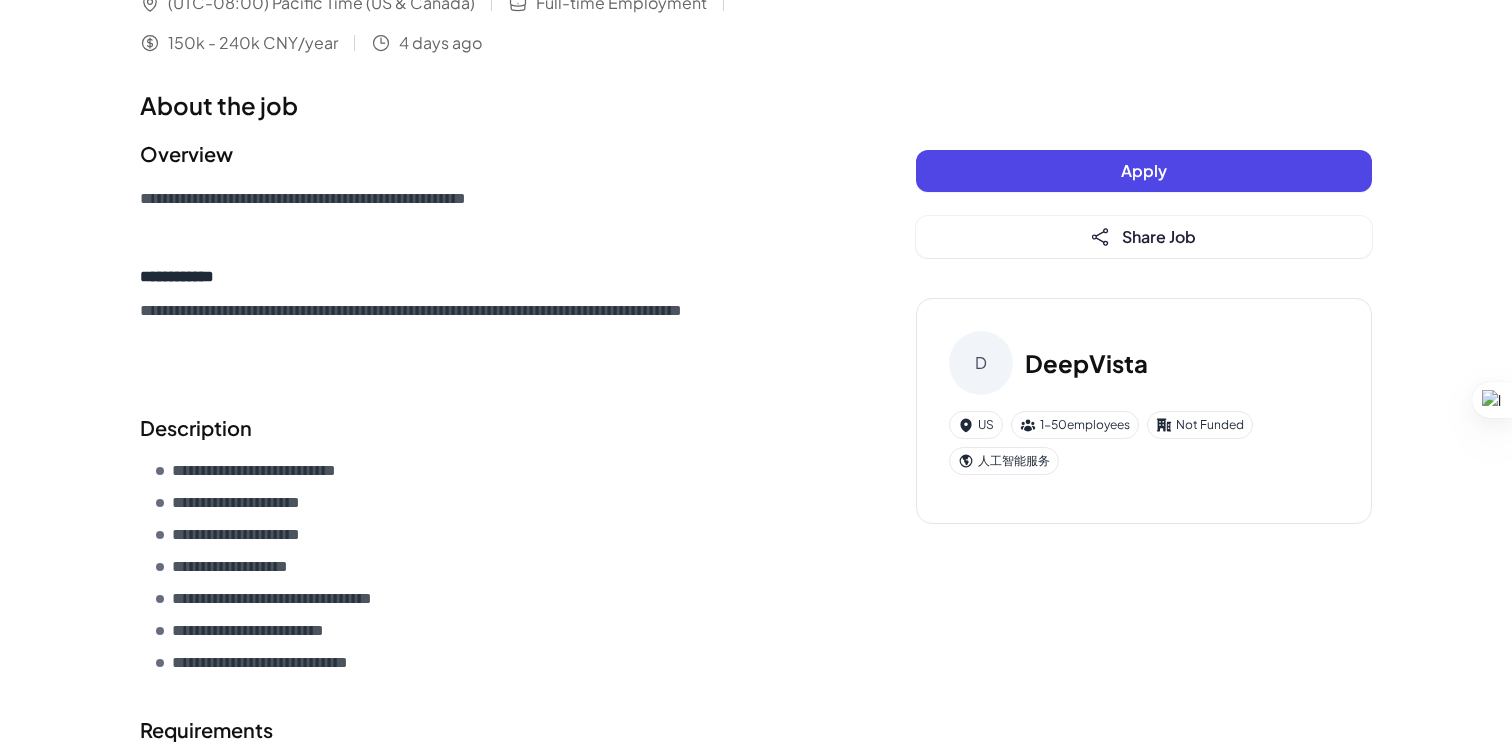 scroll, scrollTop: 231, scrollLeft: 0, axis: vertical 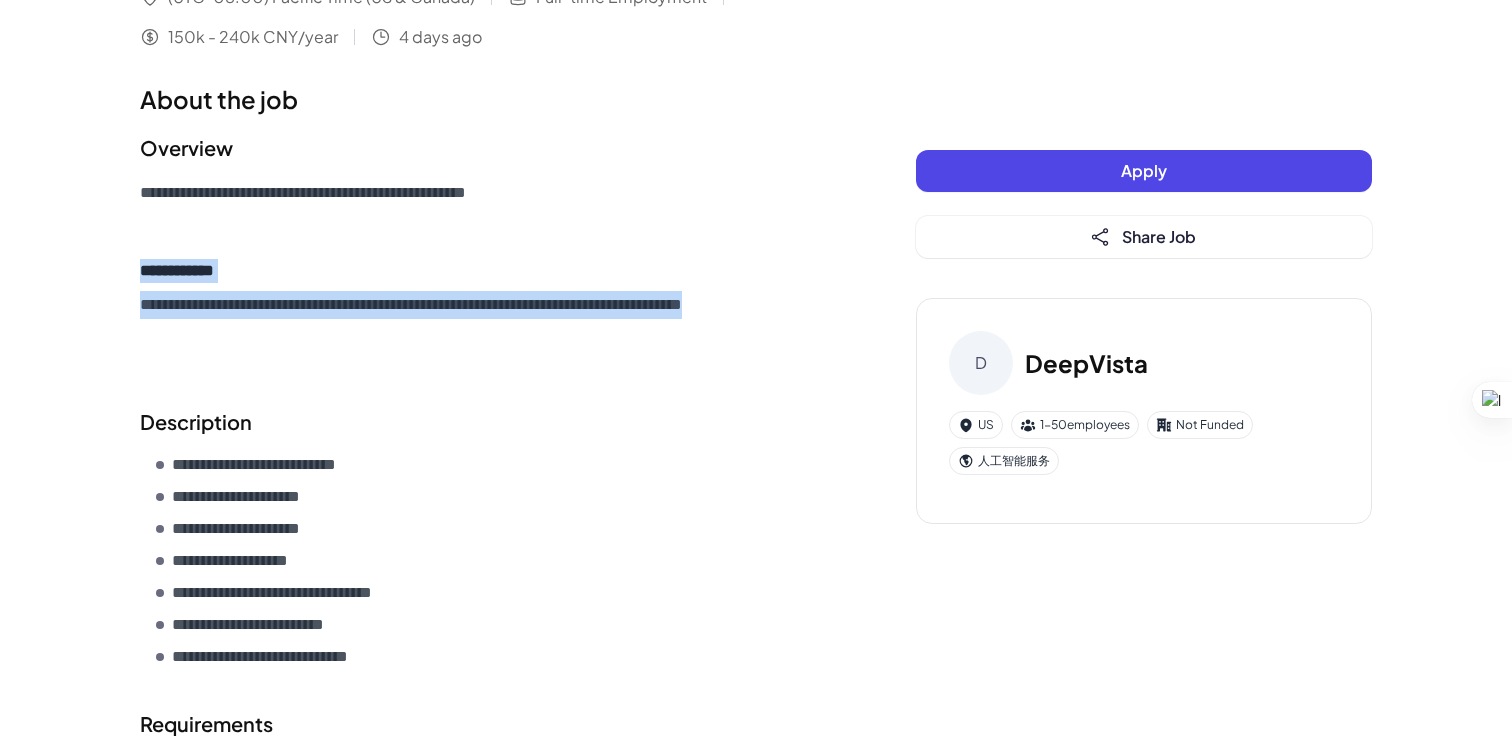 drag, startPoint x: 639, startPoint y: 254, endPoint x: 622, endPoint y: 387, distance: 134.08206 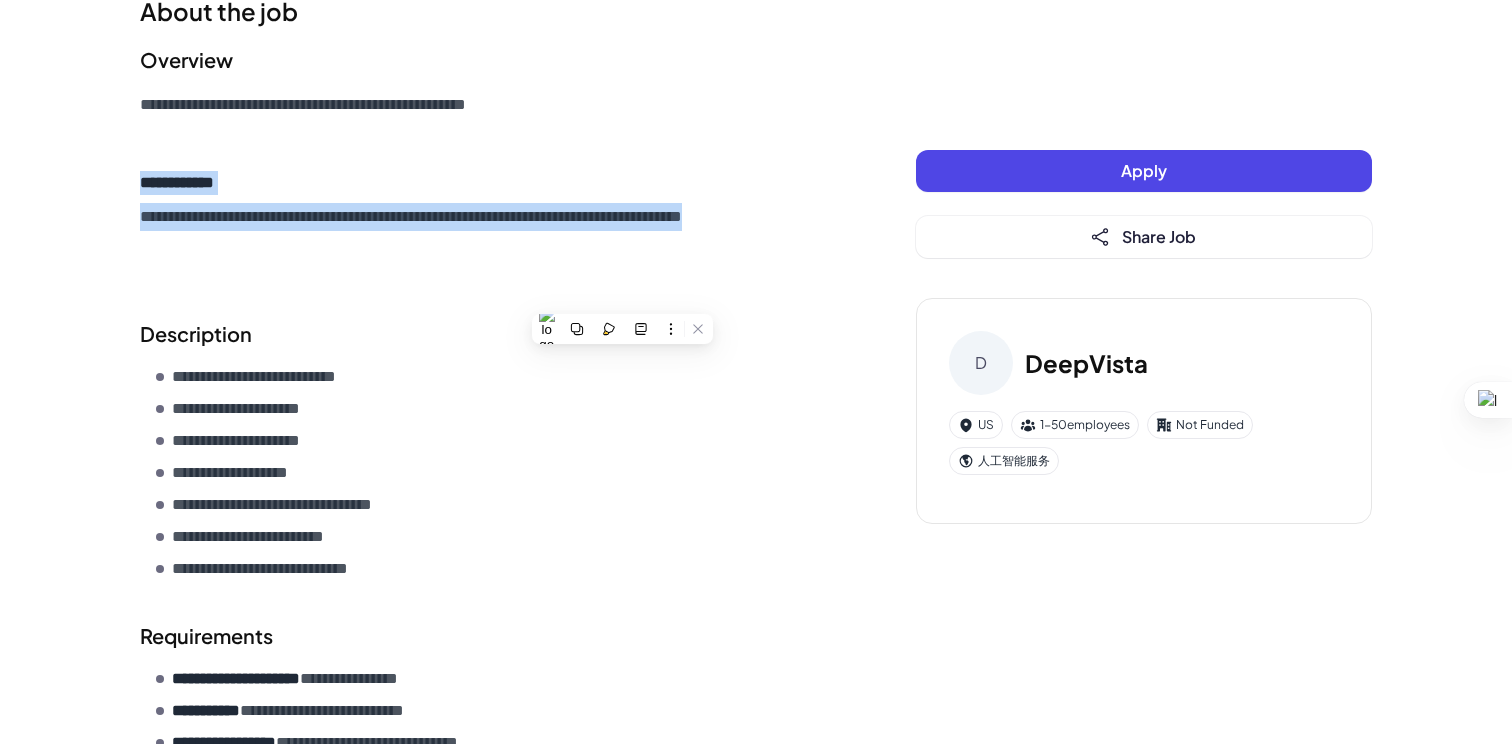 scroll, scrollTop: 320, scrollLeft: 0, axis: vertical 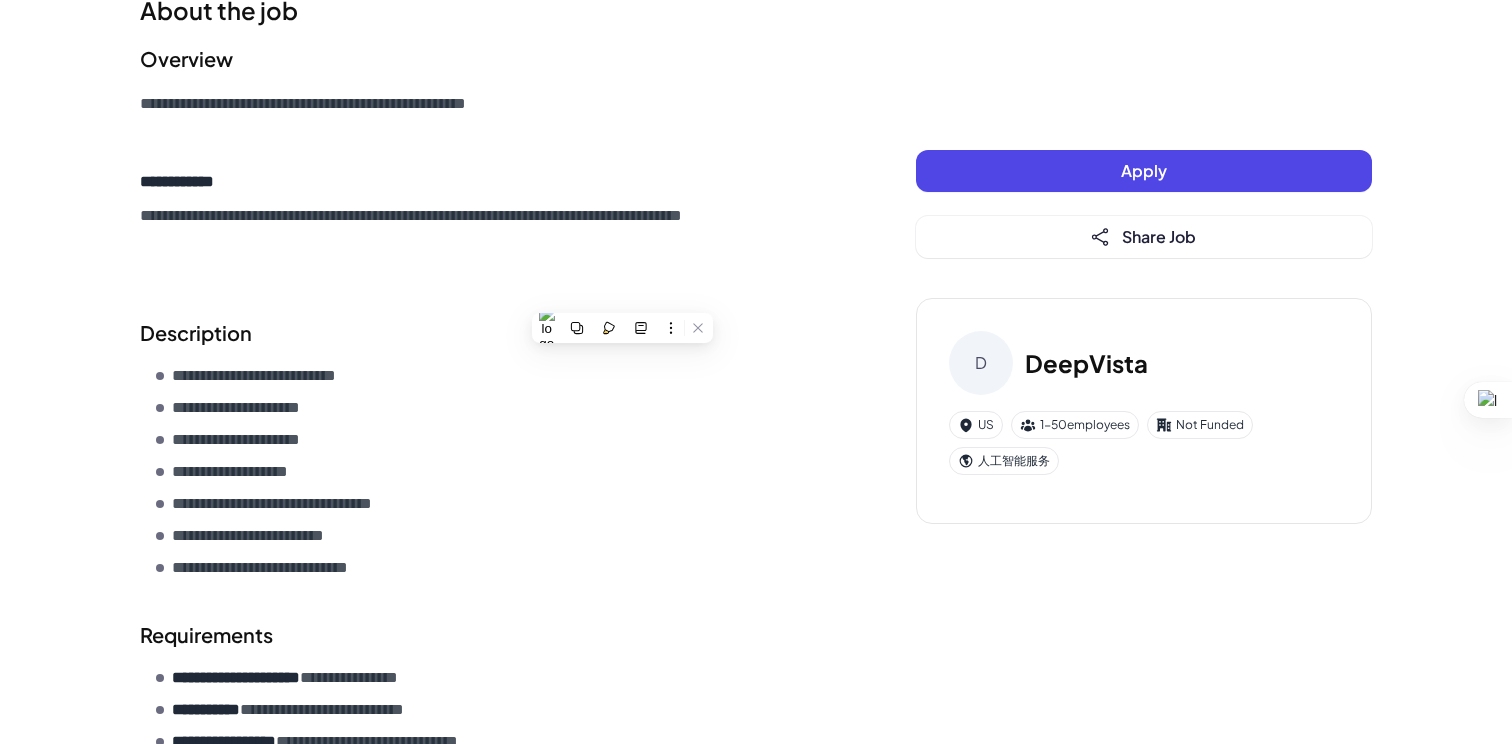 click on "**********" at bounding box center [496, 376] 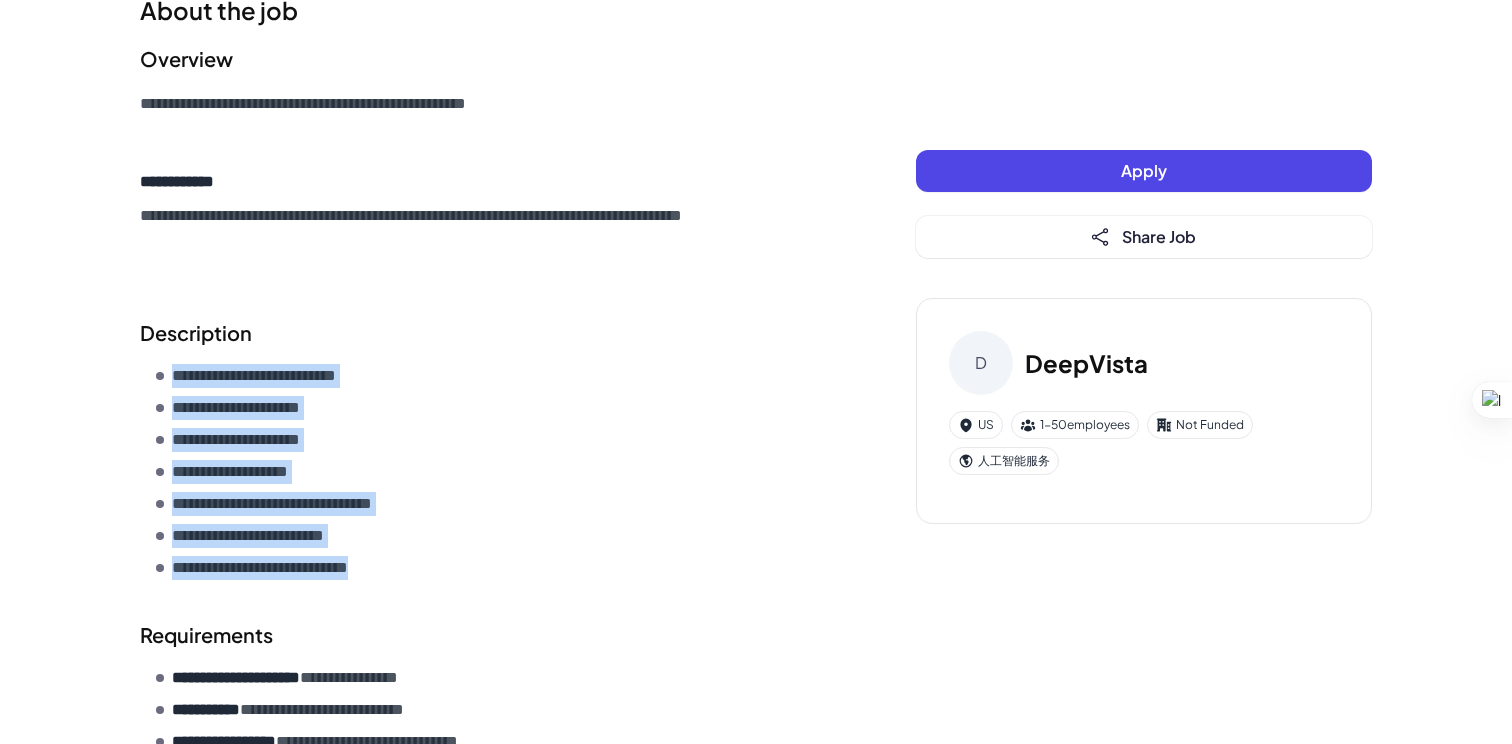 drag, startPoint x: 621, startPoint y: 347, endPoint x: 635, endPoint y: 566, distance: 219.44704 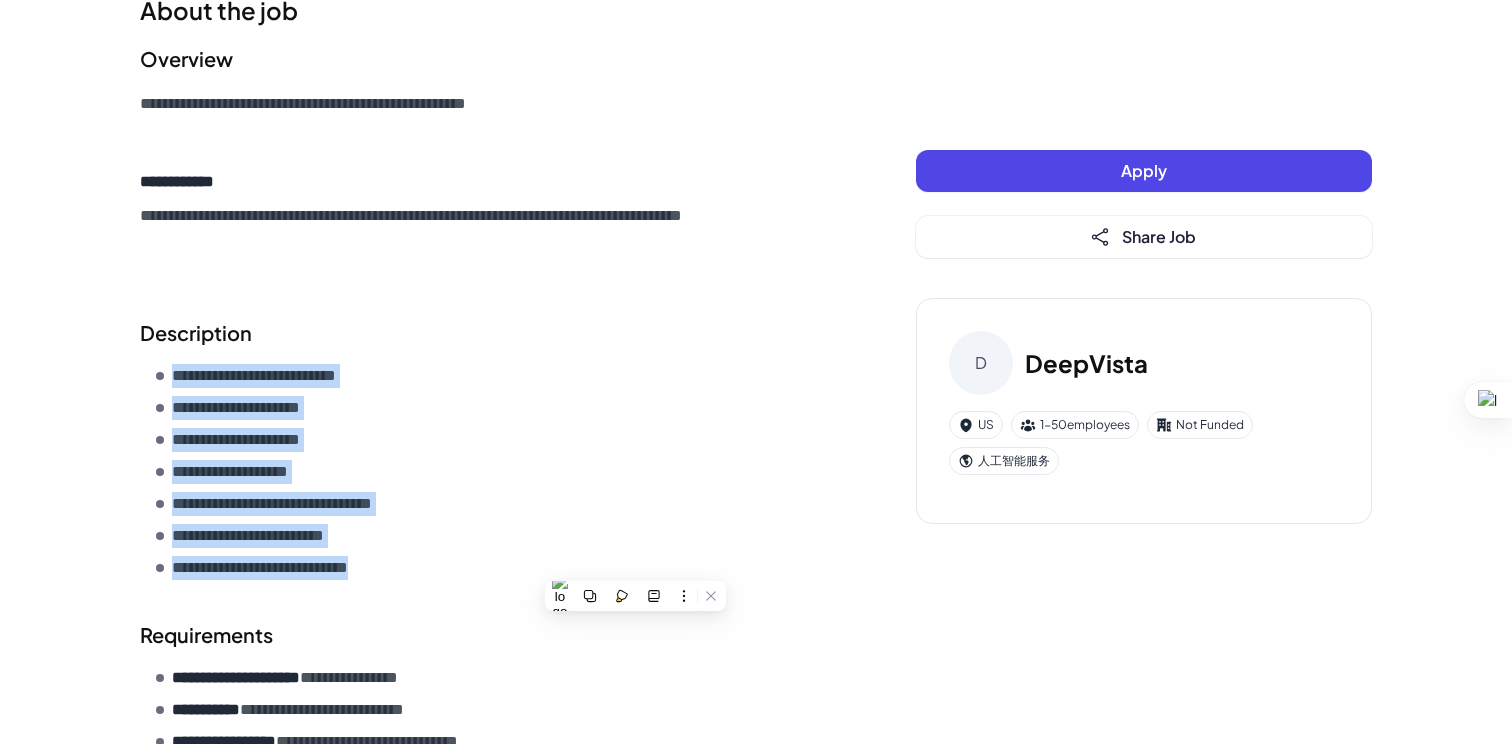 click on "**********" at bounding box center (496, 568) 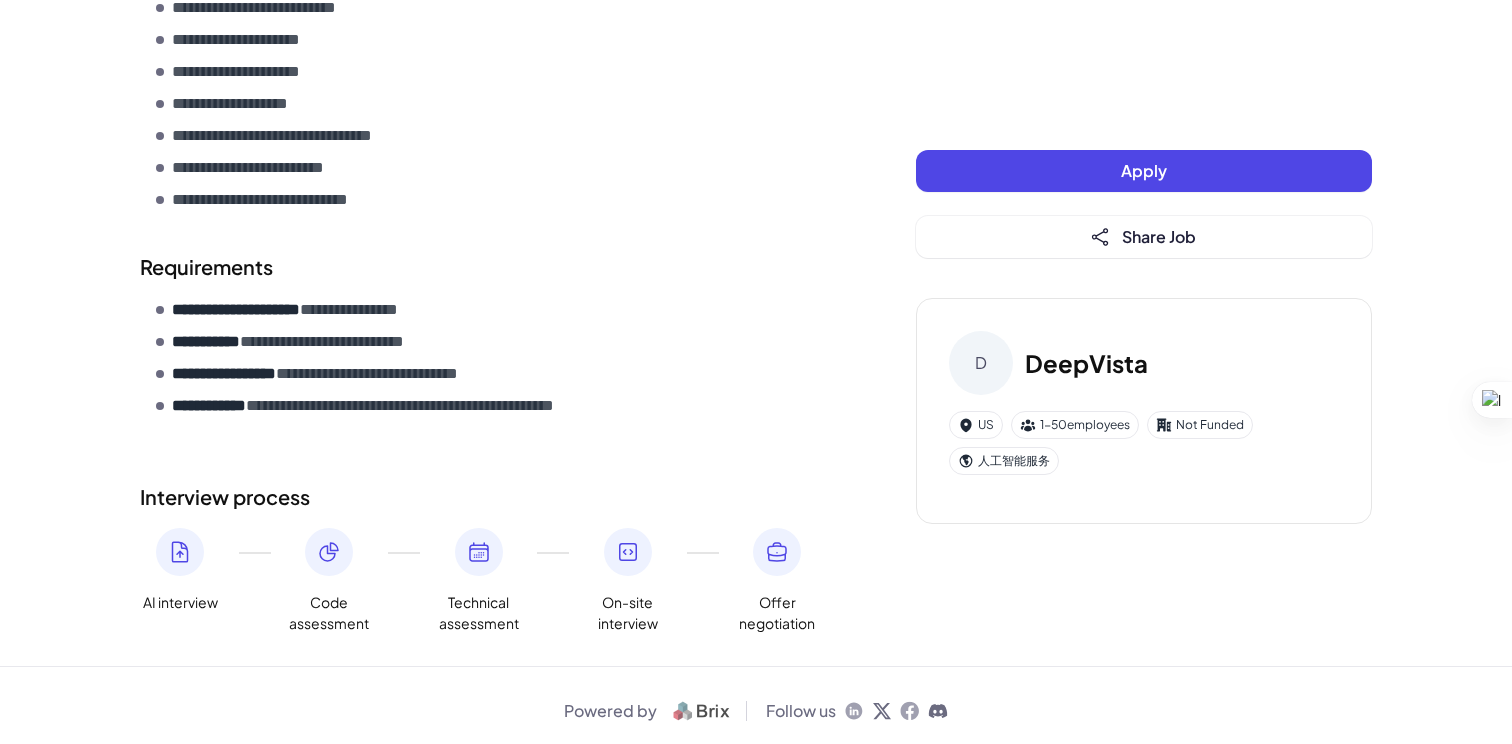 scroll, scrollTop: 699, scrollLeft: 0, axis: vertical 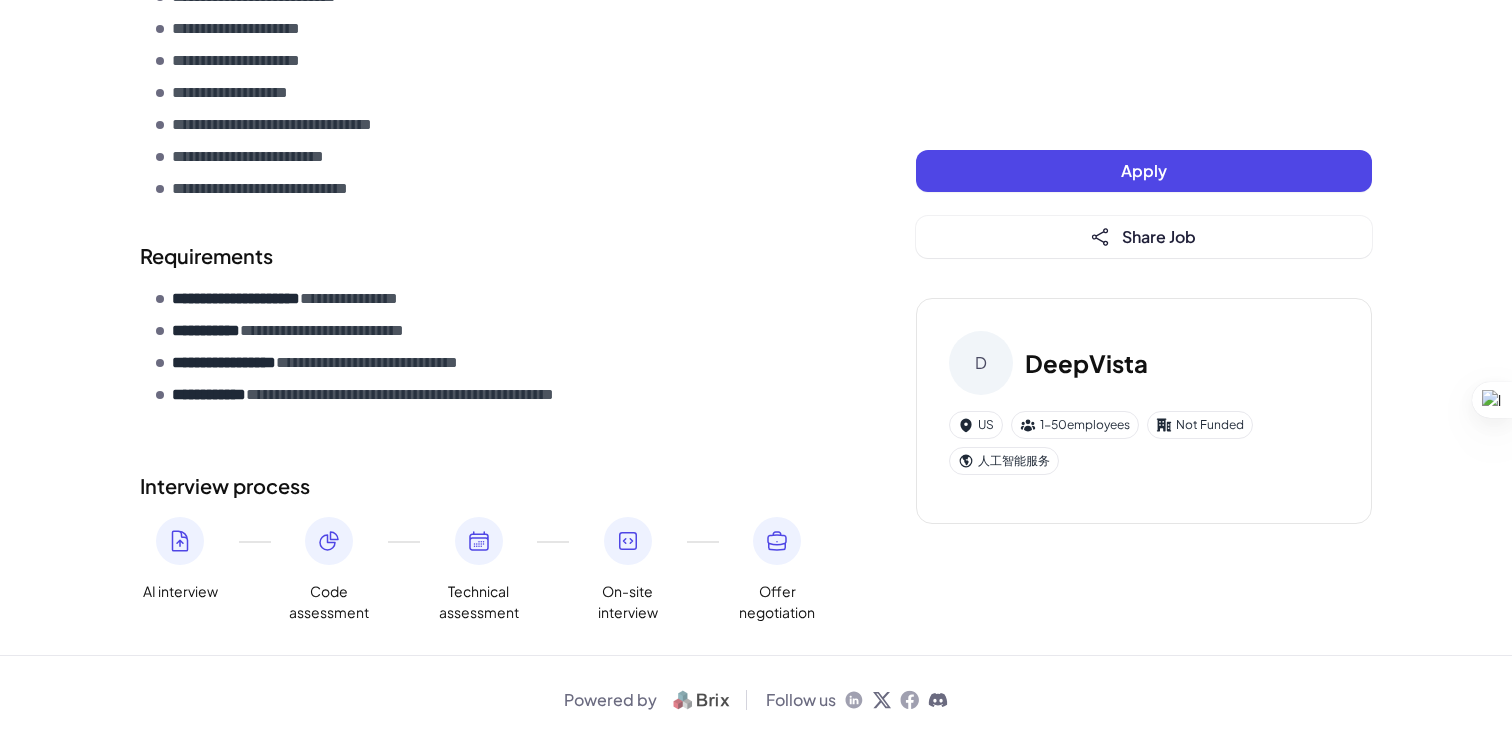 click on "**********" at bounding box center [496, 359] 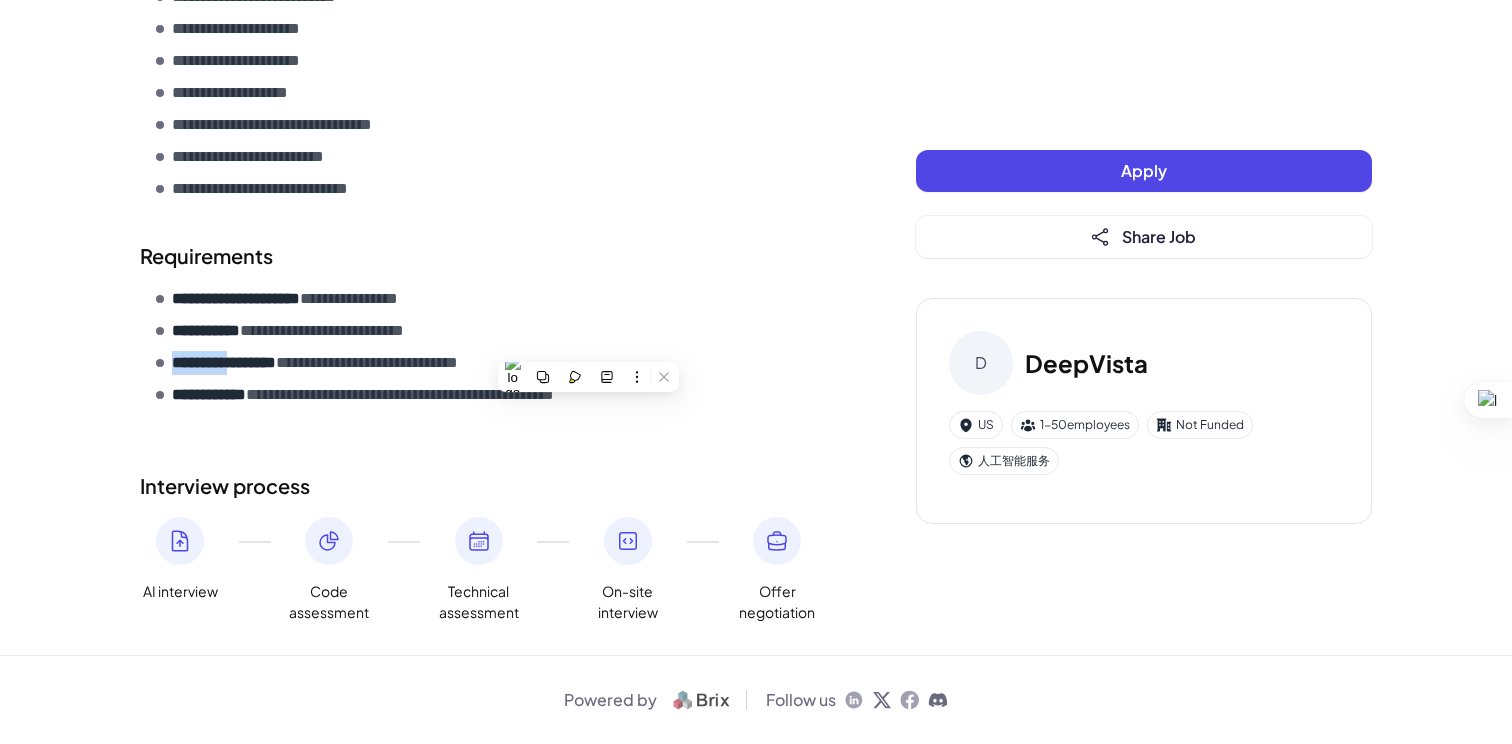 click on "**********" at bounding box center (496, 359) 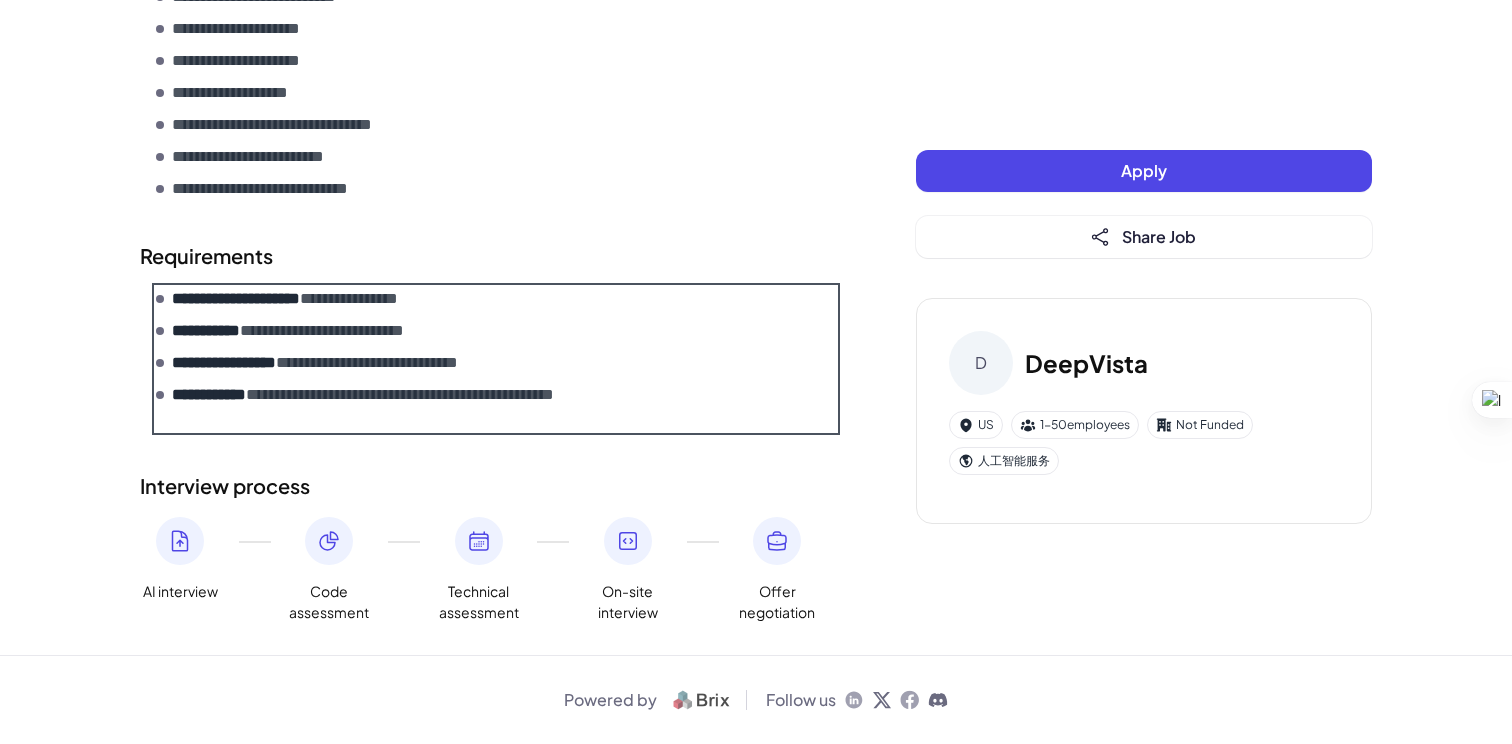 click on "**********" at bounding box center [364, 363] 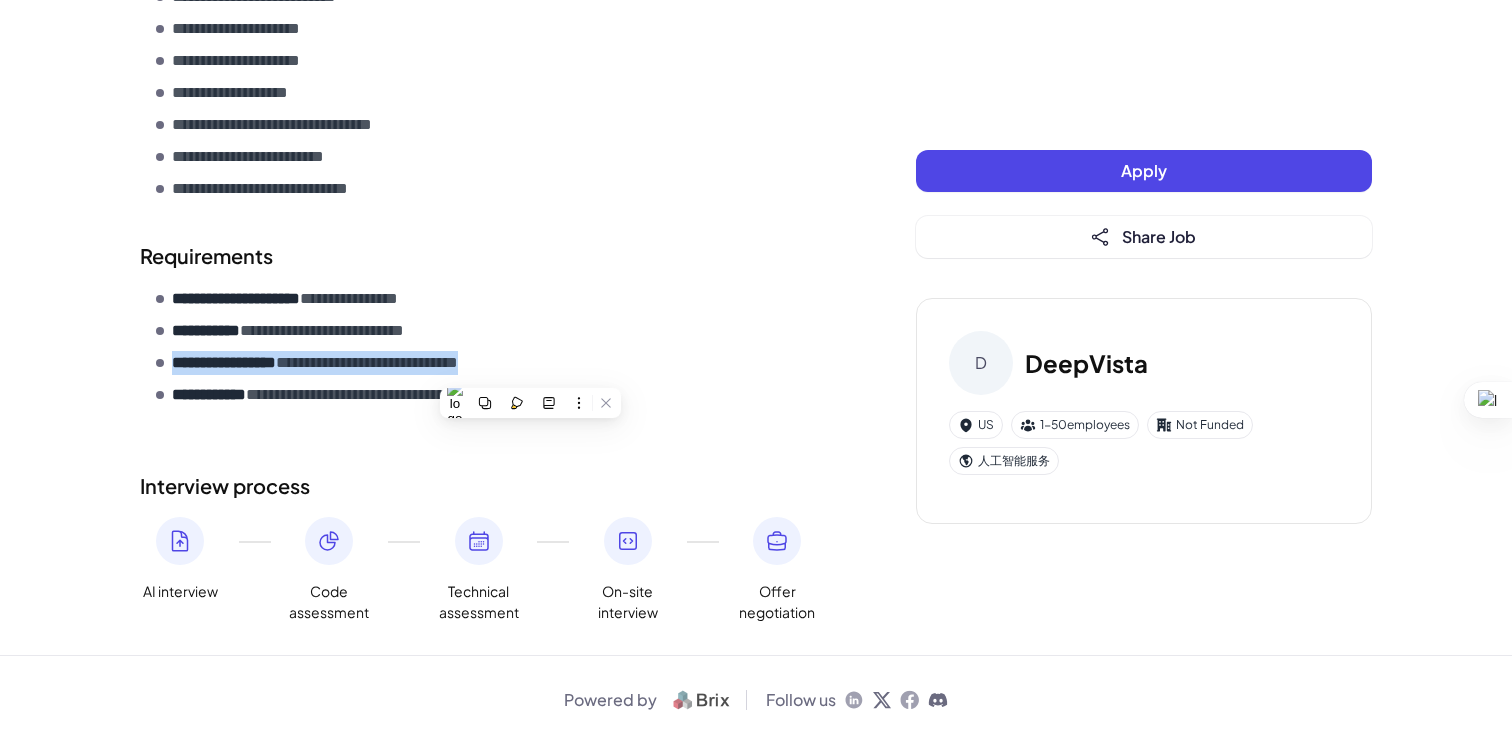 click on "**********" at bounding box center (504, 407) 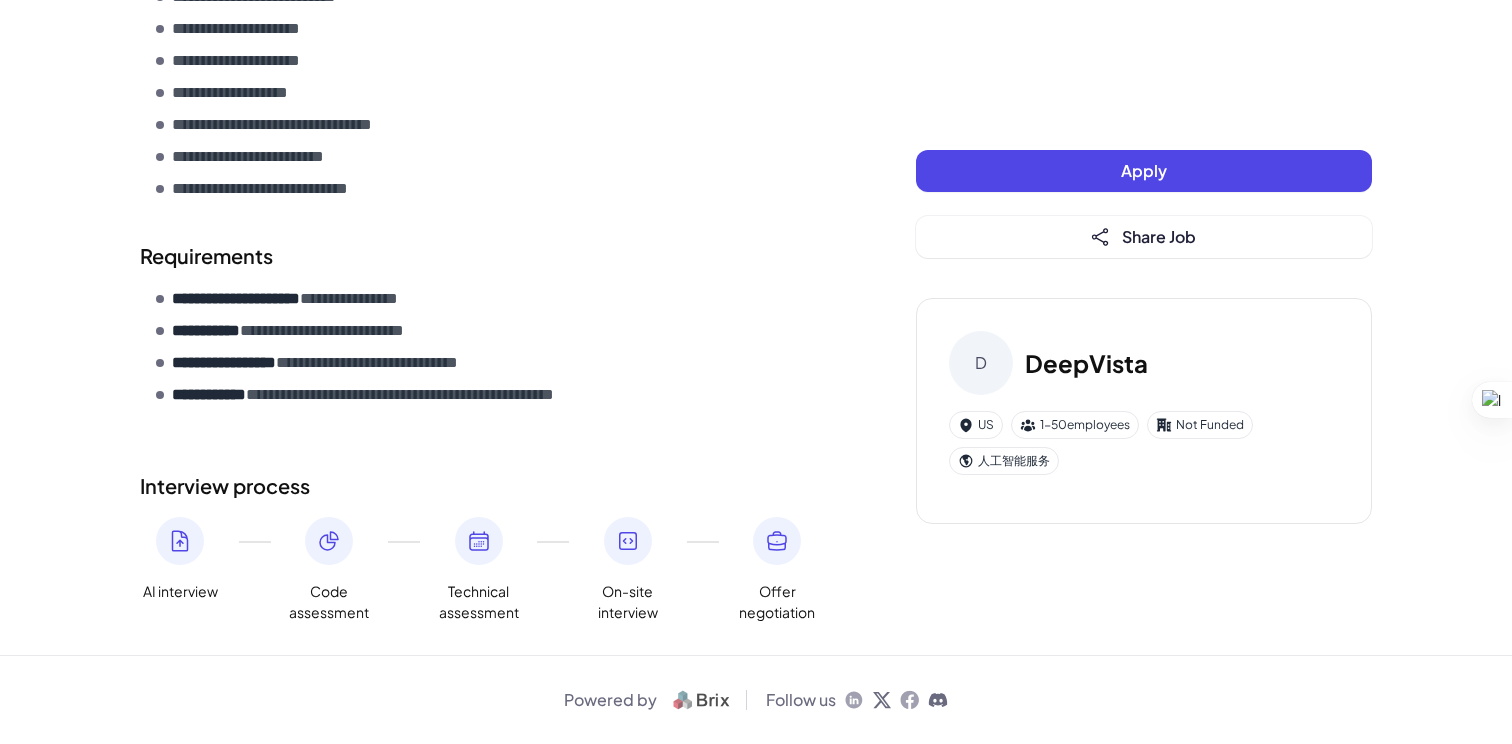 click on "**********" at bounding box center (504, 407) 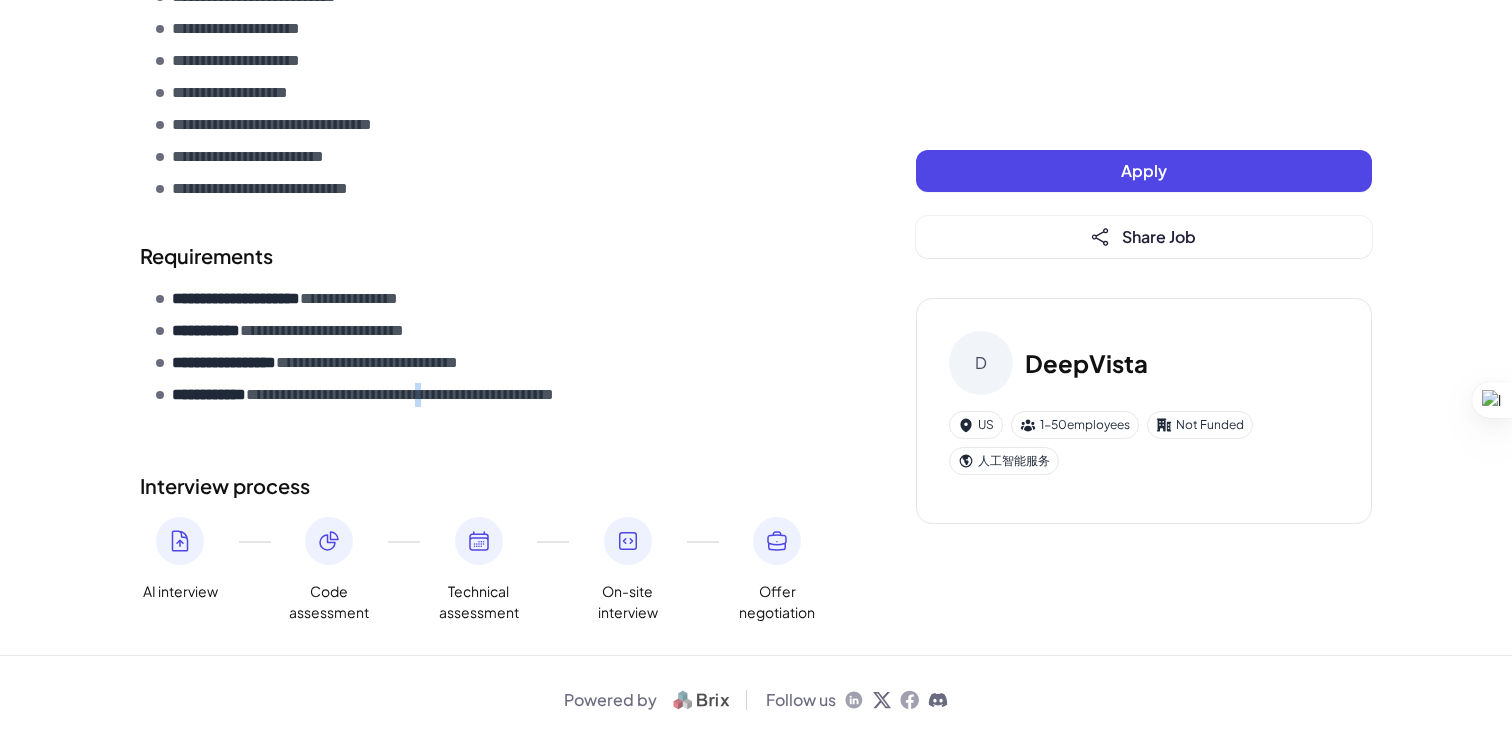 click on "**********" at bounding box center (504, 407) 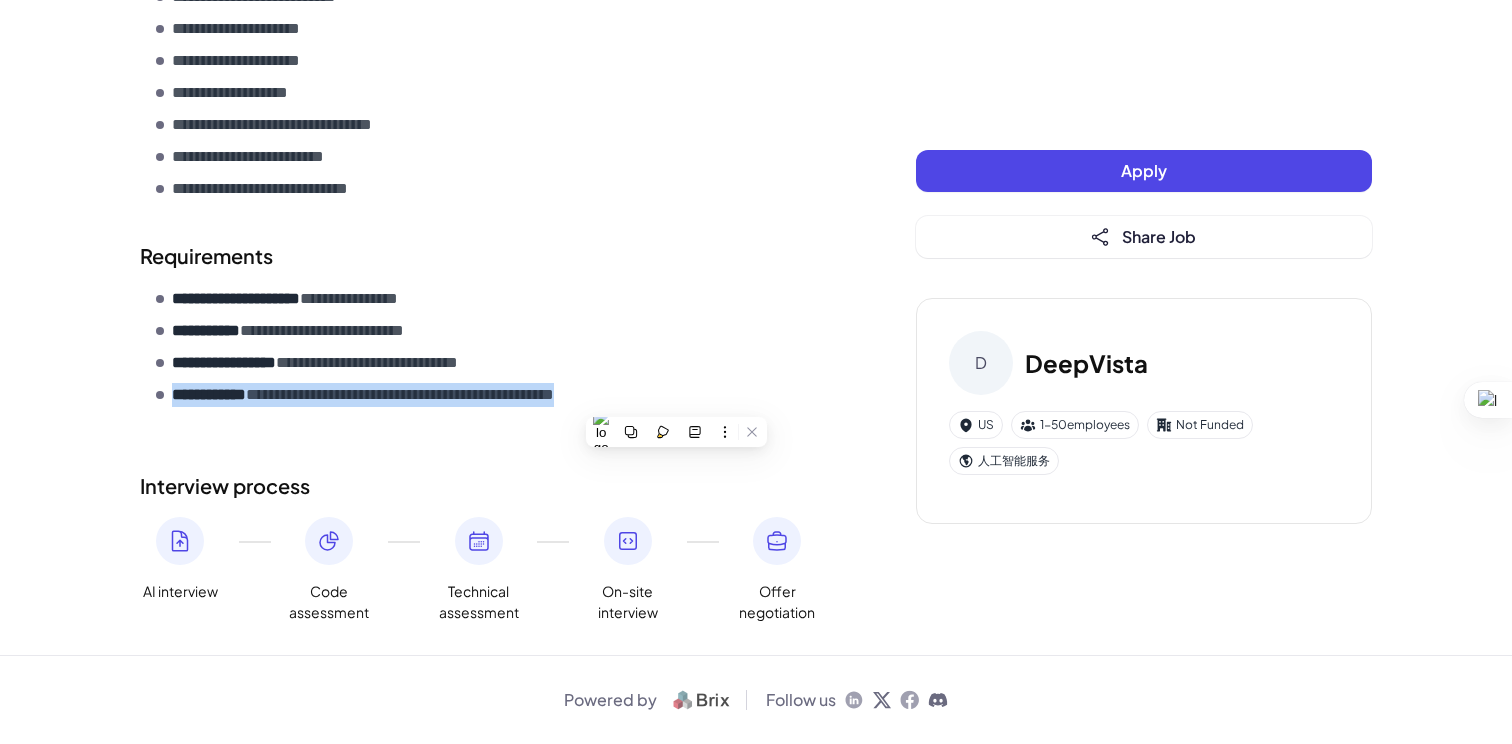click on "**********" at bounding box center [496, 359] 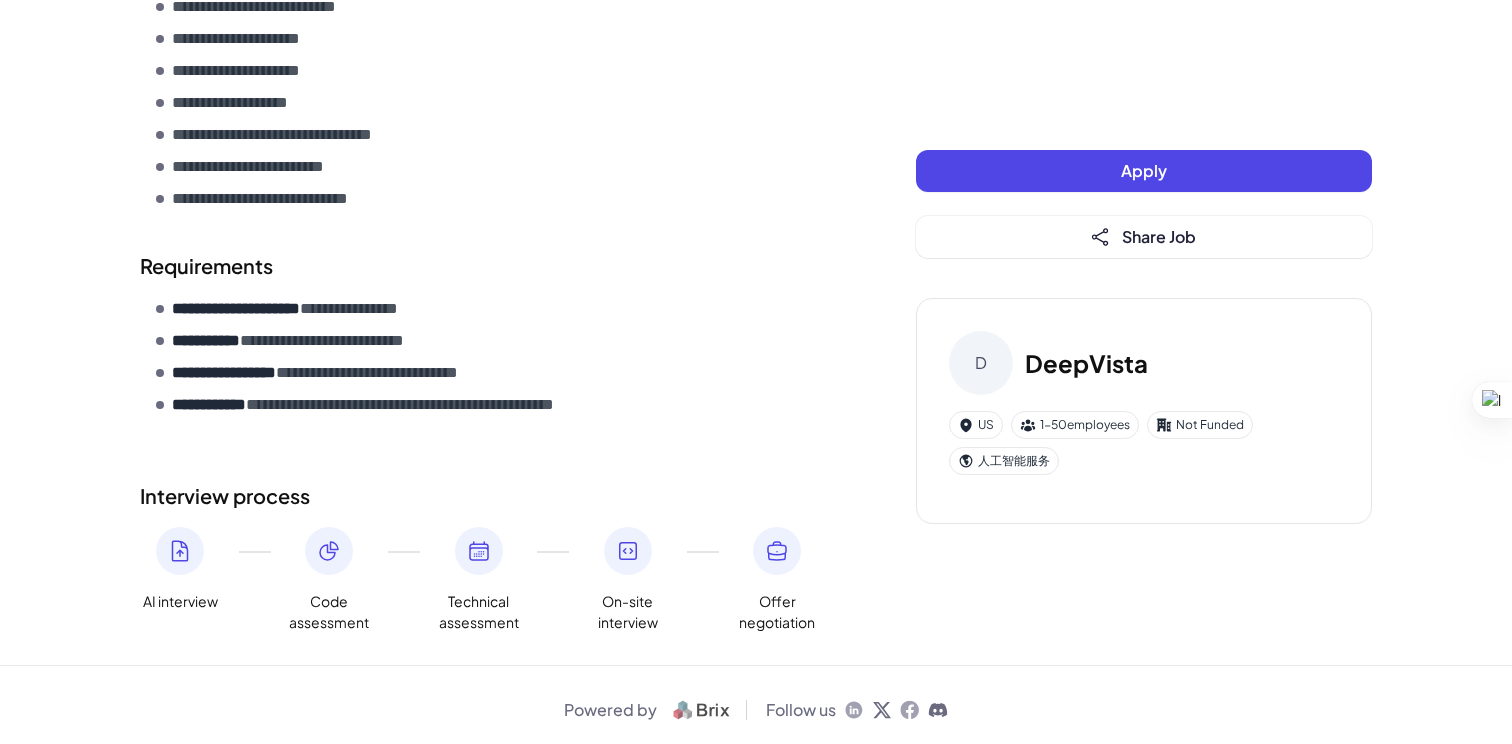scroll, scrollTop: 678, scrollLeft: 0, axis: vertical 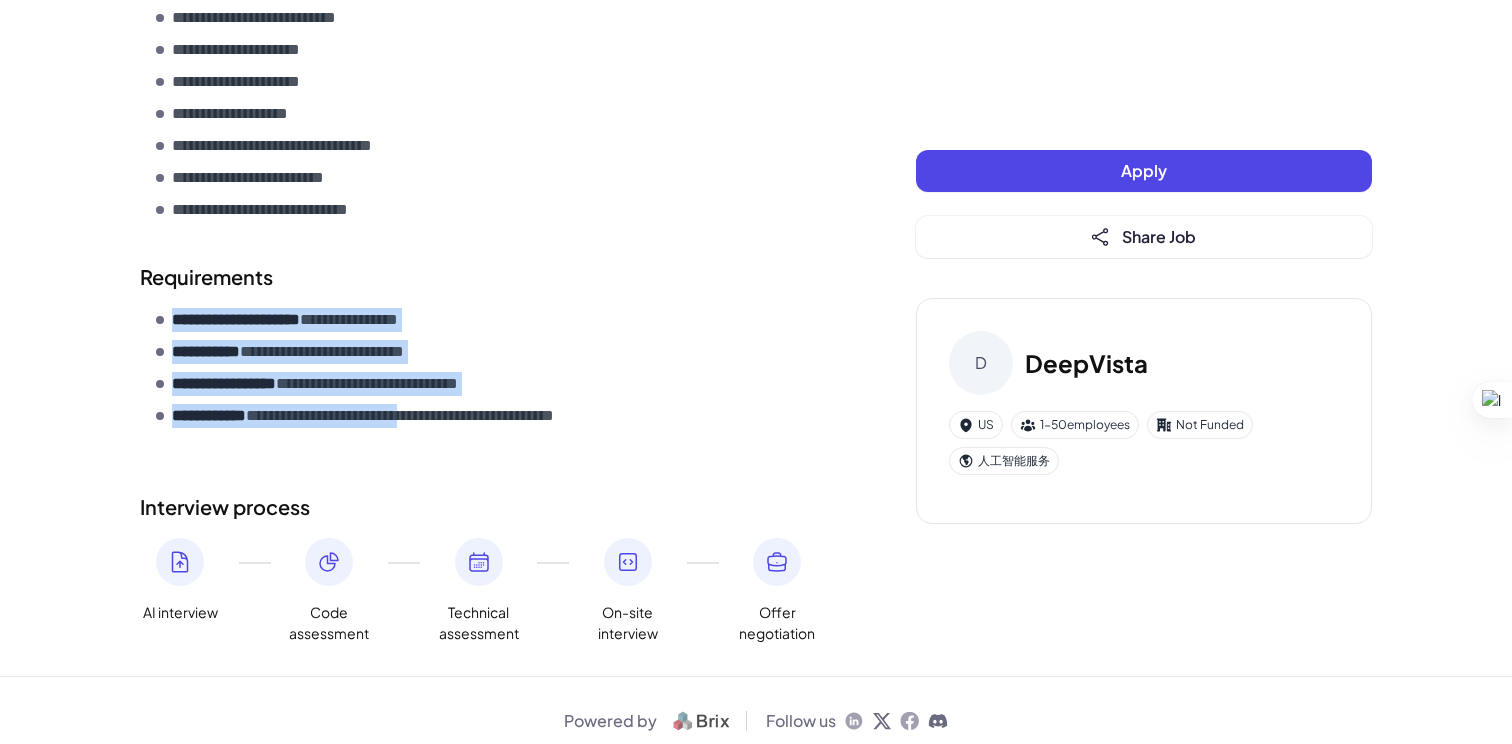 drag, startPoint x: 523, startPoint y: 292, endPoint x: 618, endPoint y: 431, distance: 168.3627 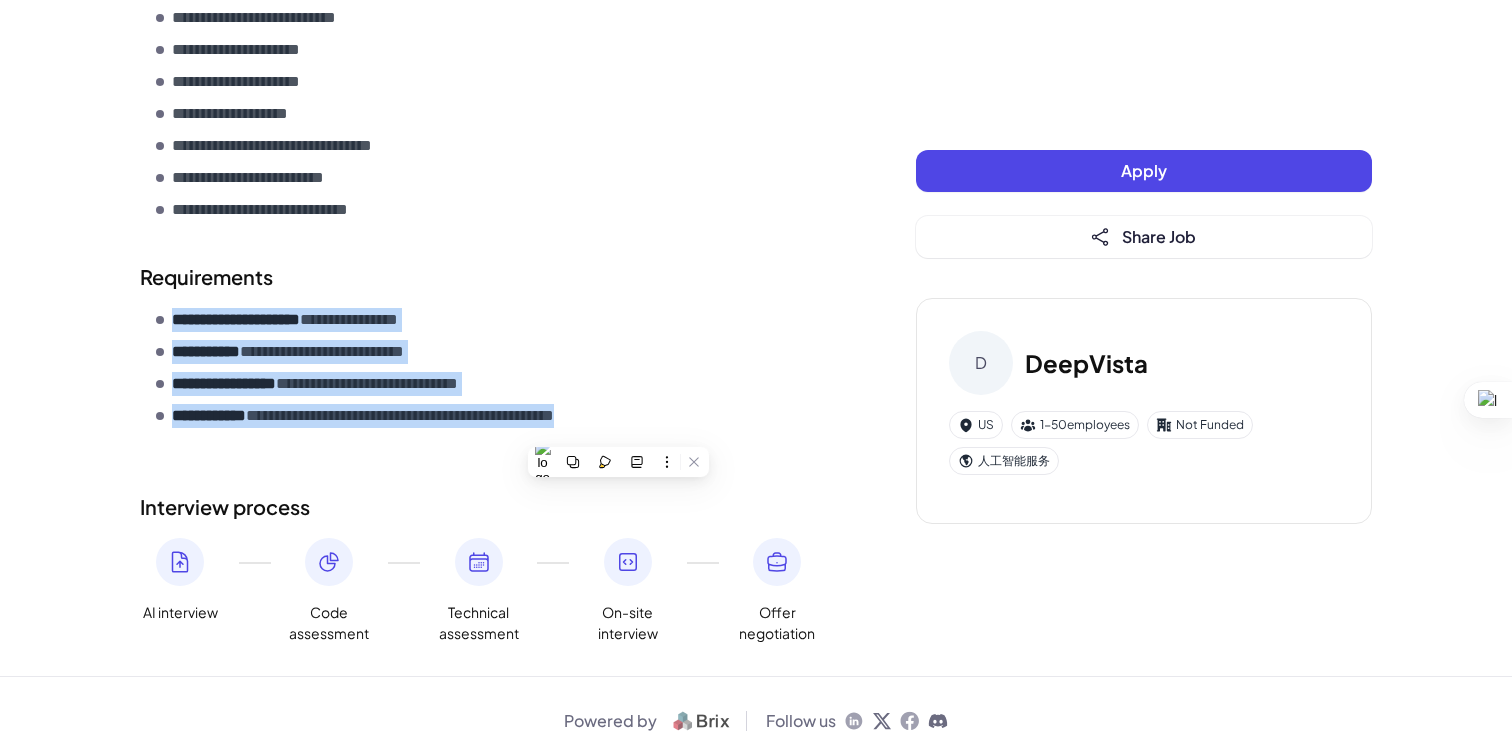 click on "**********" at bounding box center (488, 139) 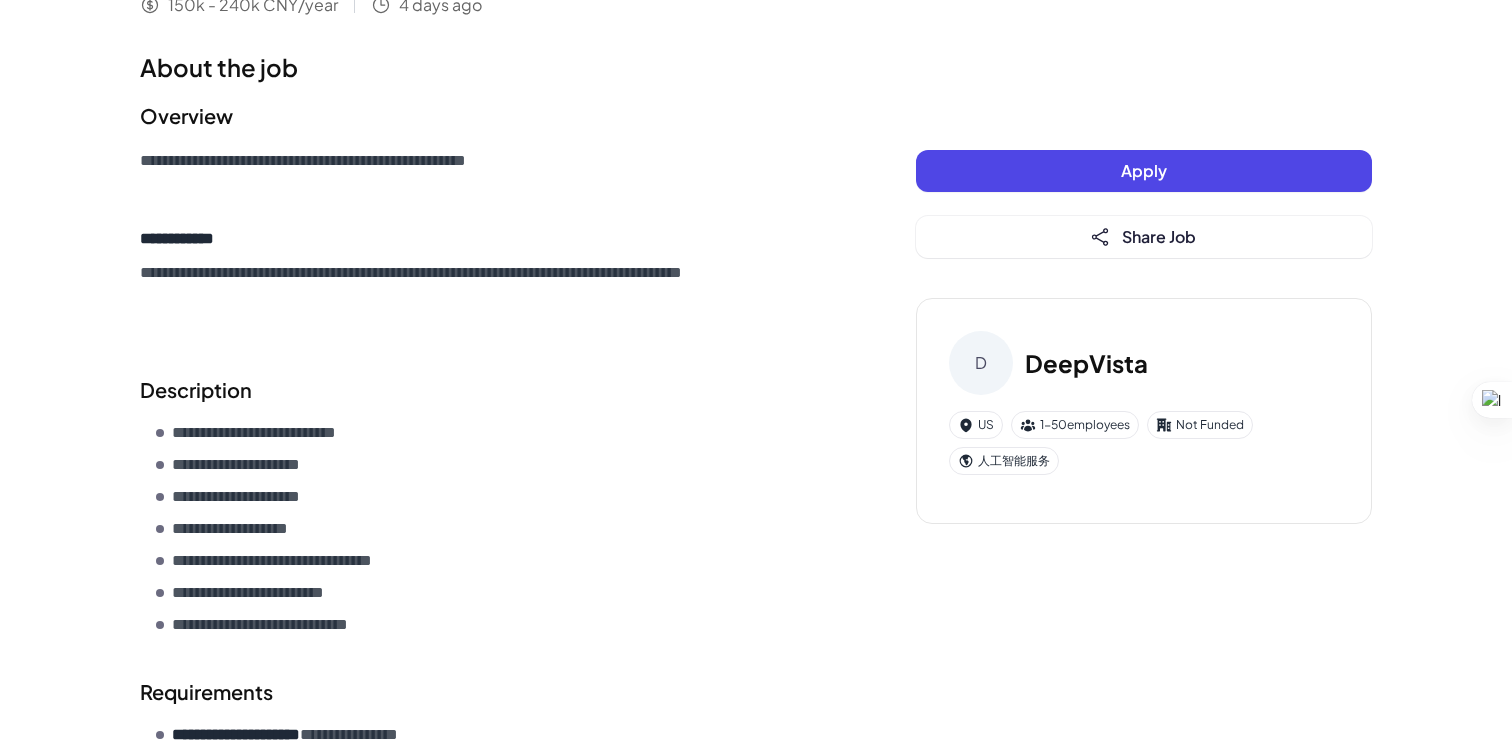 scroll, scrollTop: 255, scrollLeft: 0, axis: vertical 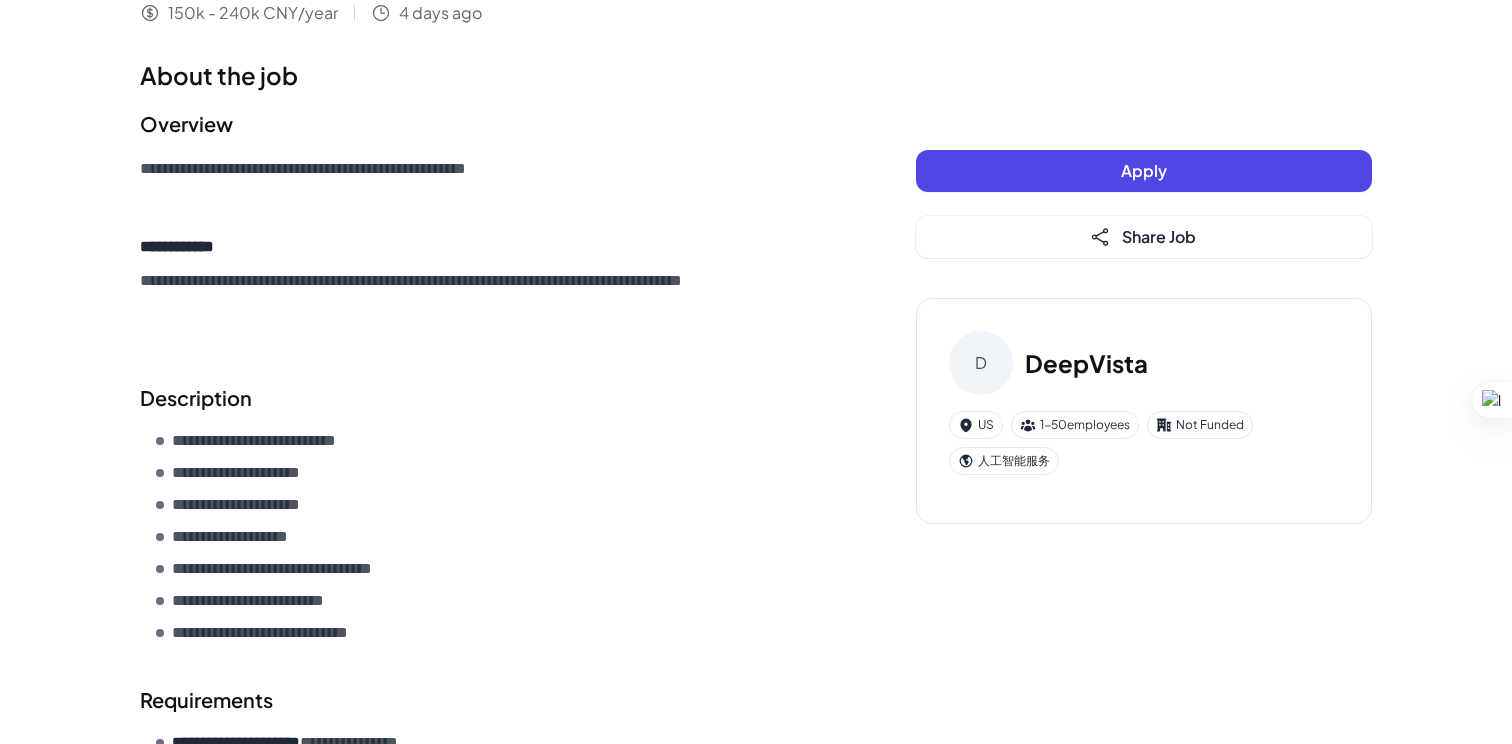 click on "**********" at bounding box center [488, 309] 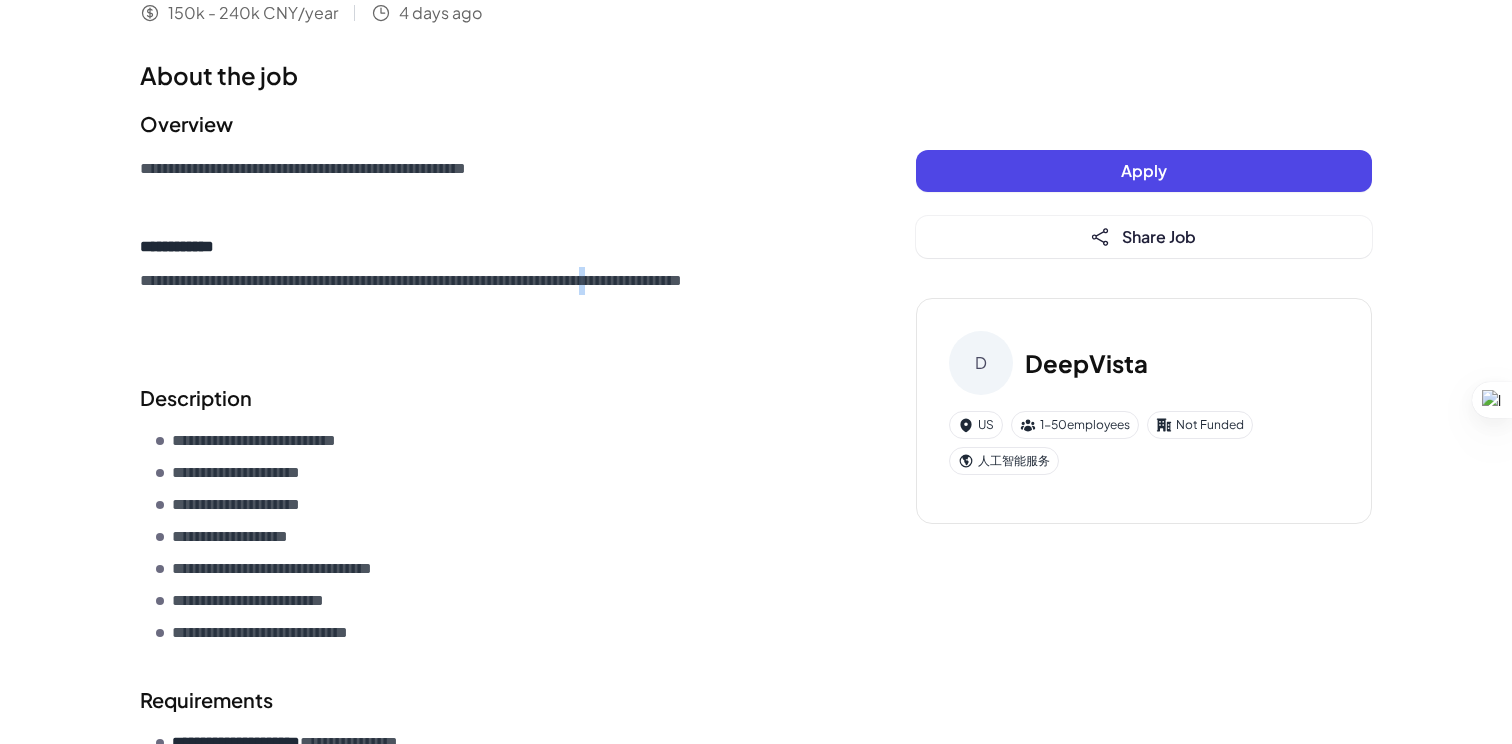click on "**********" at bounding box center (488, 309) 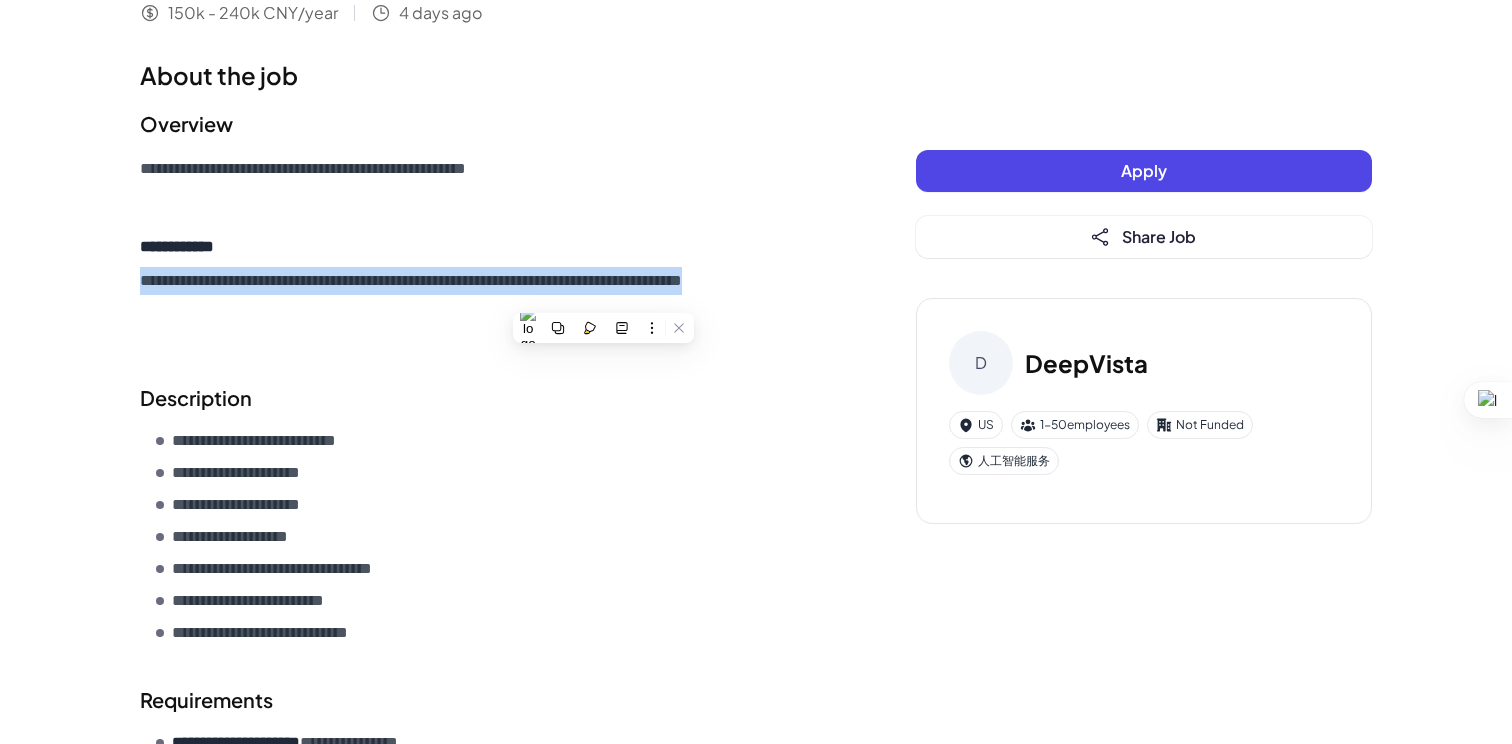 click on "**********" at bounding box center [488, 309] 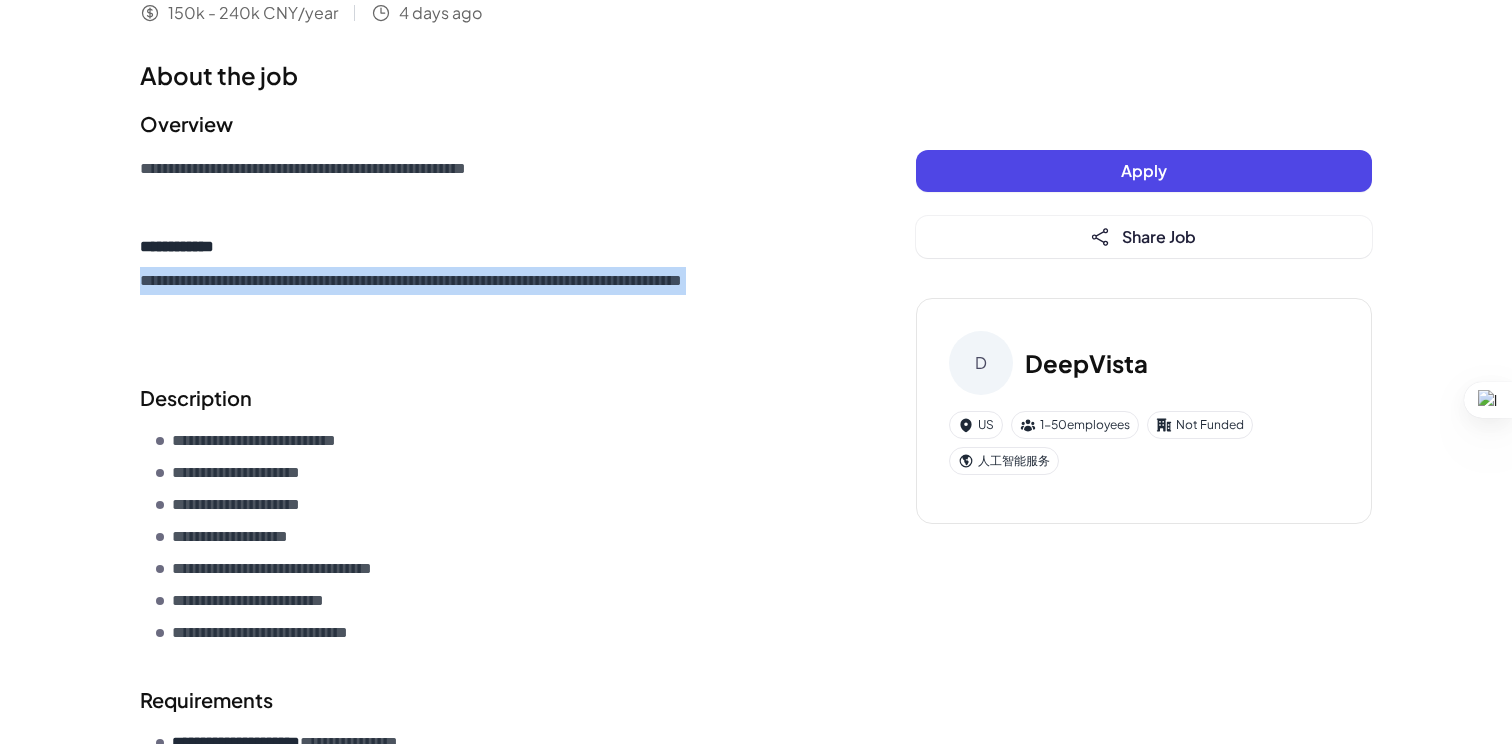 click on "**********" at bounding box center (488, 309) 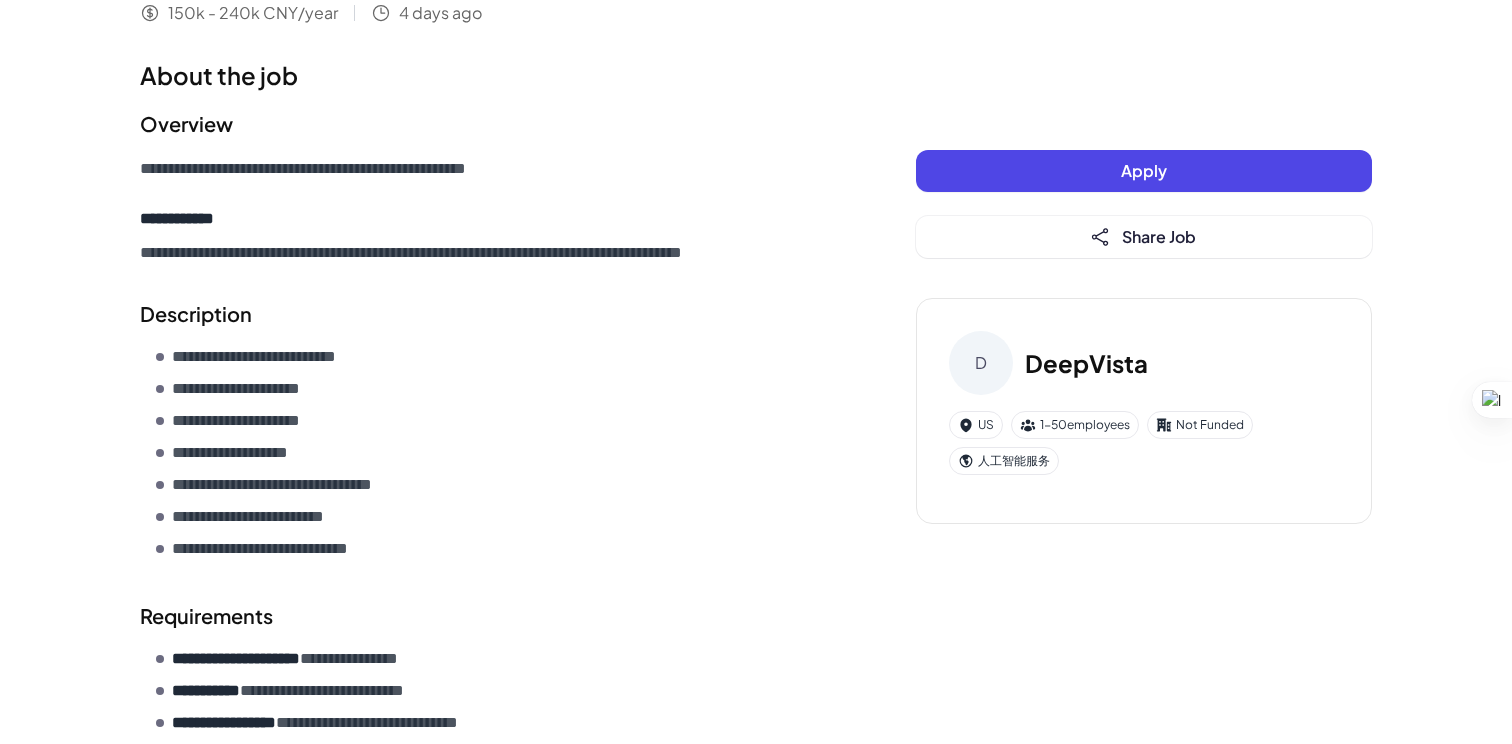 scroll, scrollTop: 0, scrollLeft: 0, axis: both 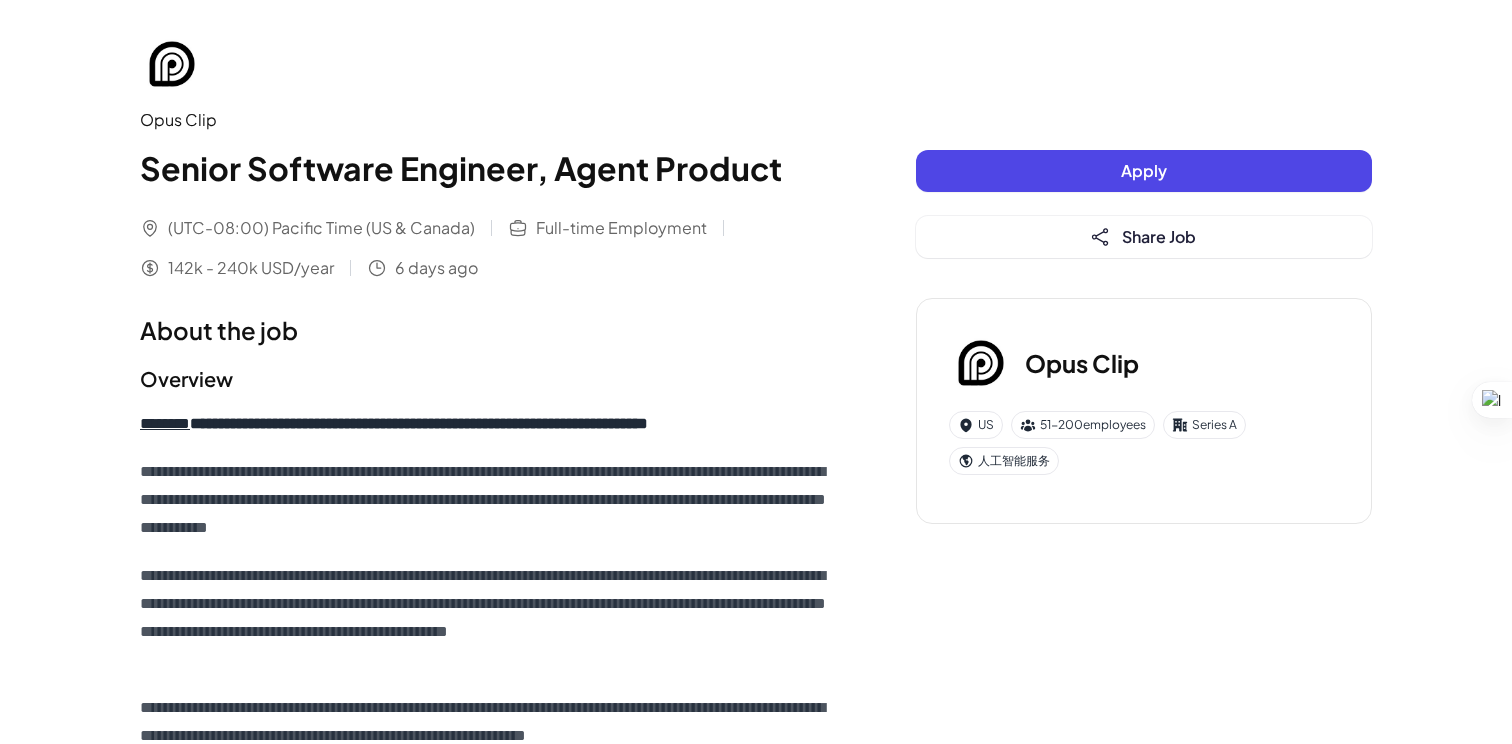 click on "Opus Clip Senior Software Engineer, Agent Product (UTC-08:00) Pacific Time (US & Canada) Full-time Employment 142k - 240k USD/year 6 days ago Opus Clip Senior Software Engineer, Agent Product (UTC-08:00) Pacific Time (US & Canada) Full-time Employment 142k - 240k USD/year 6 days ago About the job Overview [REDACTED] Link Alt Title US" at bounding box center (756, 1347) 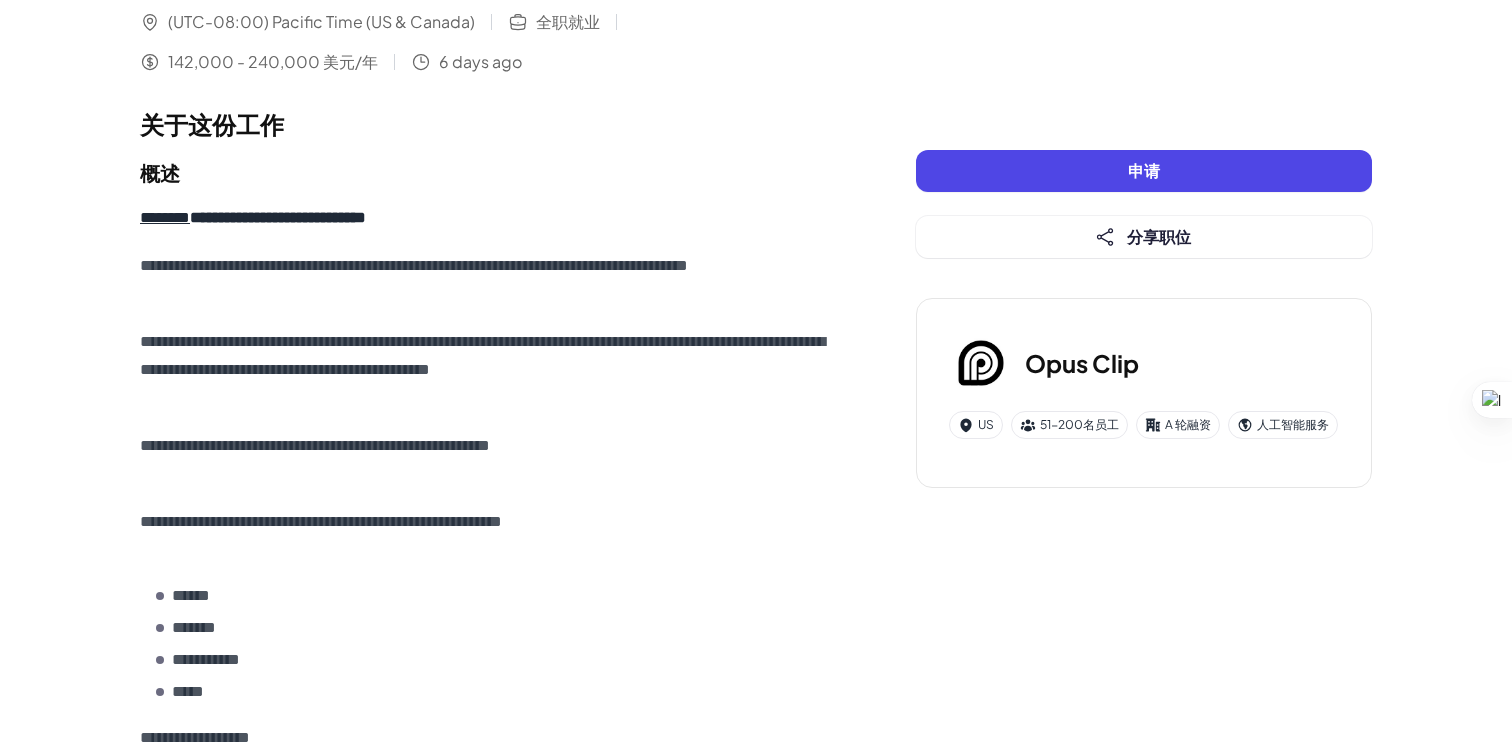 scroll, scrollTop: 214, scrollLeft: 0, axis: vertical 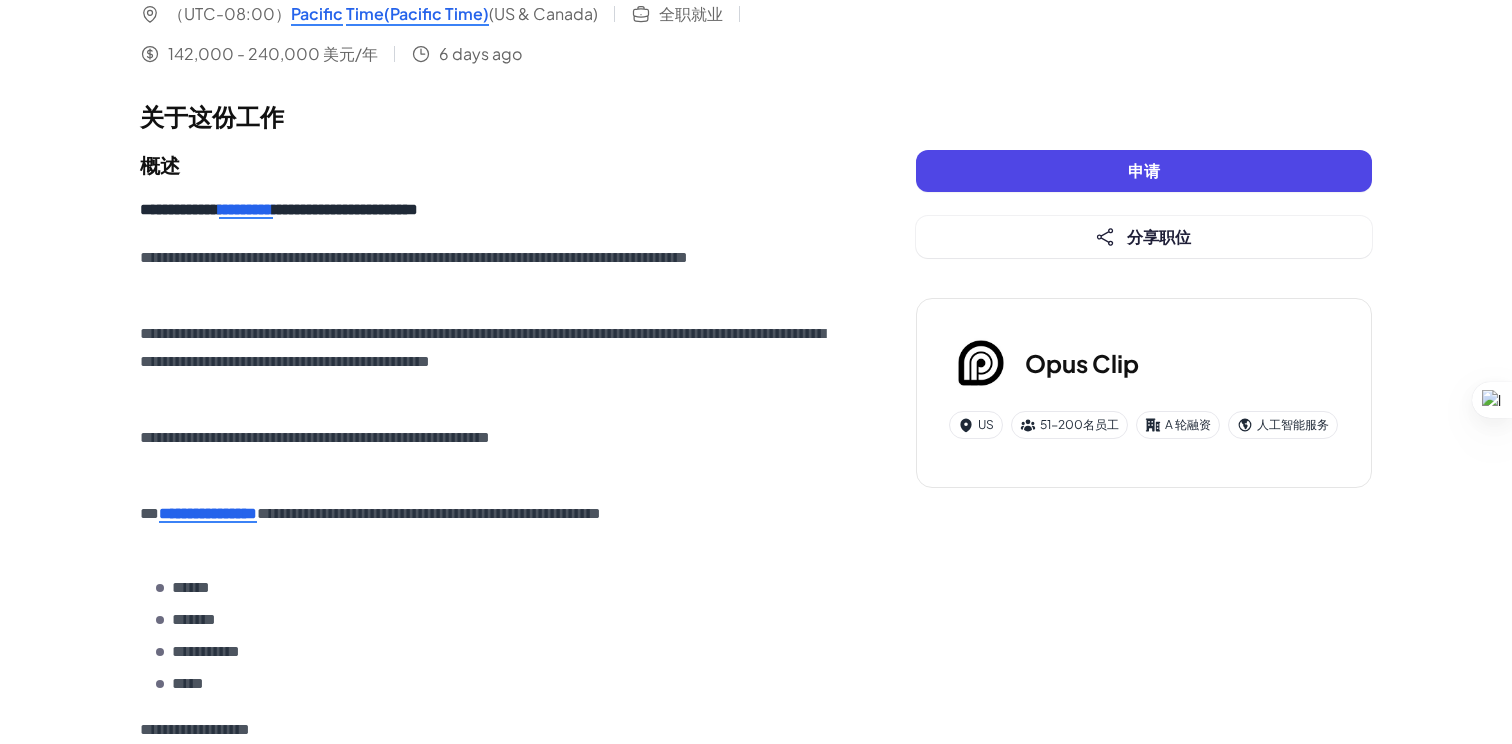 drag, startPoint x: 734, startPoint y: 256, endPoint x: 734, endPoint y: 288, distance: 32 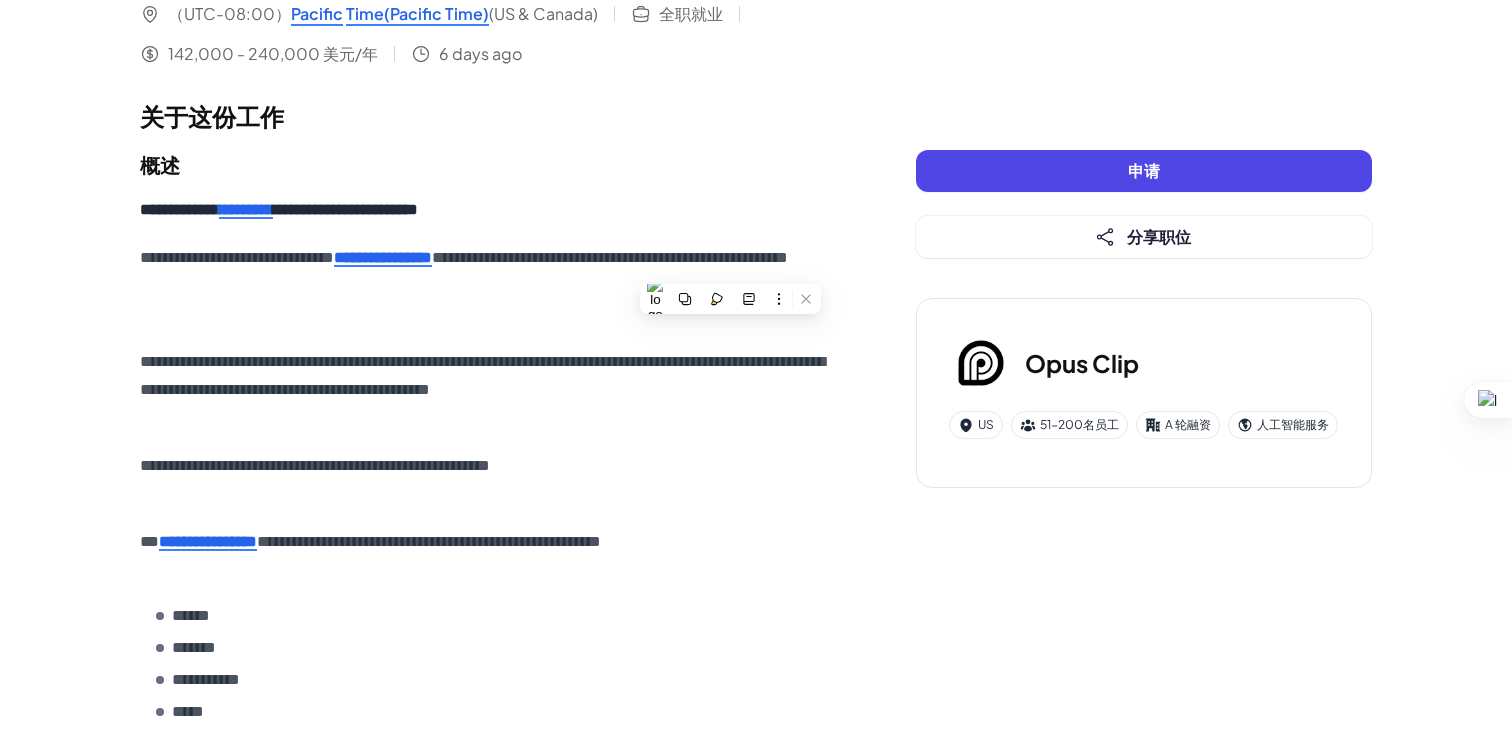 click on "[REDACTED]" at bounding box center (464, 258) 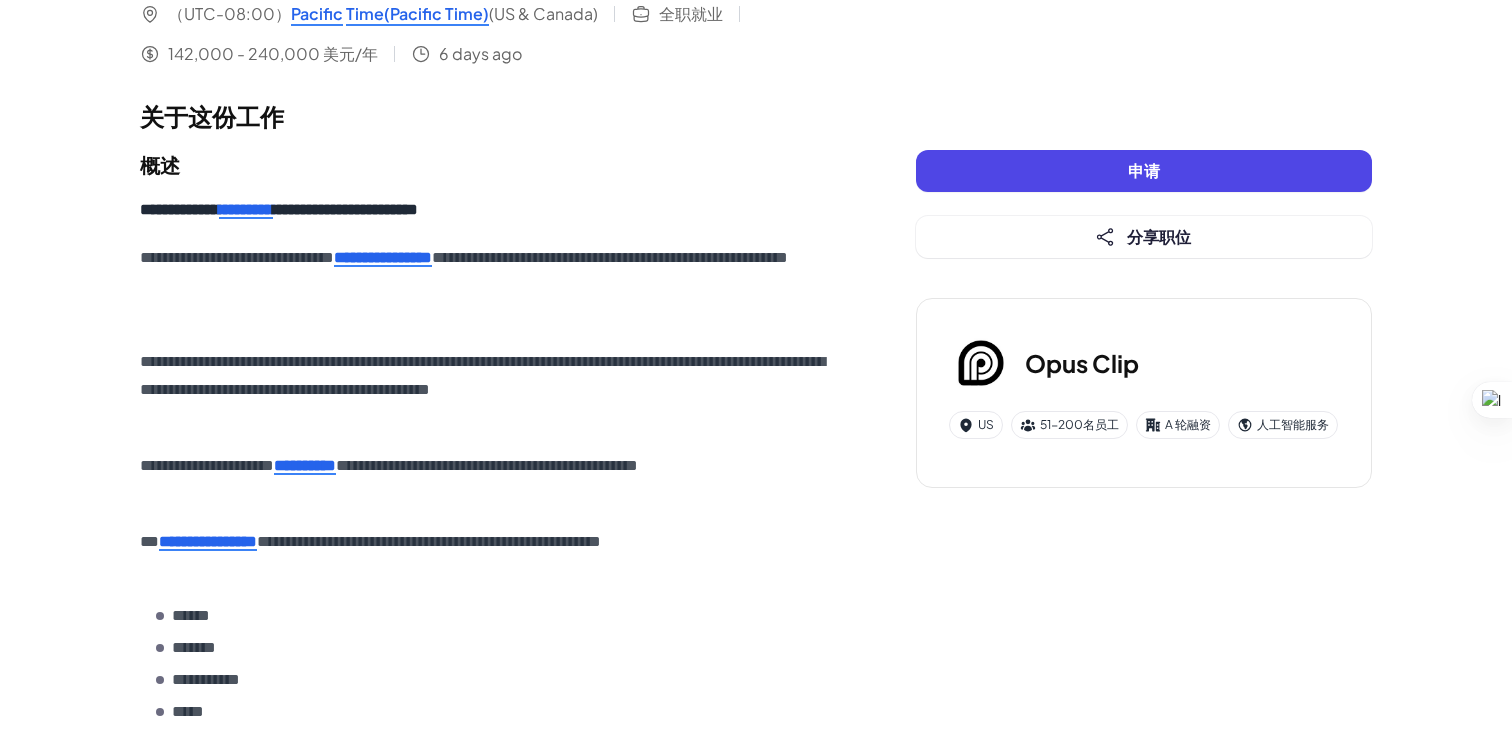 scroll, scrollTop: 275, scrollLeft: 0, axis: vertical 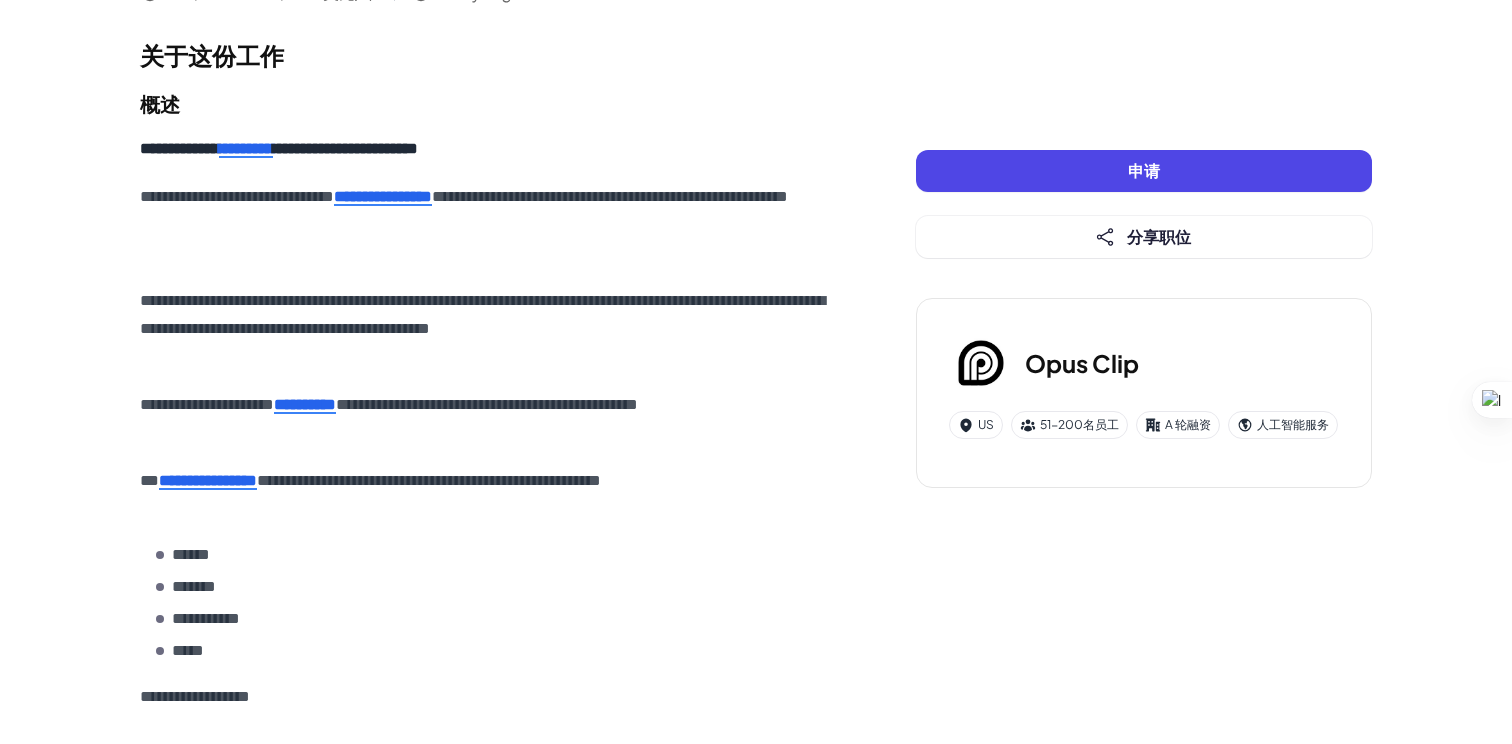 click on "[REDACTED]" at bounding box center (482, 314) 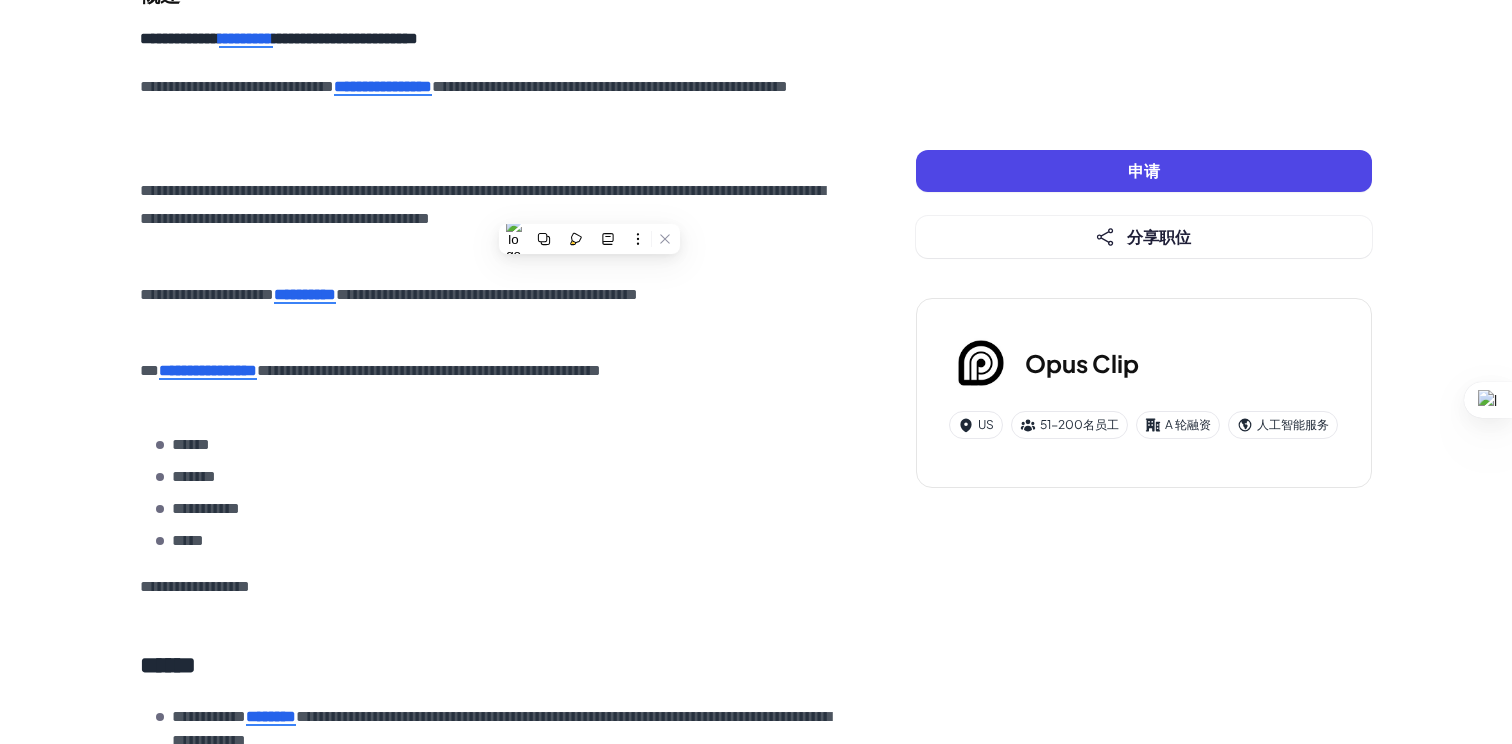 click on "[REDACTED]" at bounding box center (488, 309) 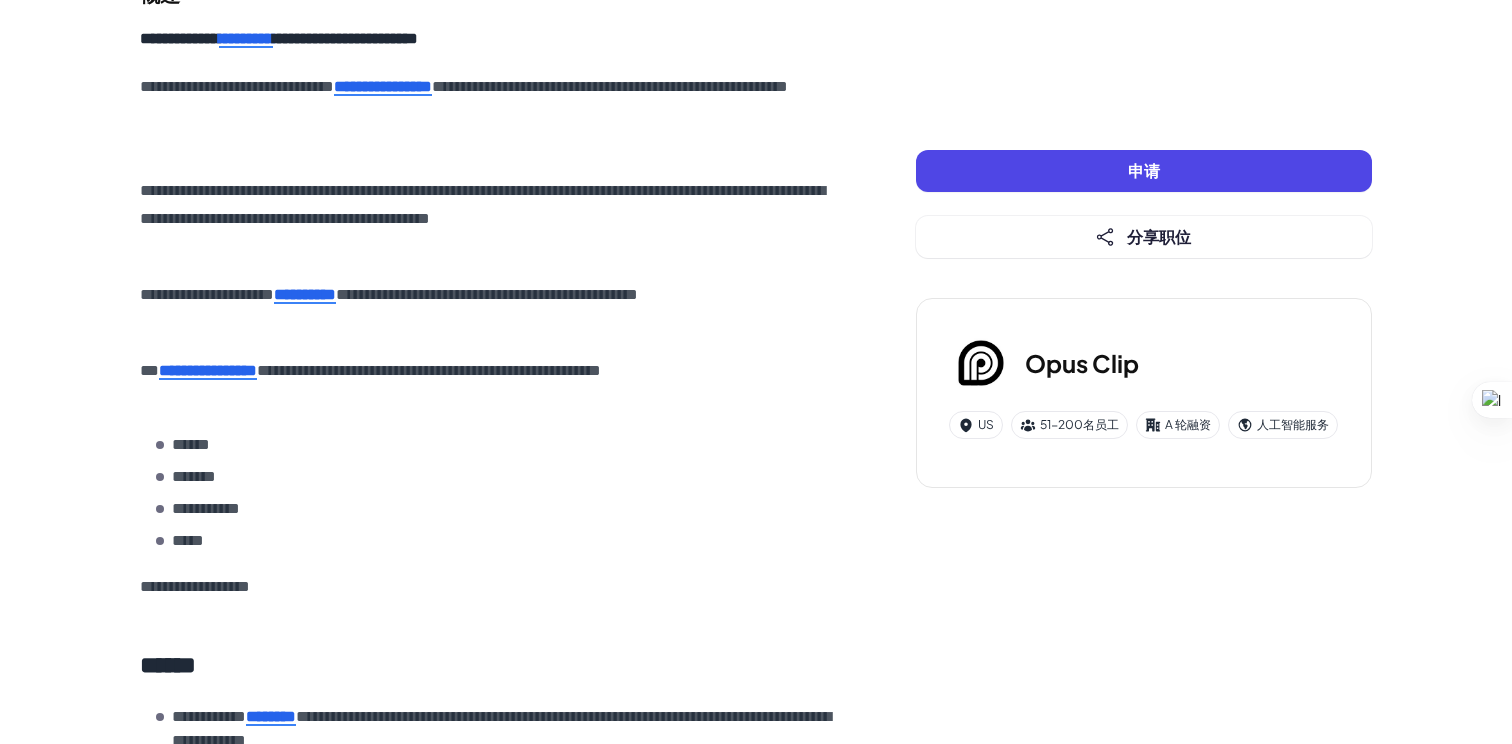 click on "[REDACTED]" at bounding box center (488, 309) 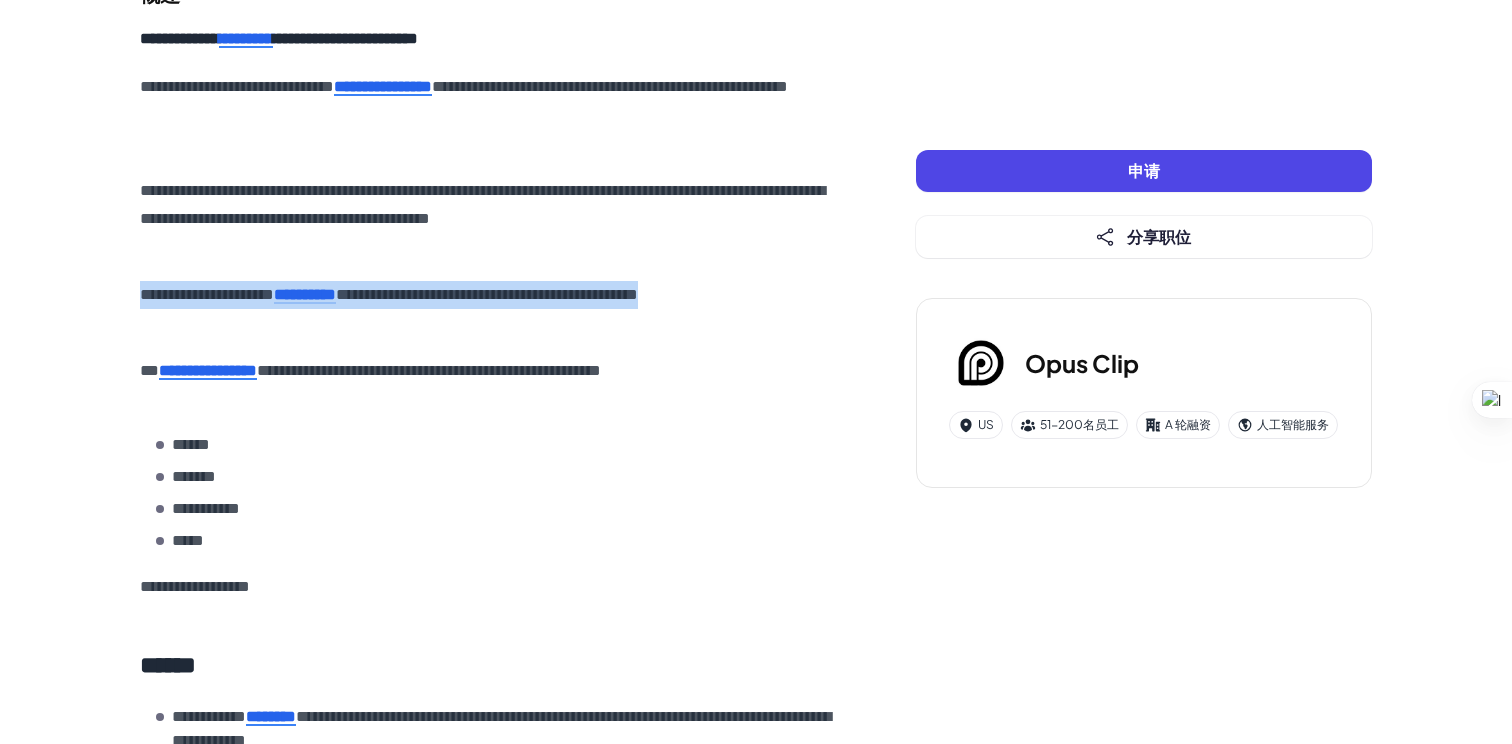 click on "[REDACTED]" at bounding box center (488, 309) 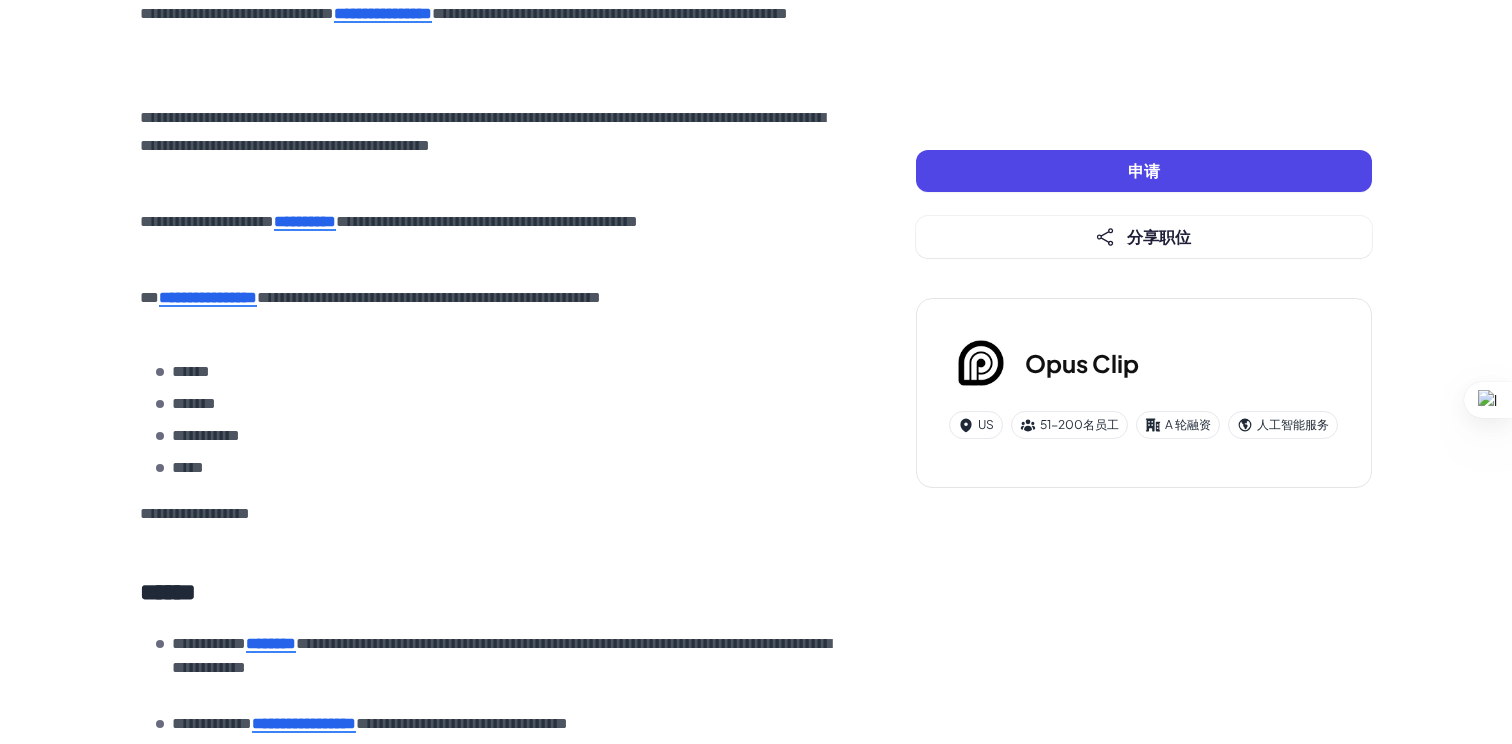 click on "[REDACTED]" at bounding box center (488, 312) 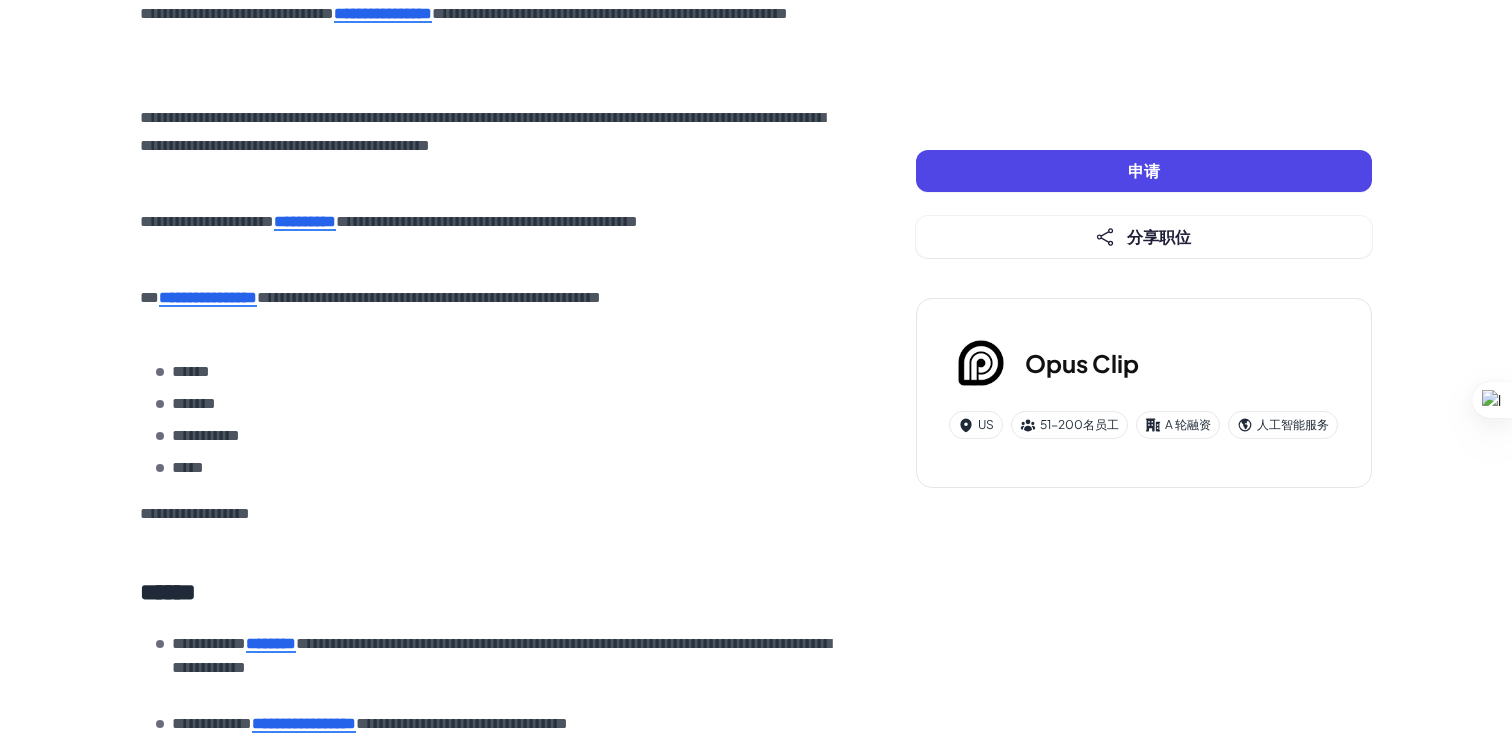 click on "[REDACTED]" at bounding box center [488, 312] 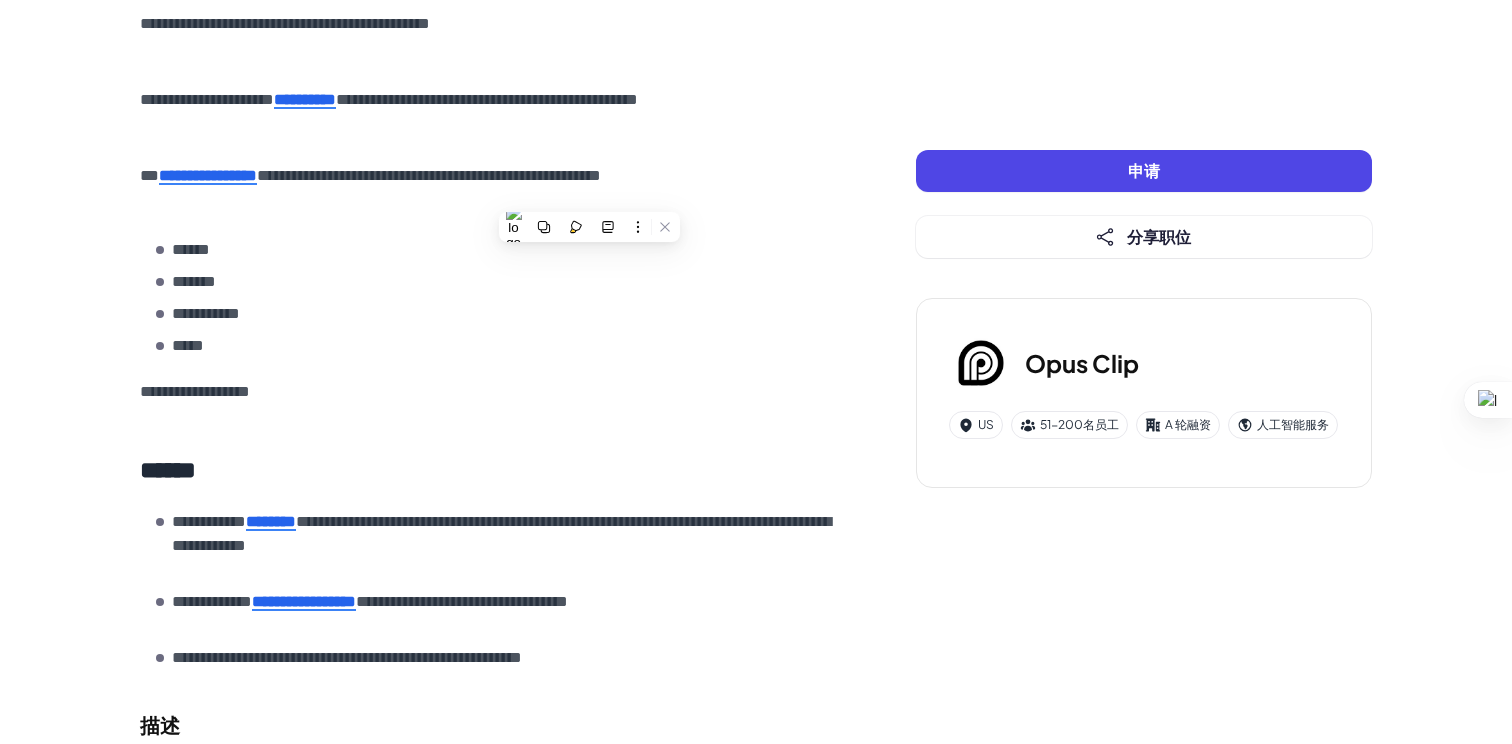 click on "**********" at bounding box center [496, 314] 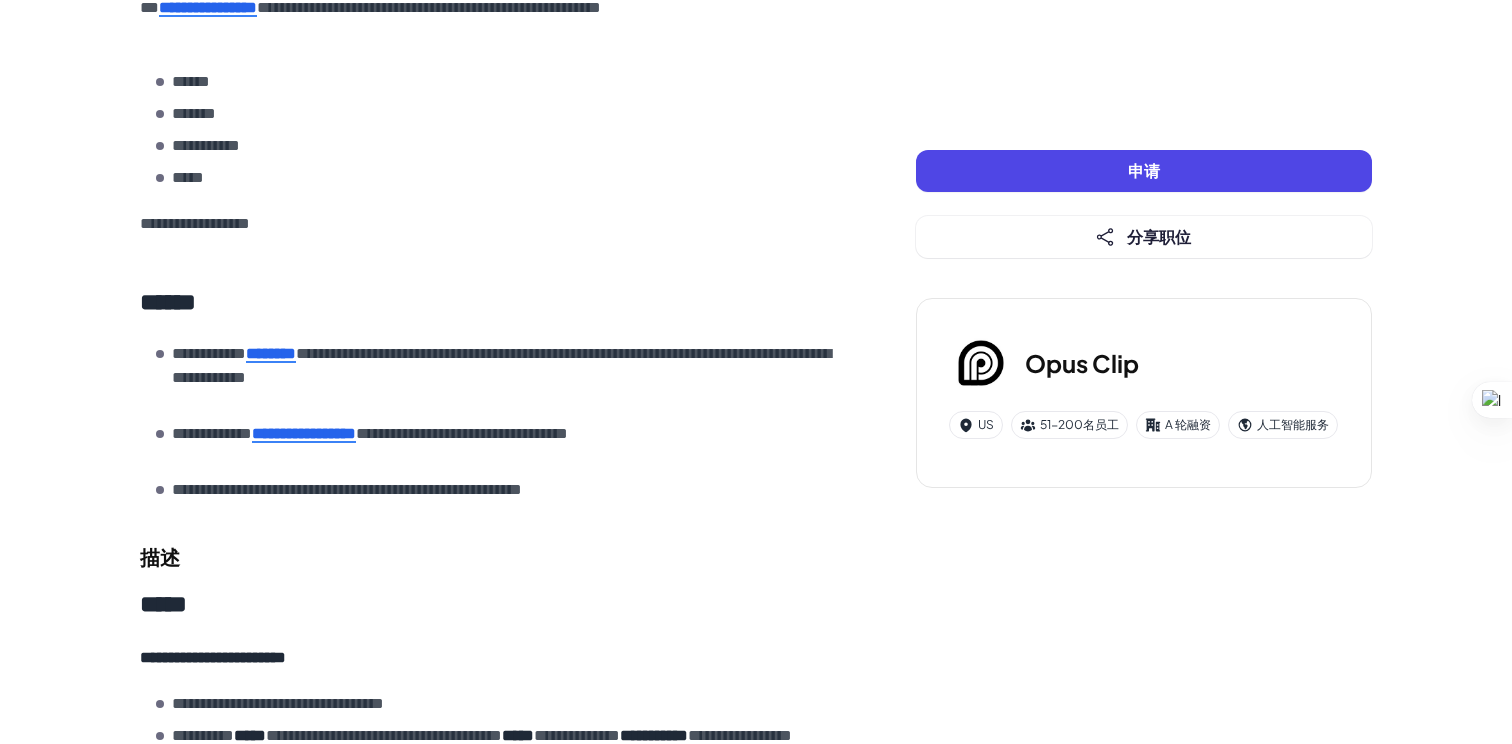 scroll, scrollTop: 753, scrollLeft: 0, axis: vertical 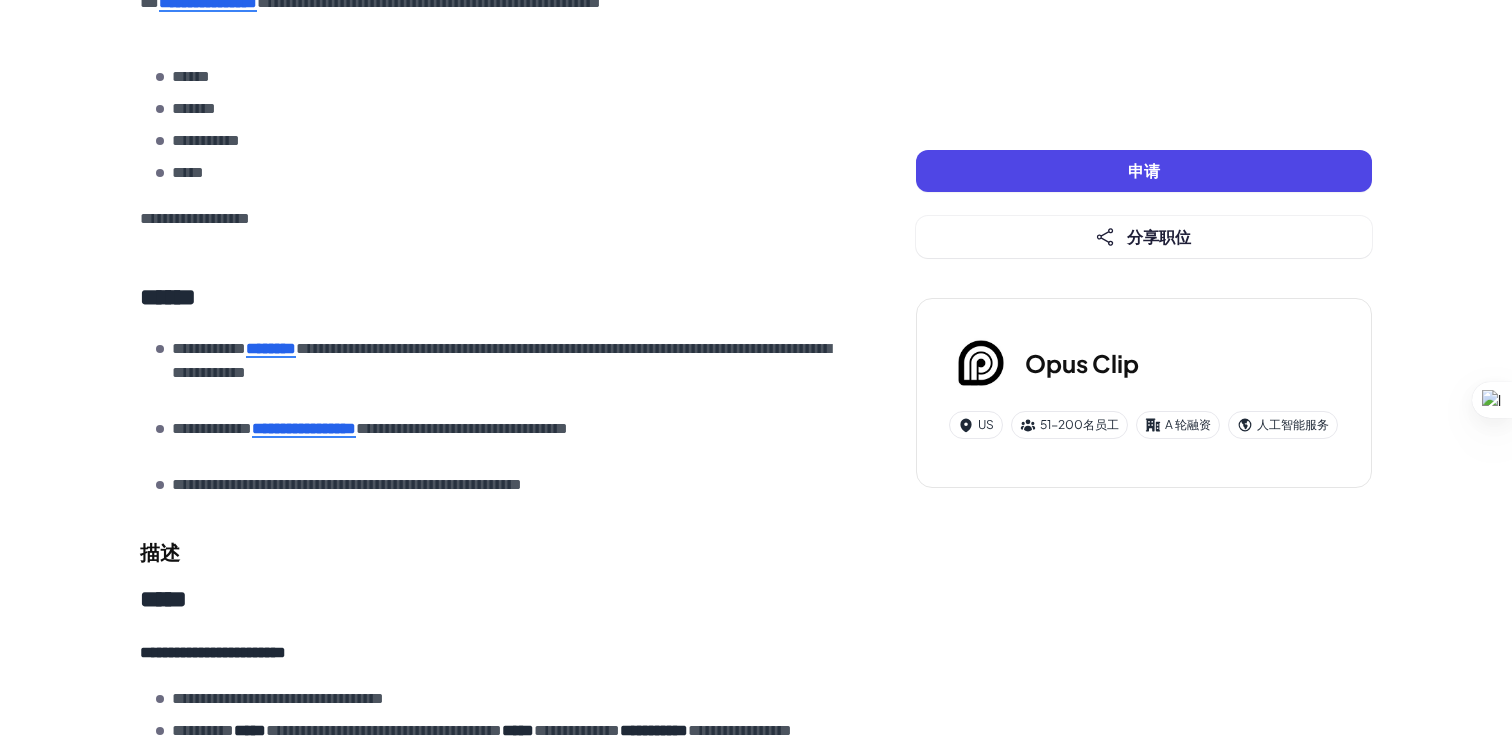 click on "[REDACTED]" at bounding box center (501, 360) 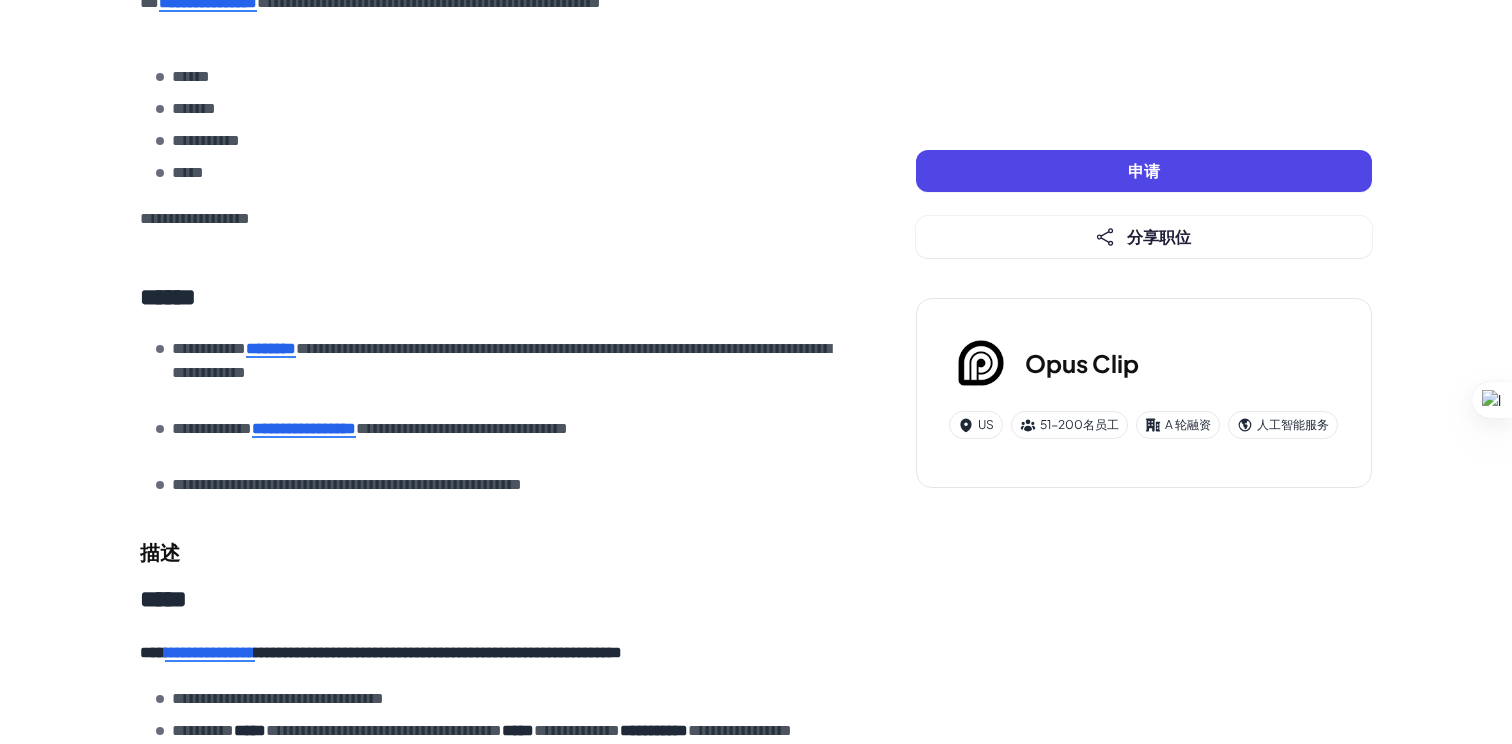 click on "[REDACTED]" at bounding box center [501, 360] 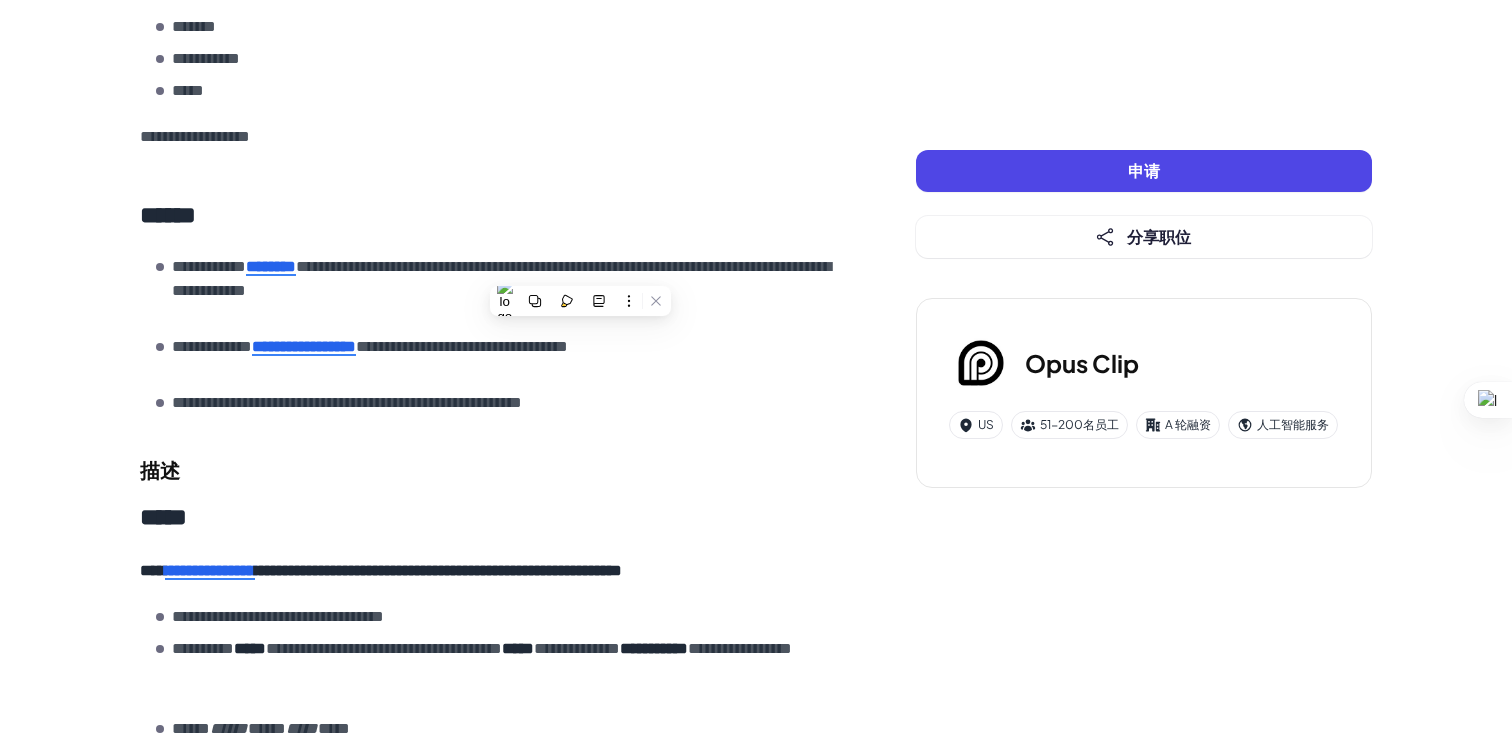 scroll, scrollTop: 844, scrollLeft: 0, axis: vertical 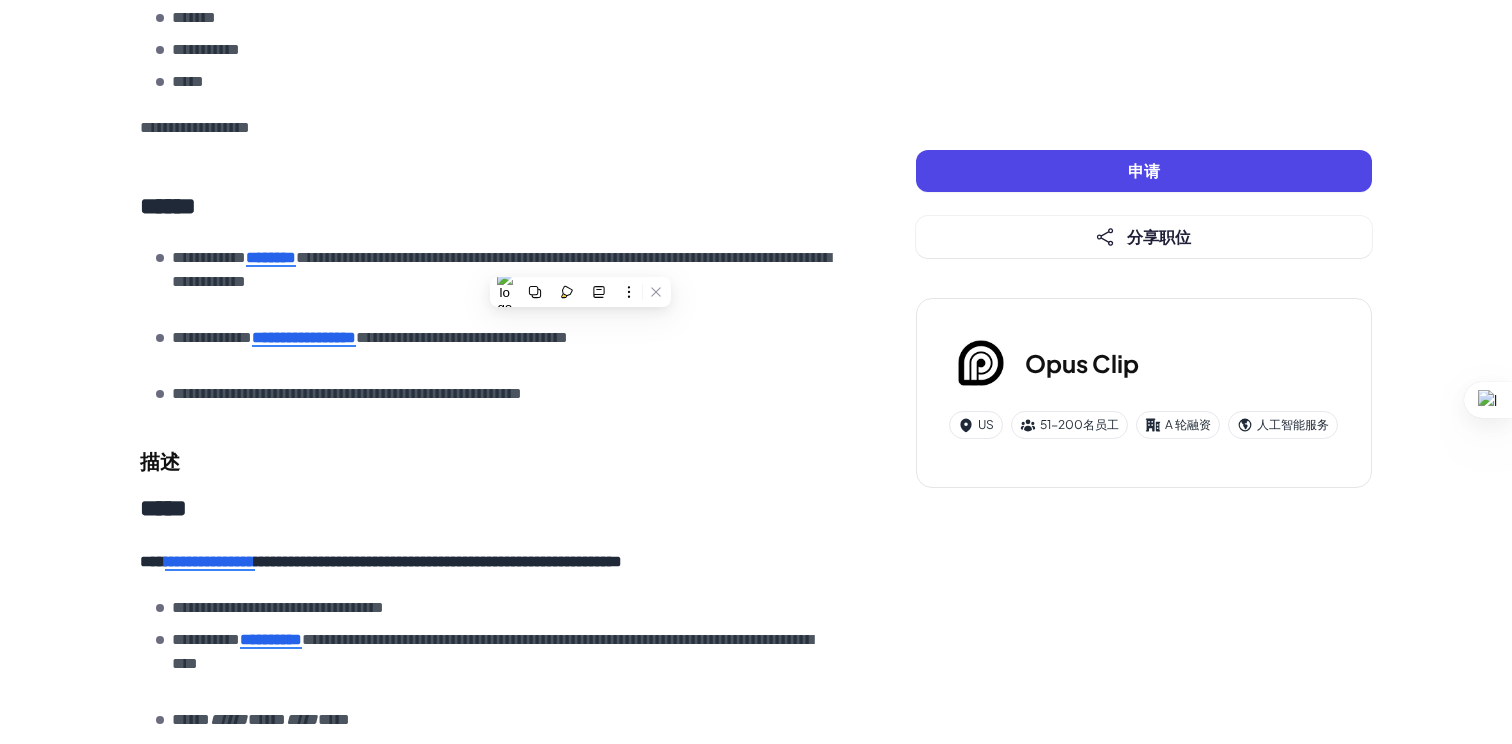 click on "[REDACTED]" at bounding box center [504, 350] 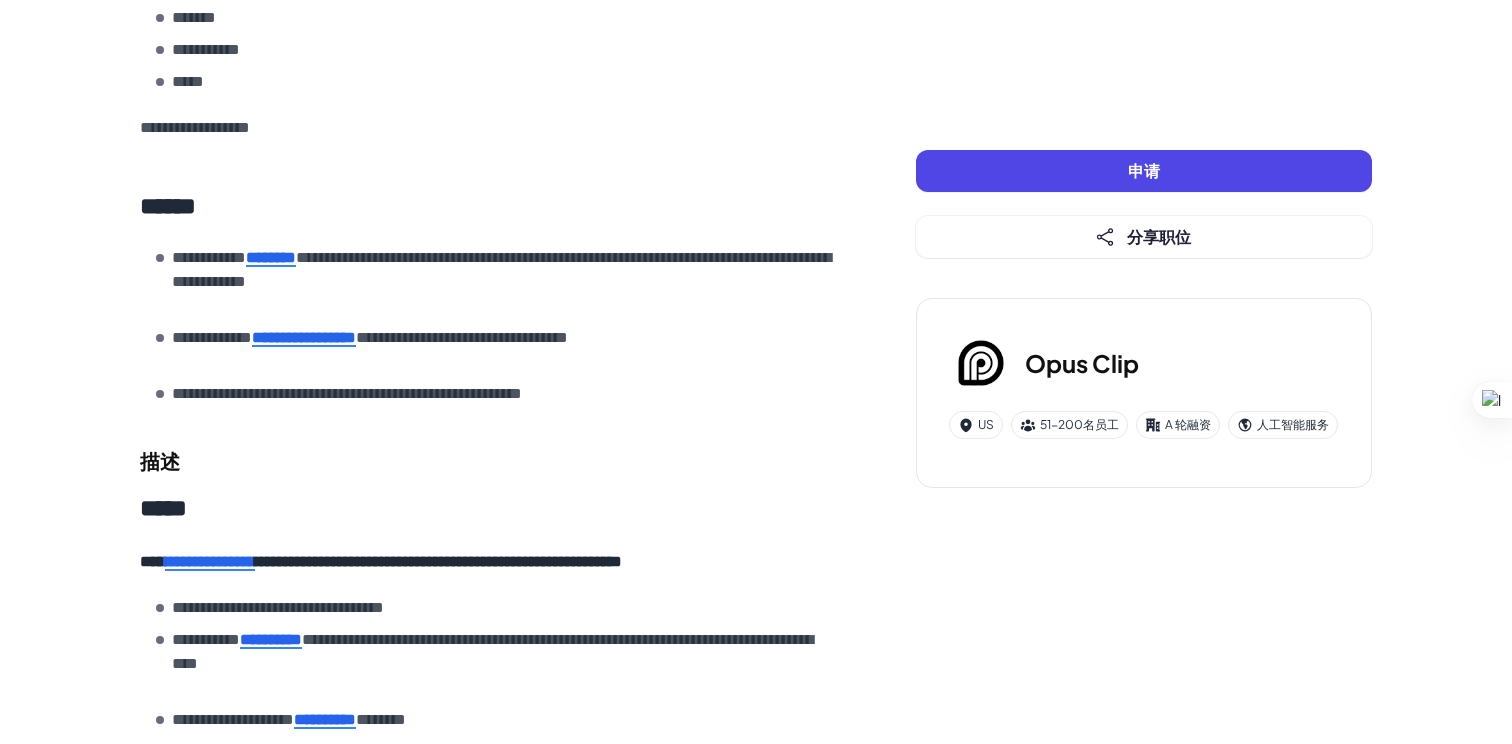 click on "[REDACTED]" at bounding box center [504, 350] 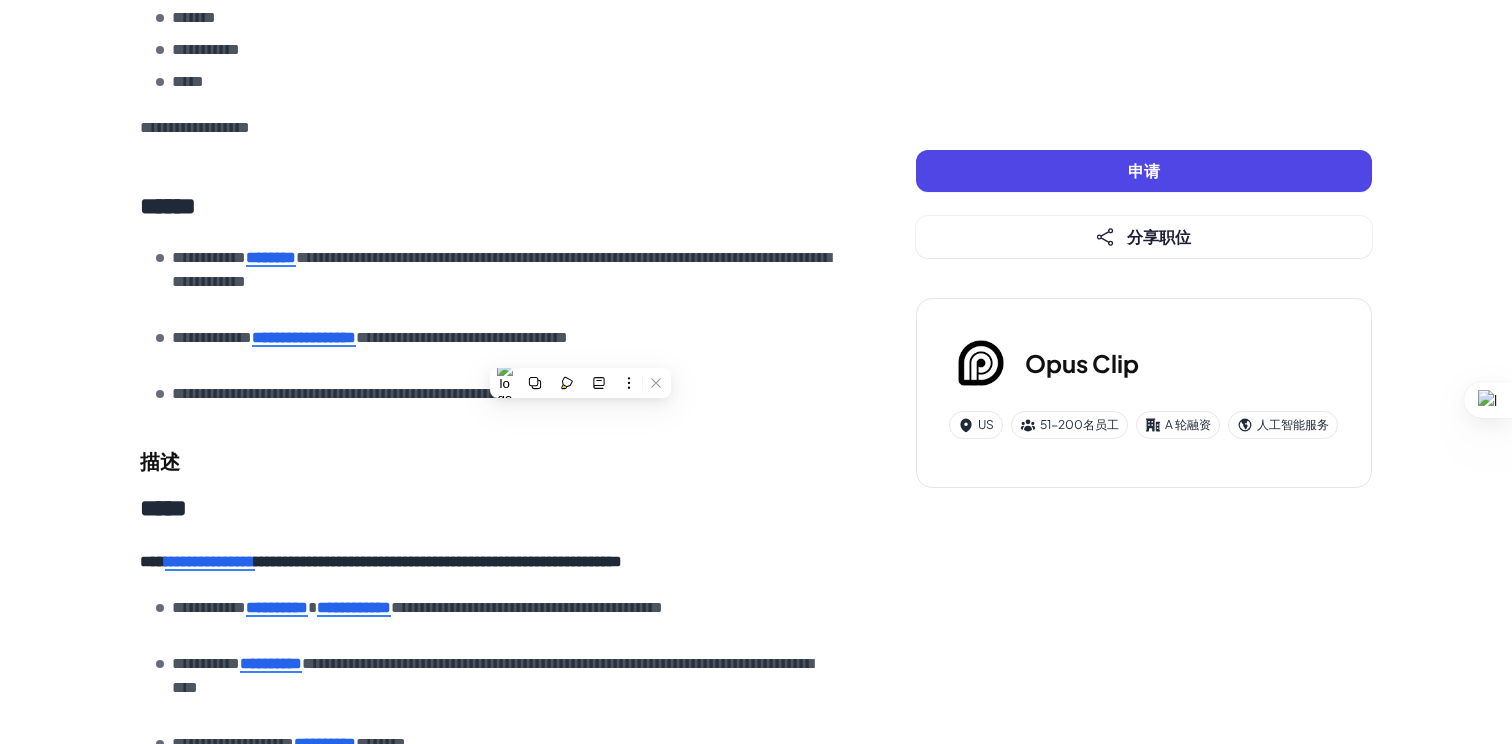 click on "[REDACTED]" at bounding box center (504, 350) 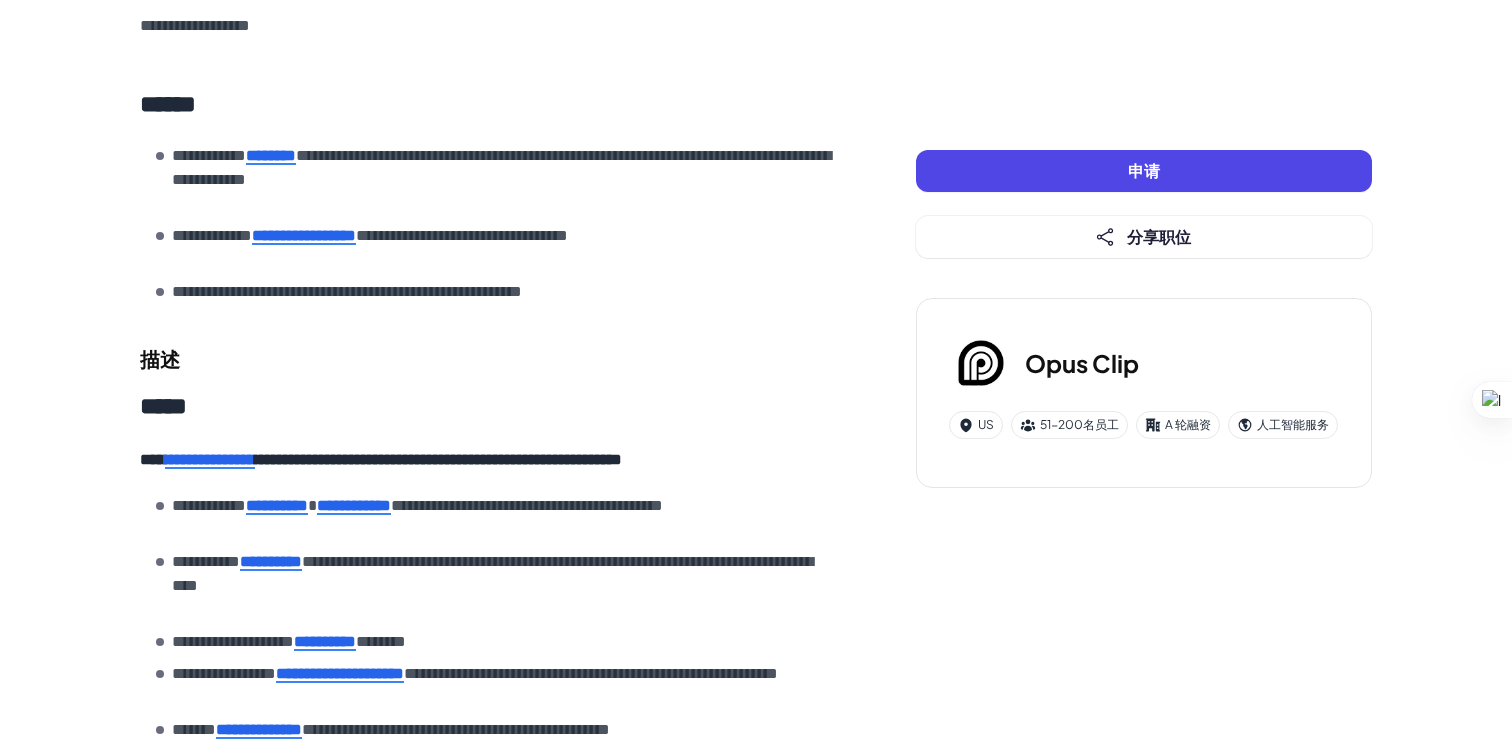 scroll, scrollTop: 953, scrollLeft: 0, axis: vertical 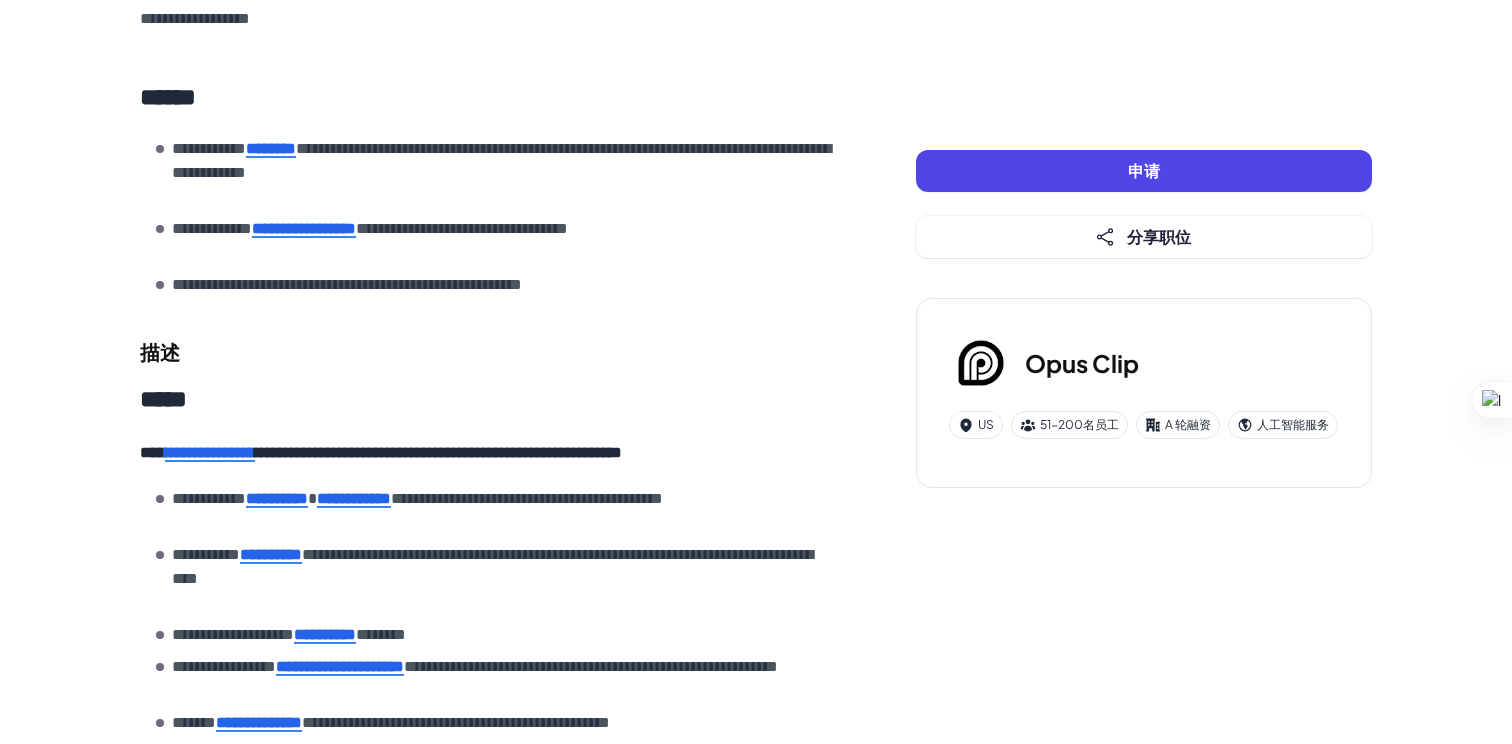 click on "**********" at bounding box center [347, 284] 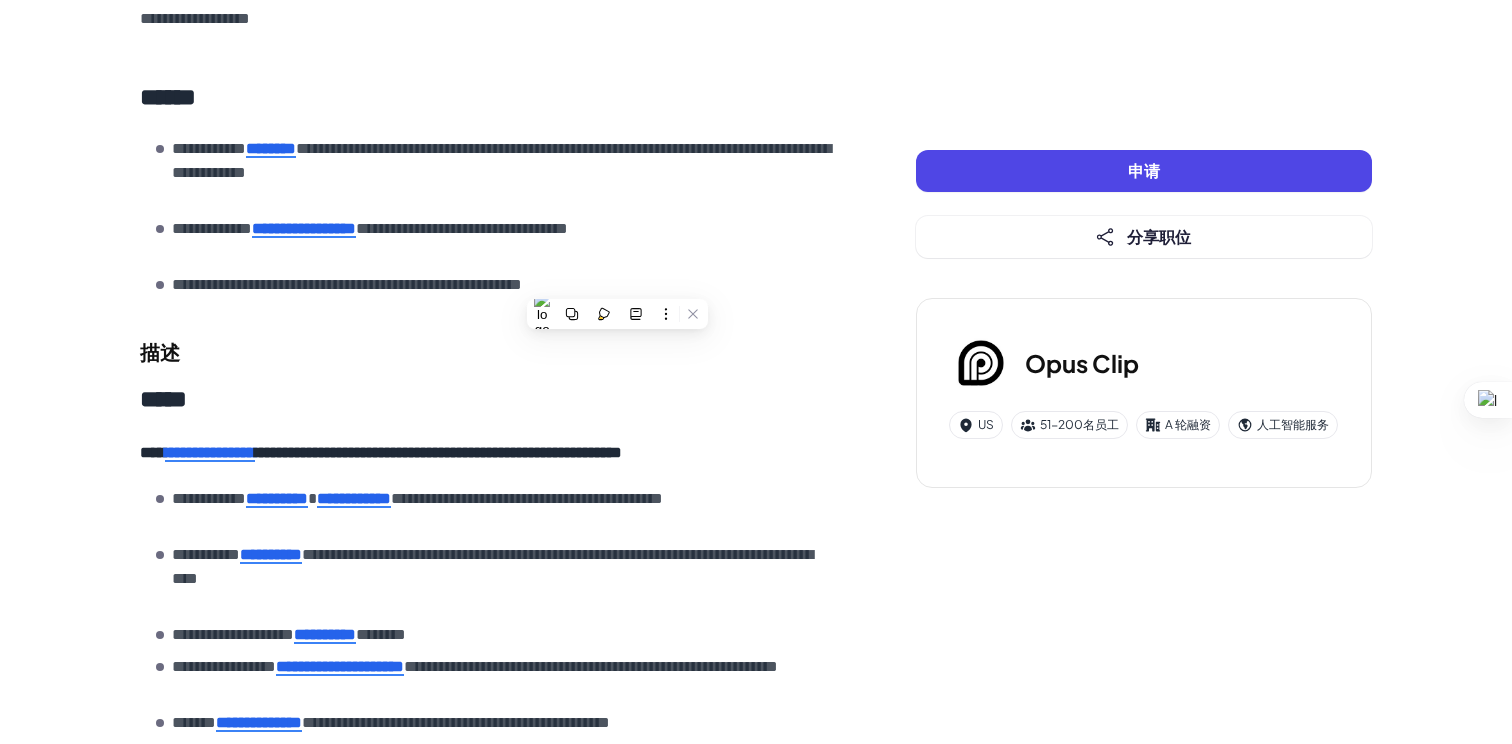 click on "**********" at bounding box center (347, 284) 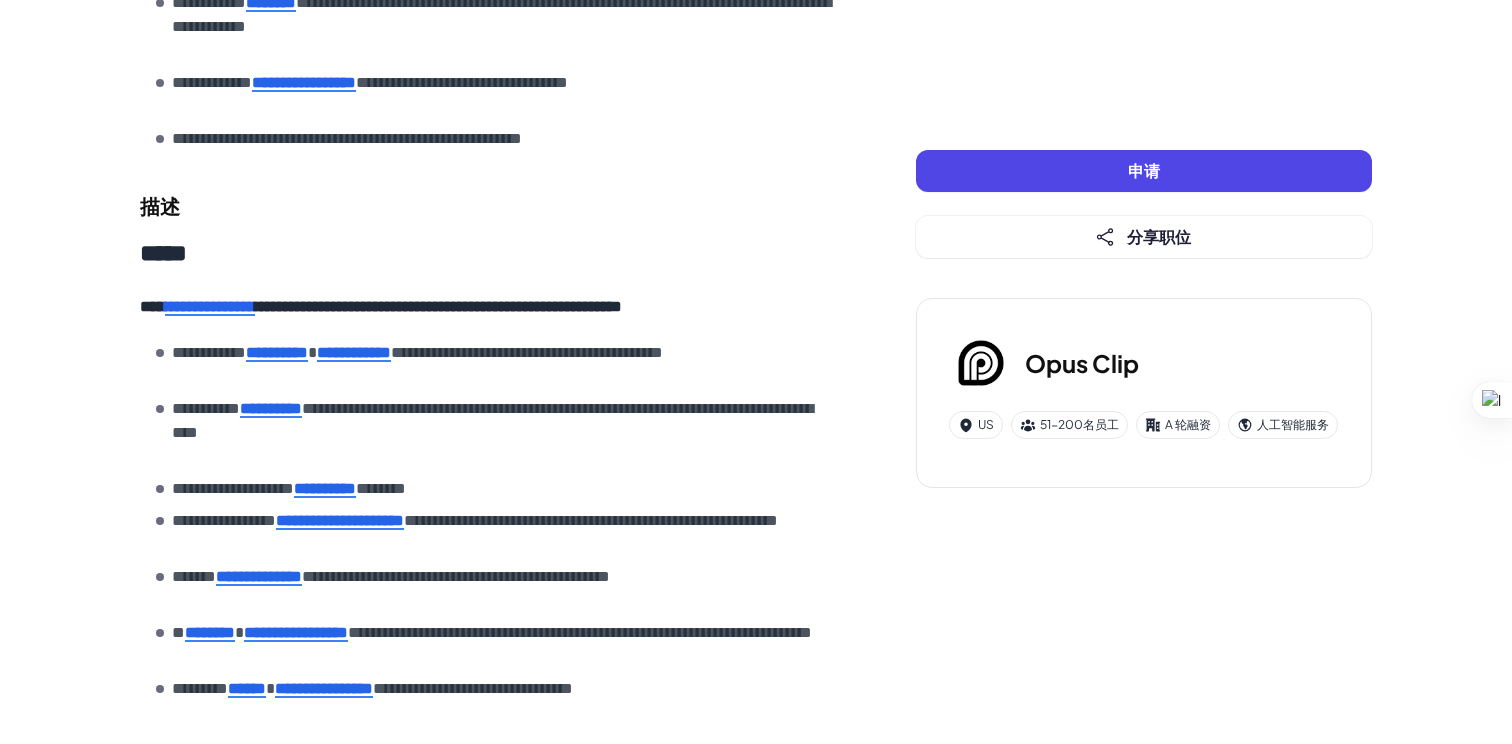 scroll, scrollTop: 1111, scrollLeft: 0, axis: vertical 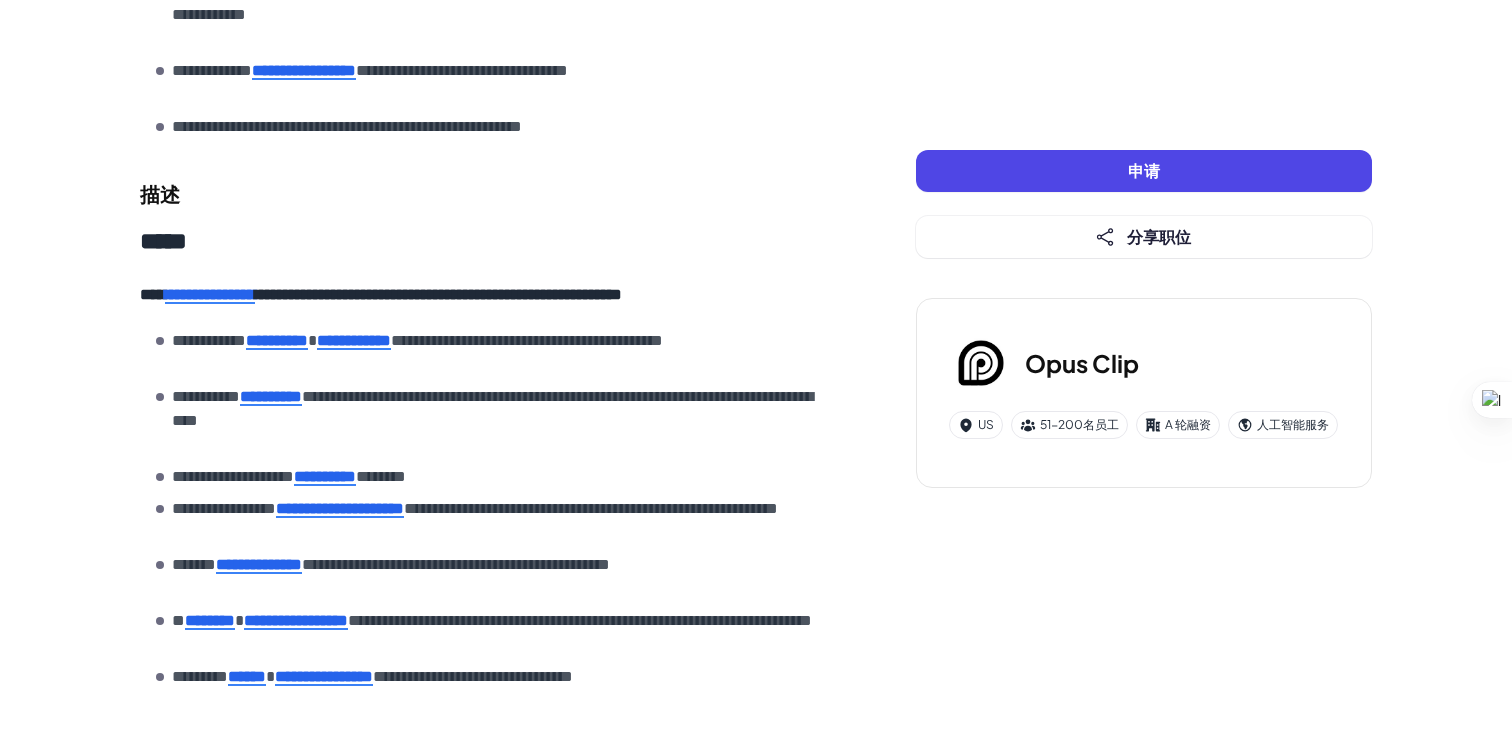 click on "[REDACTED]" at bounding box center [488, 295] 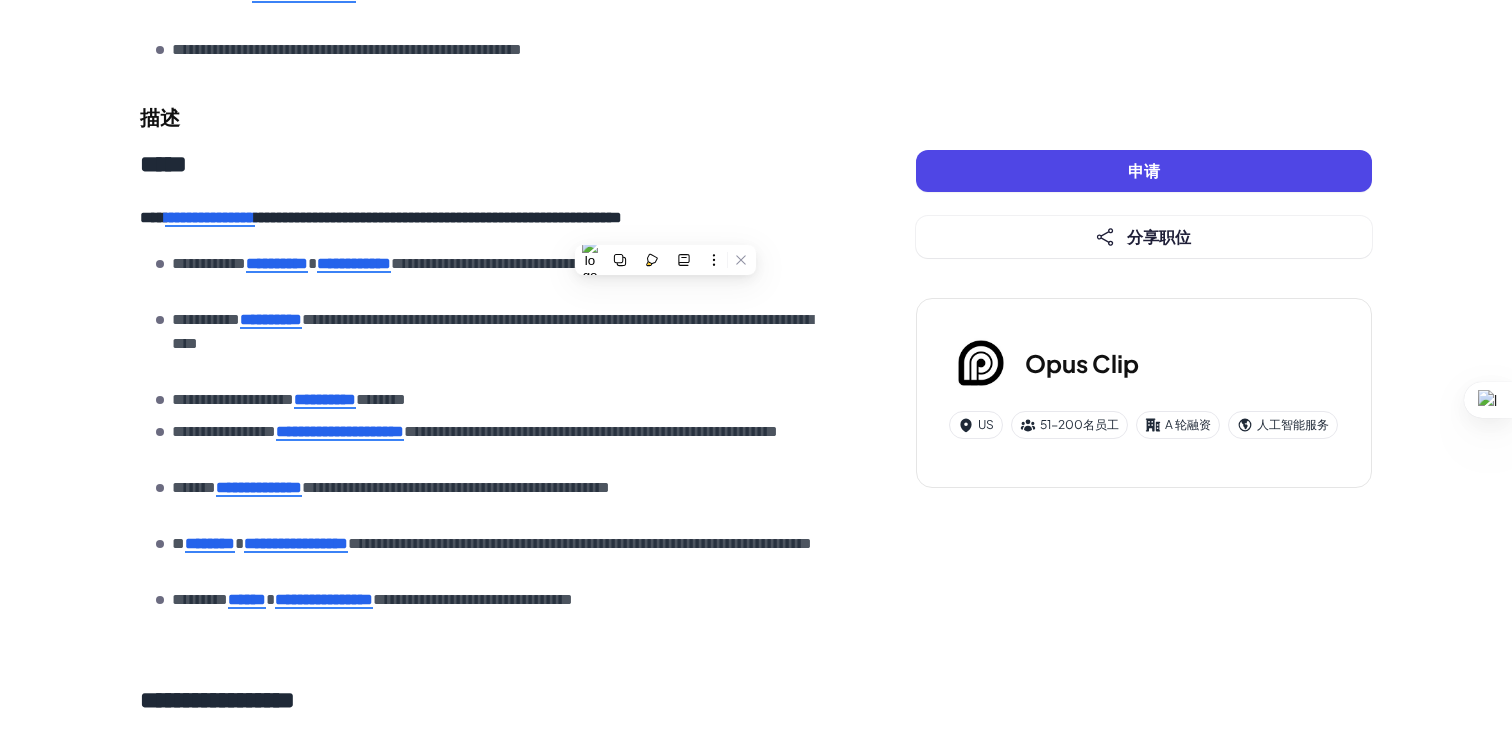 scroll, scrollTop: 1210, scrollLeft: 0, axis: vertical 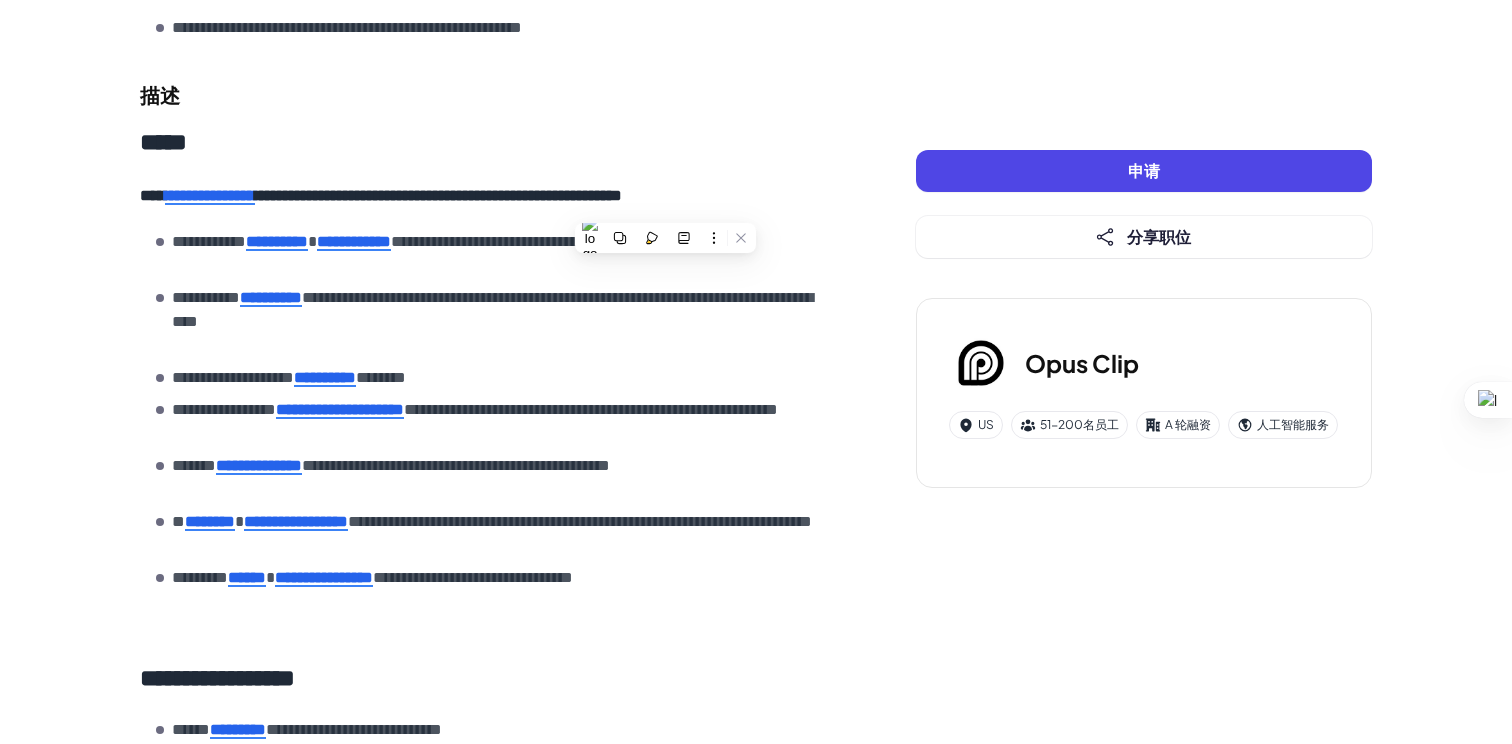 click on "[REDACTED]" at bounding box center [496, 422] 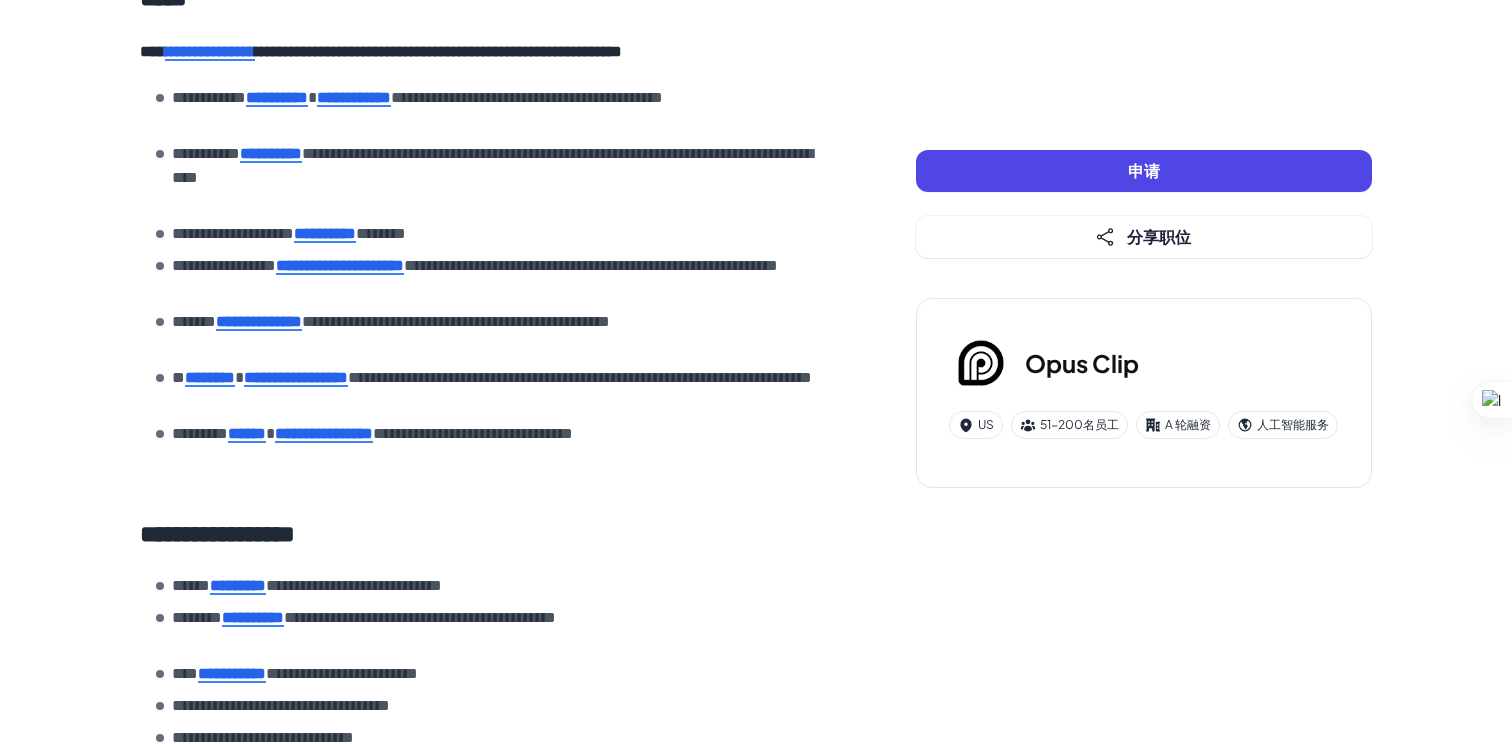 scroll, scrollTop: 1356, scrollLeft: 0, axis: vertical 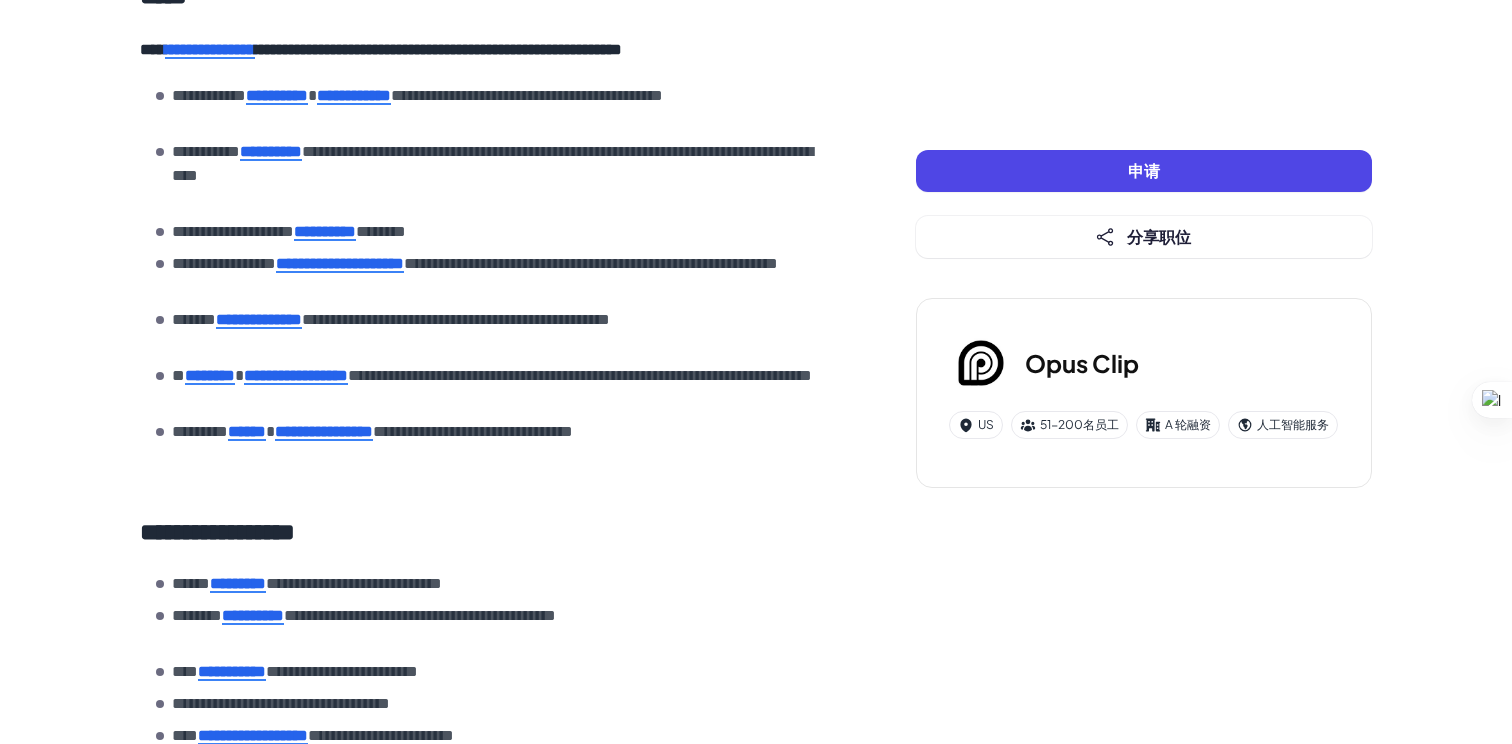 drag, startPoint x: 674, startPoint y: 86, endPoint x: 709, endPoint y: 230, distance: 148.19244 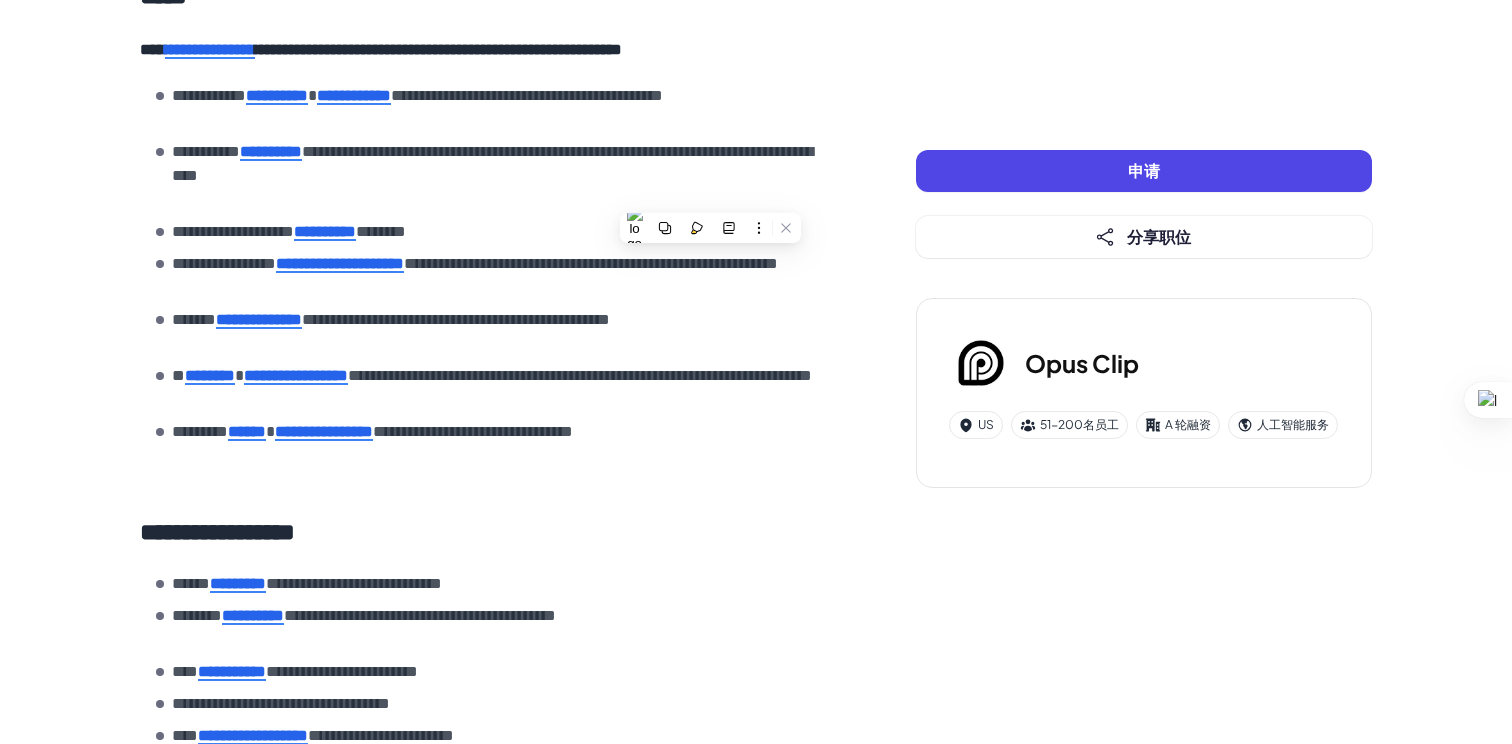 click on "[REDACTED]" at bounding box center (496, 232) 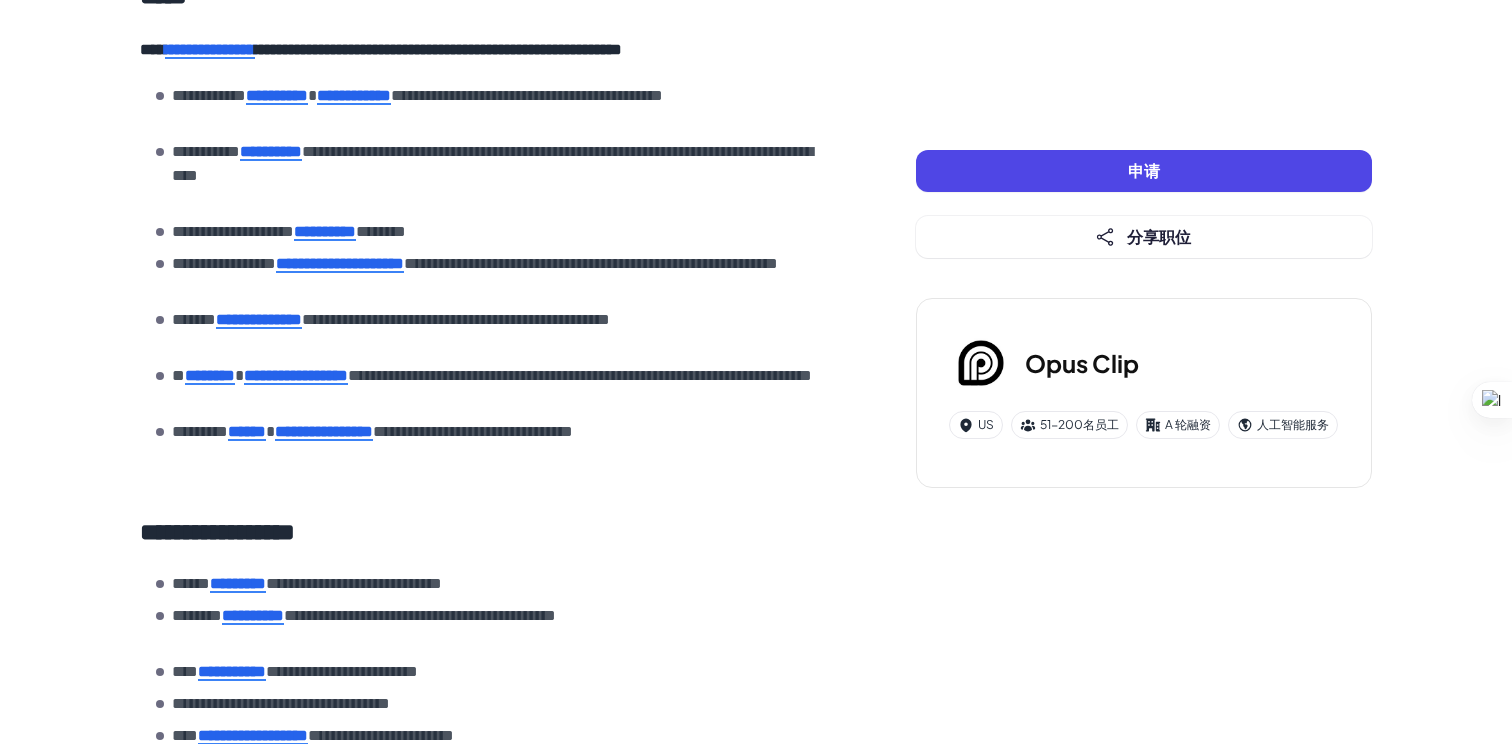 click on "[REDACTED]" at bounding box center [496, 232] 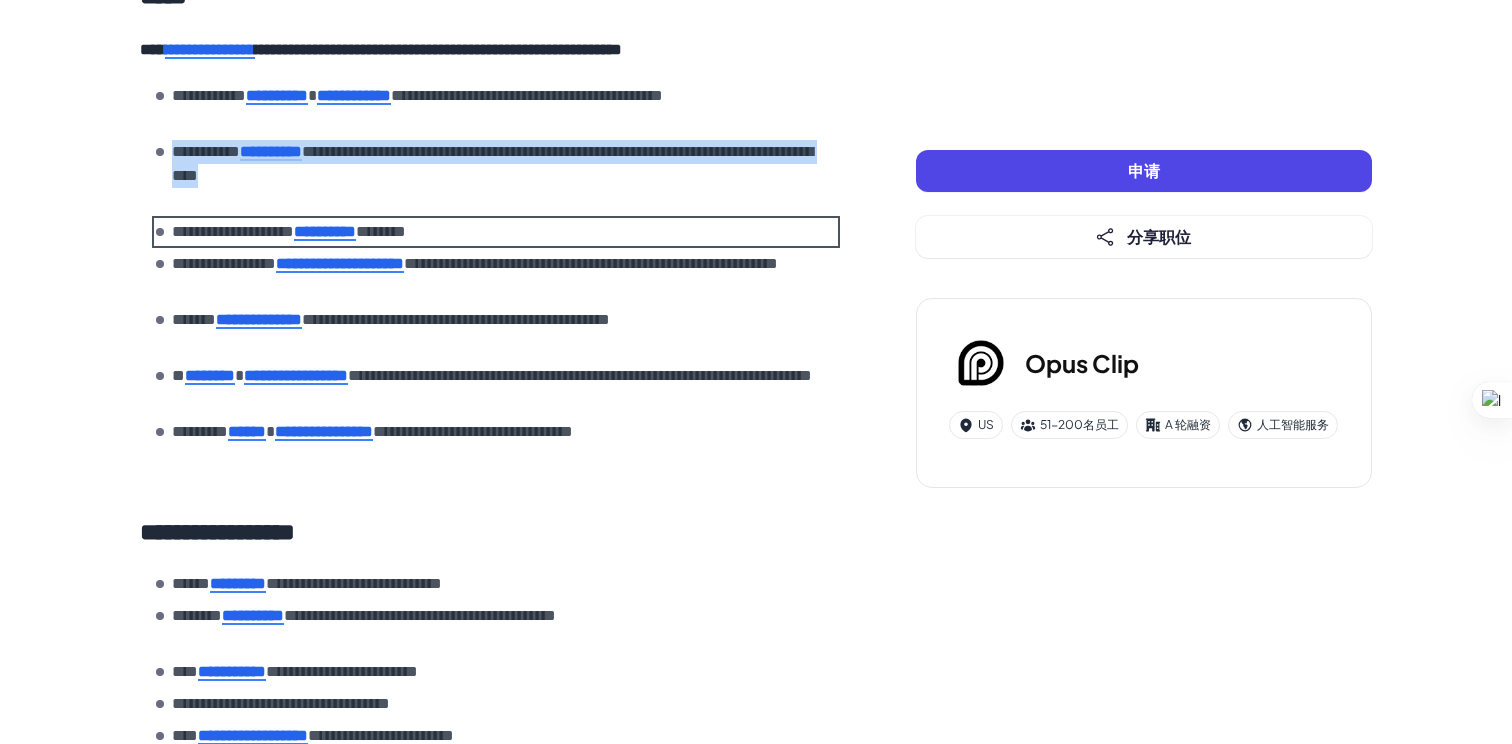 click on "[REDACTED]" at bounding box center (496, 232) 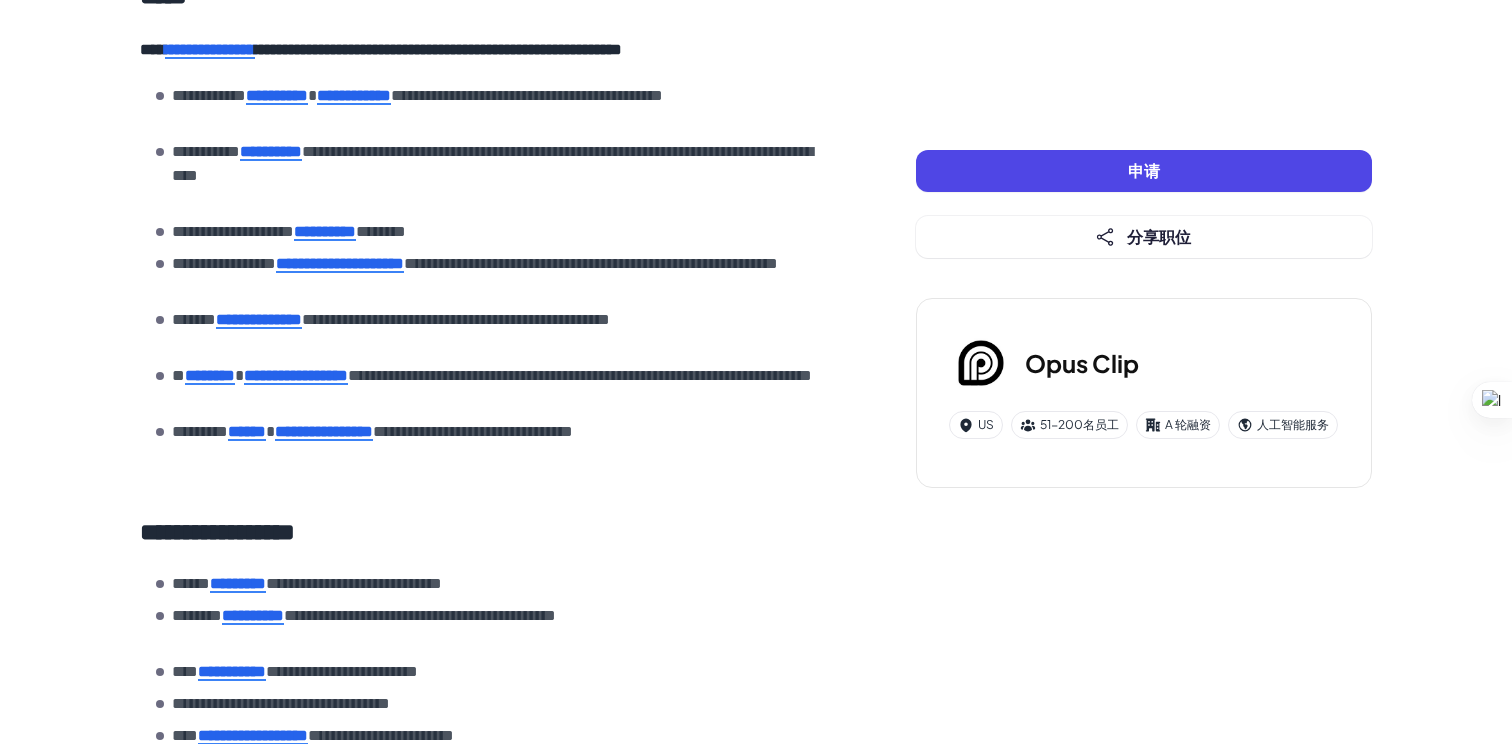 click on "[REDACTED]" at bounding box center (504, 276) 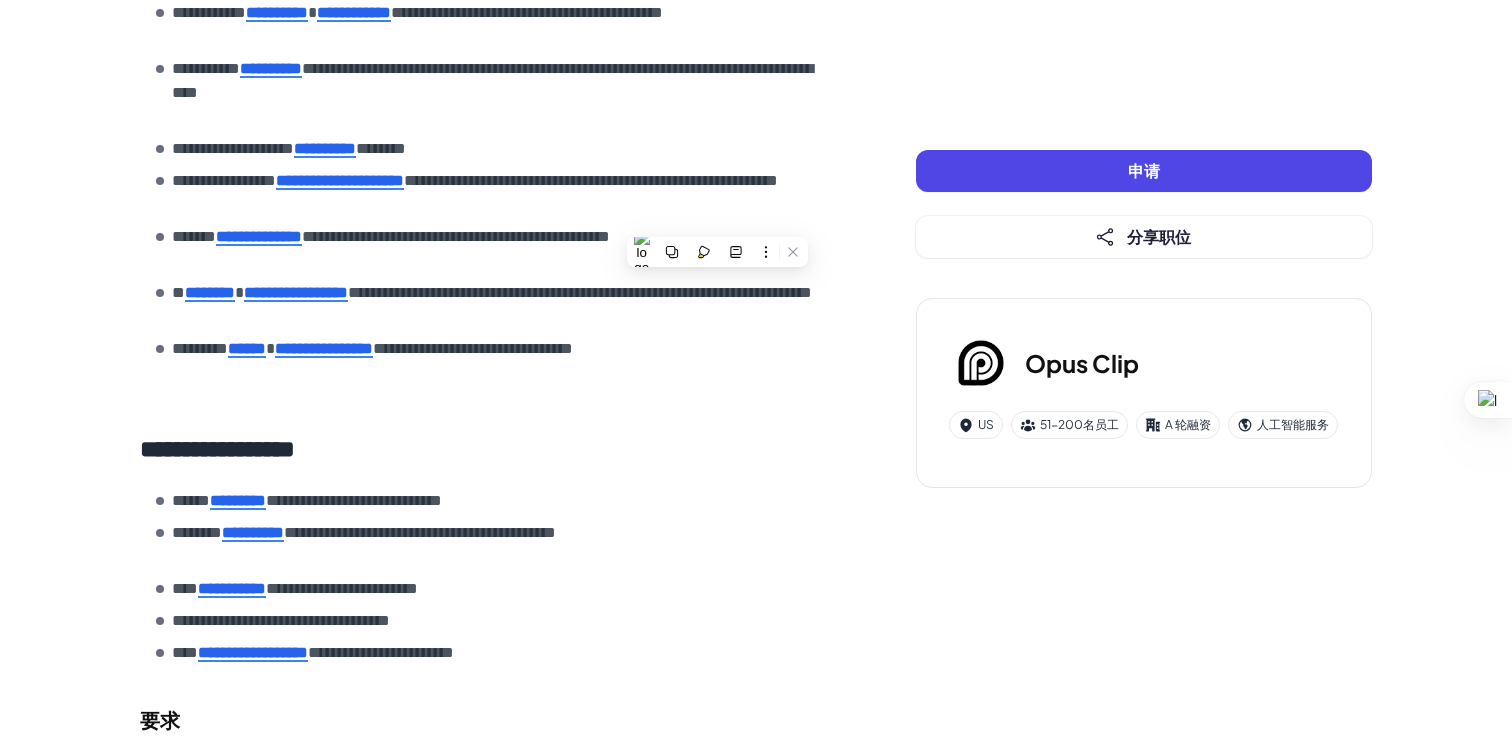 scroll, scrollTop: 1440, scrollLeft: 0, axis: vertical 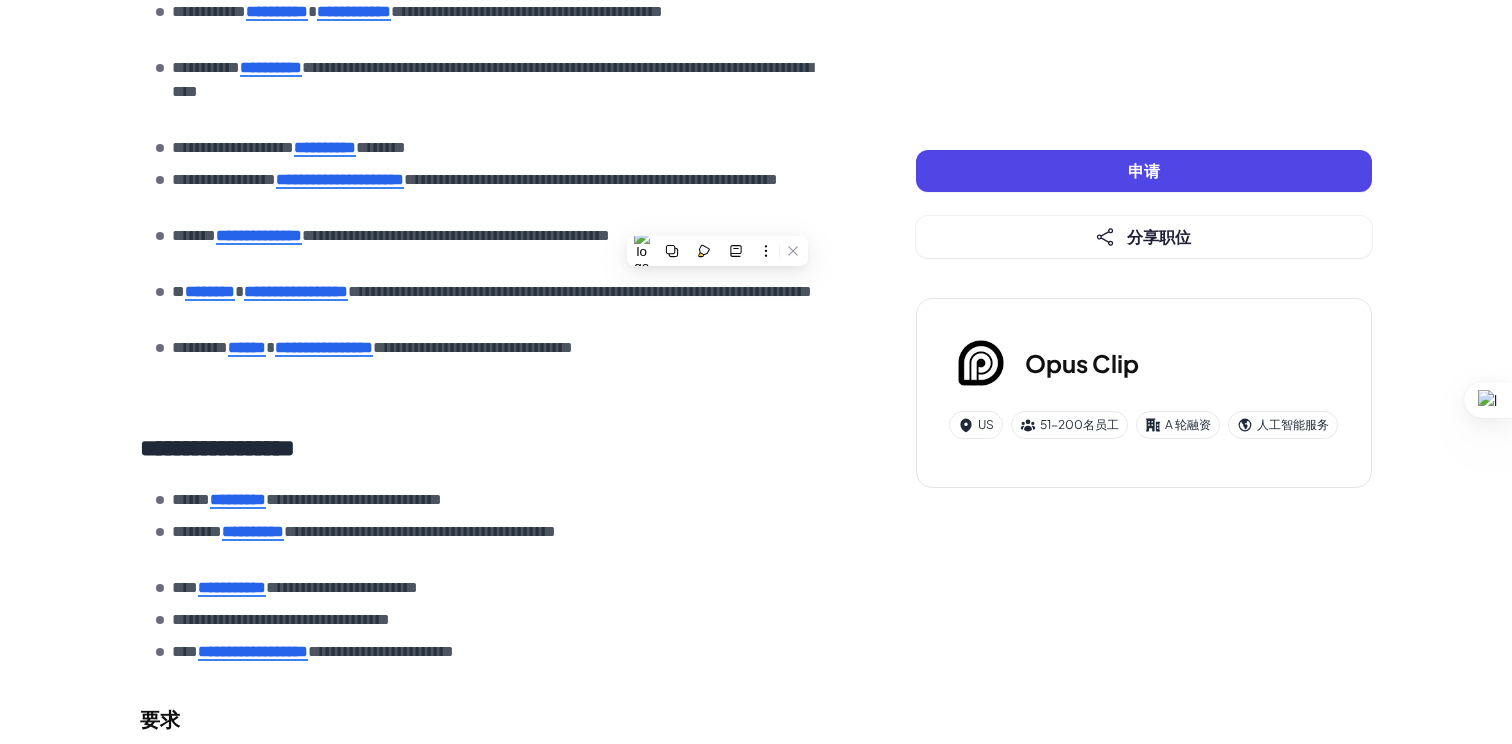 click on "[REDACTED]" at bounding box center (496, 192) 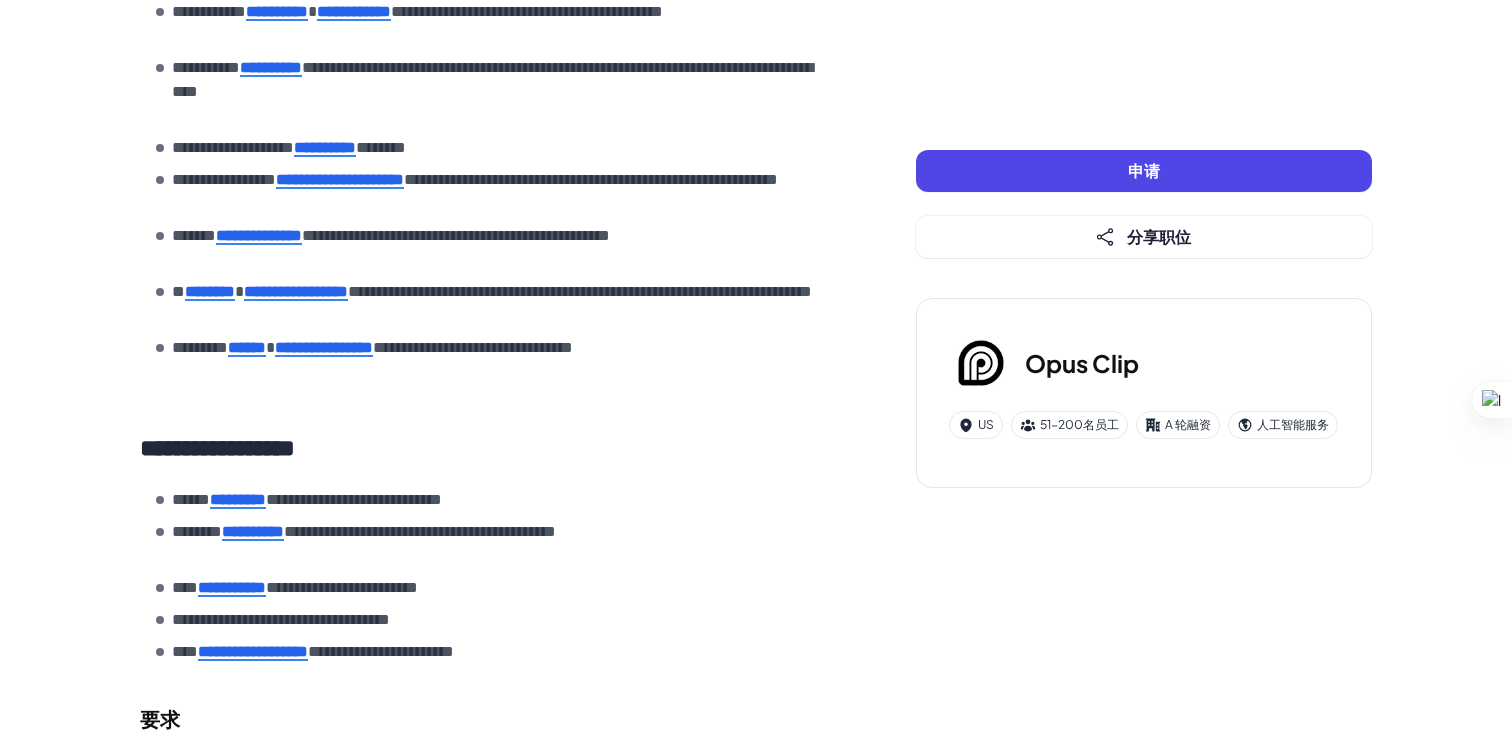 click on "[REDACTED]" at bounding box center [496, 192] 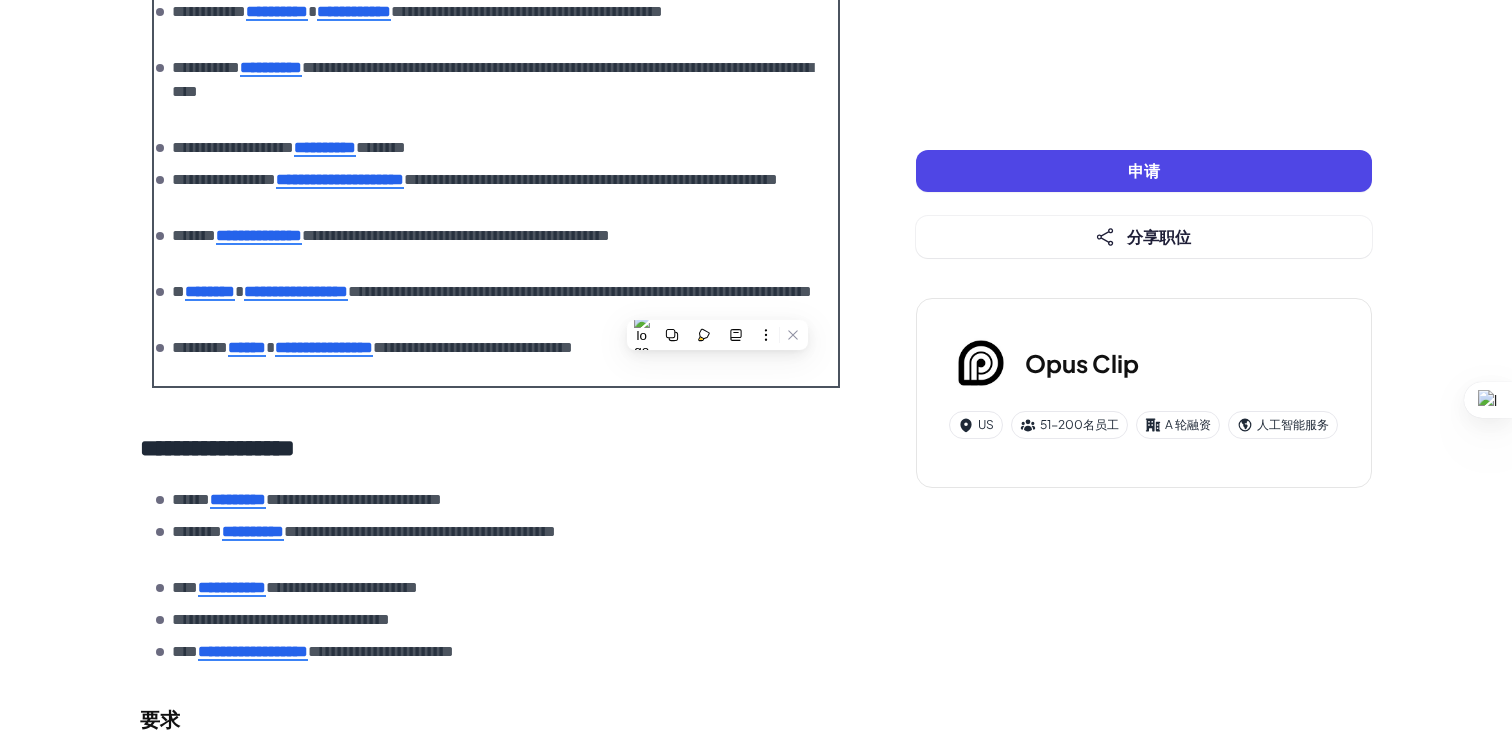 click on "[REDACTED]" at bounding box center [504, 360] 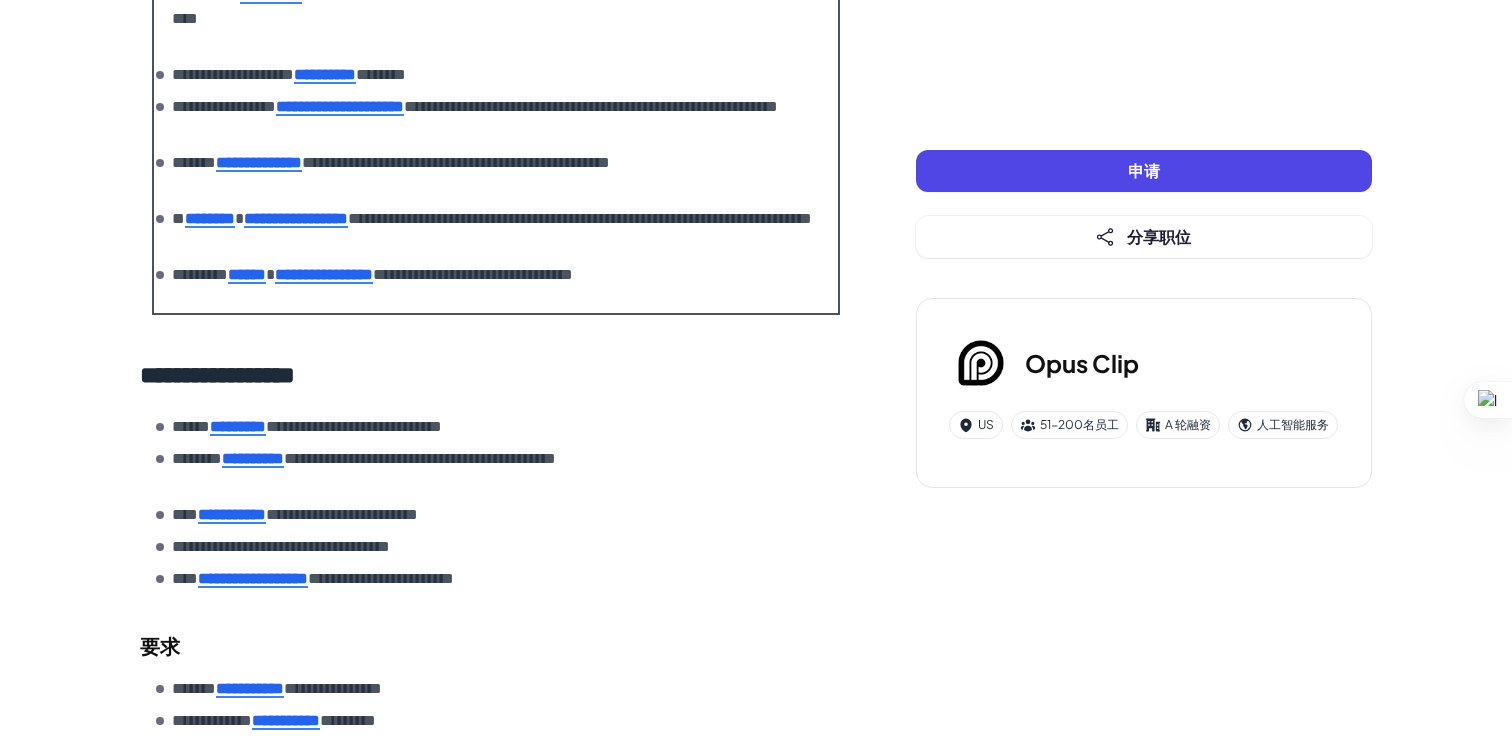 click on "**********" at bounding box center [488, 375] 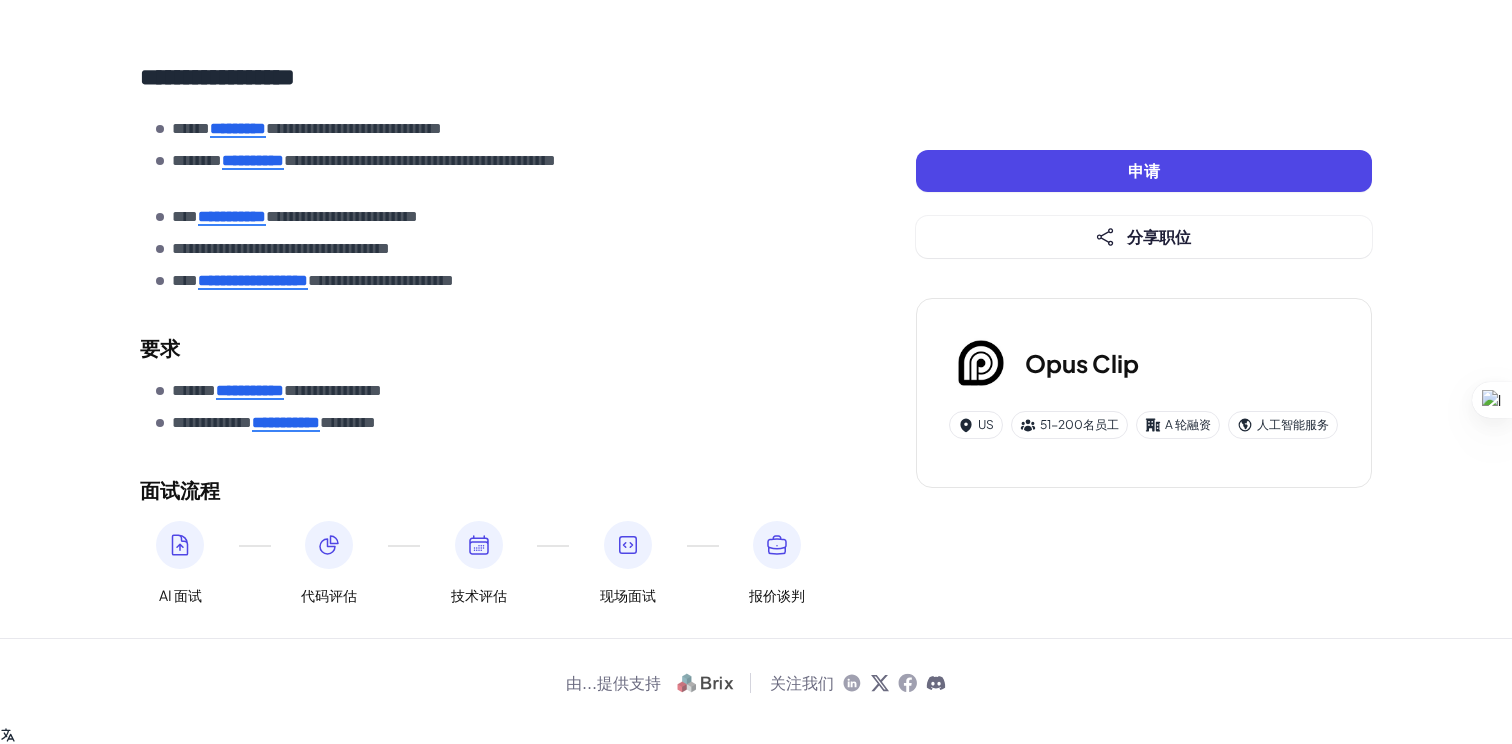 scroll, scrollTop: 1815, scrollLeft: 0, axis: vertical 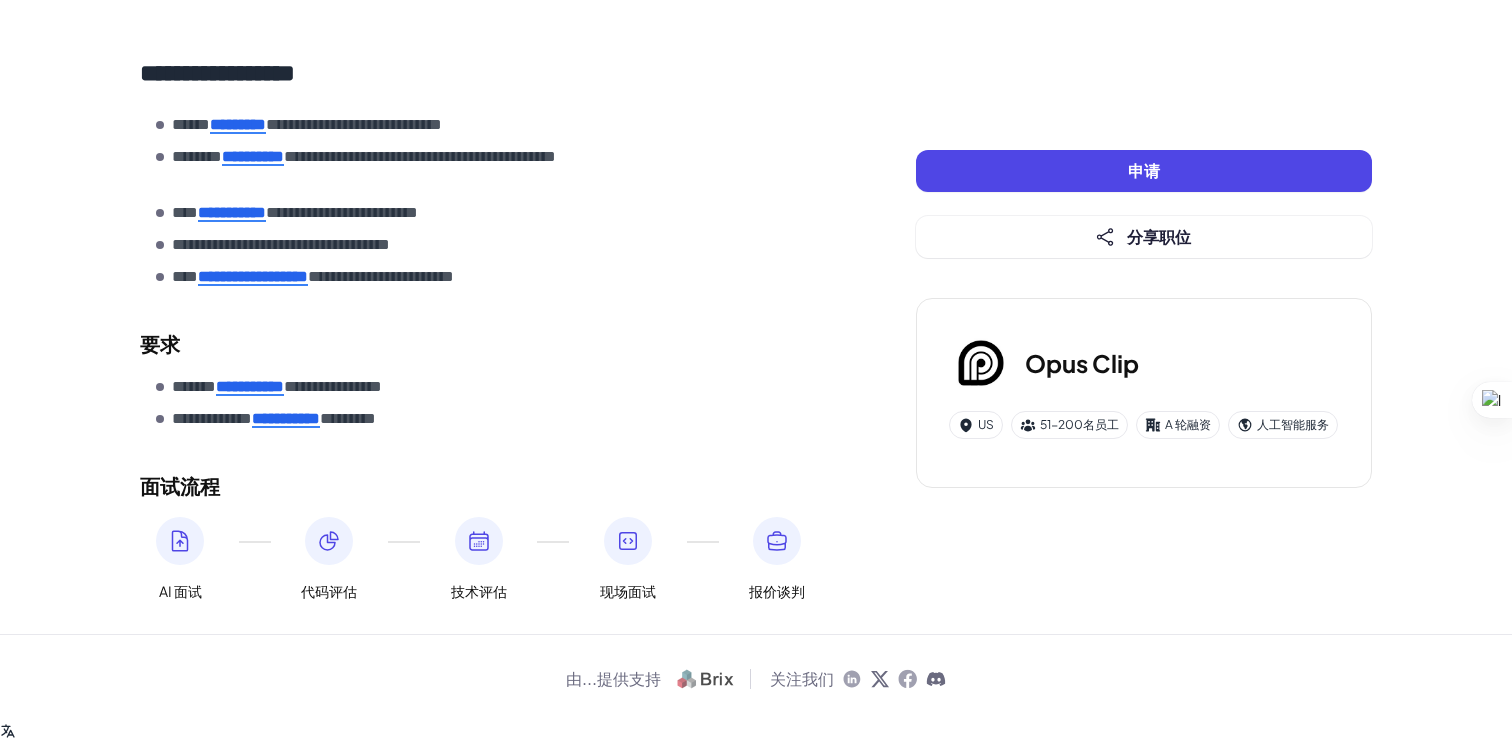 drag, startPoint x: 677, startPoint y: 189, endPoint x: 673, endPoint y: 447, distance: 258.031 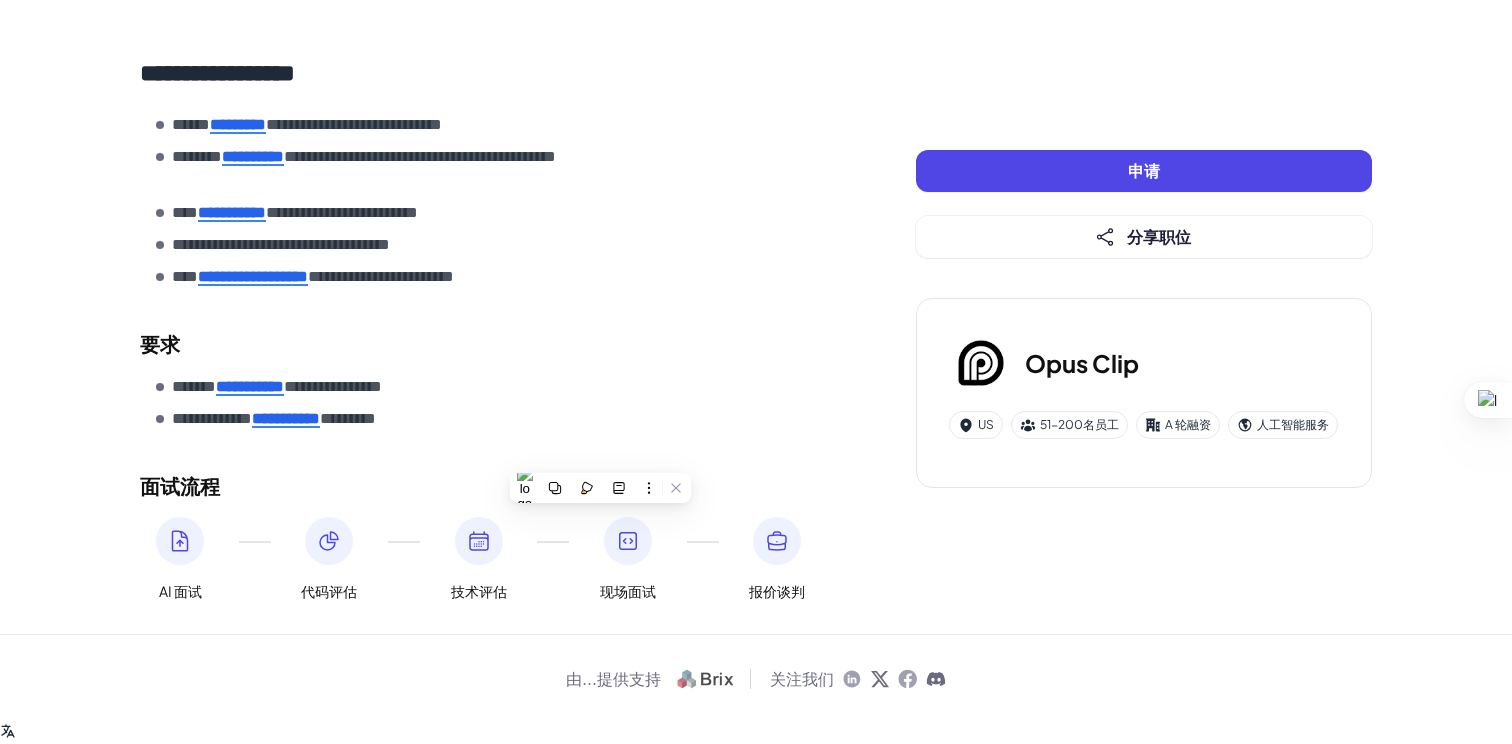 click on "[REDACTED]" at bounding box center (277, 387) 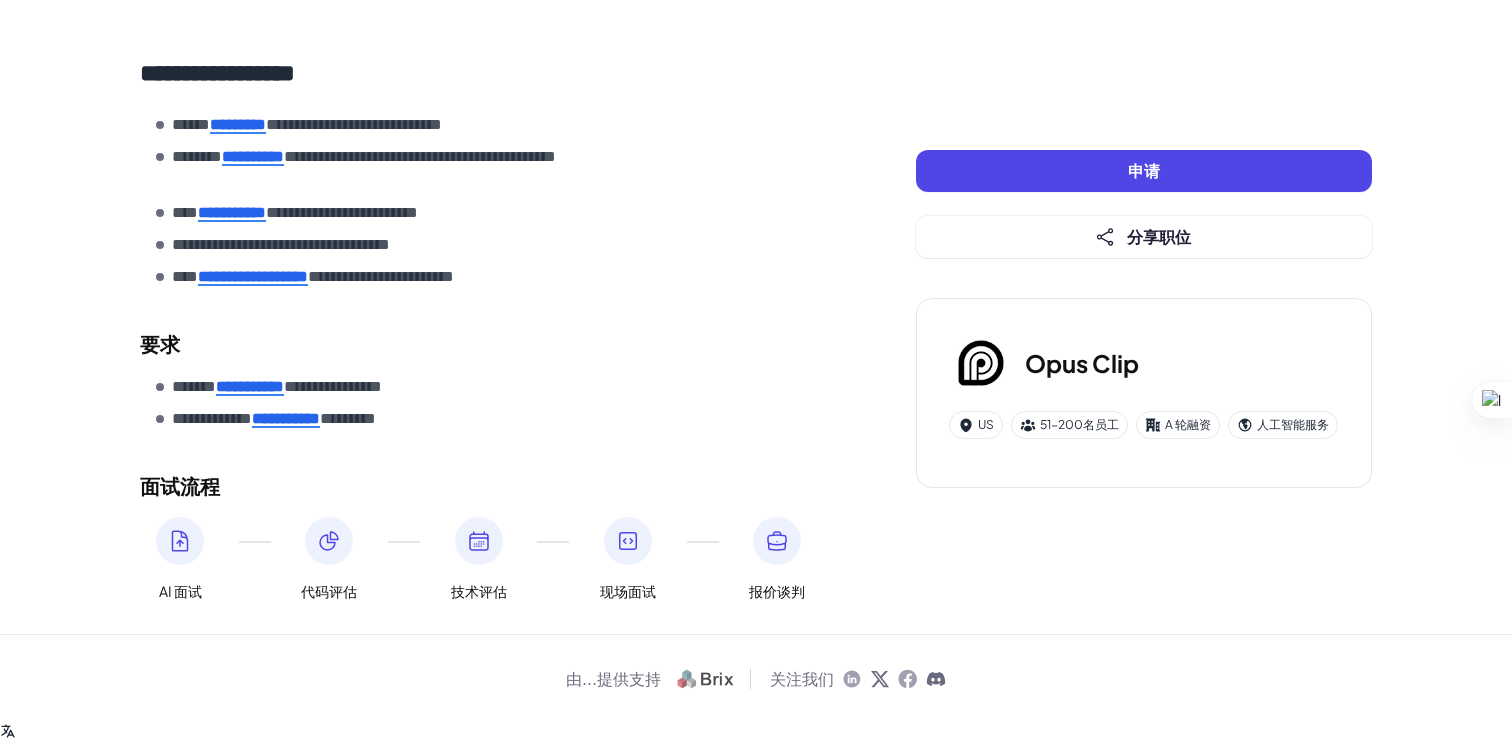 scroll, scrollTop: 1822, scrollLeft: 0, axis: vertical 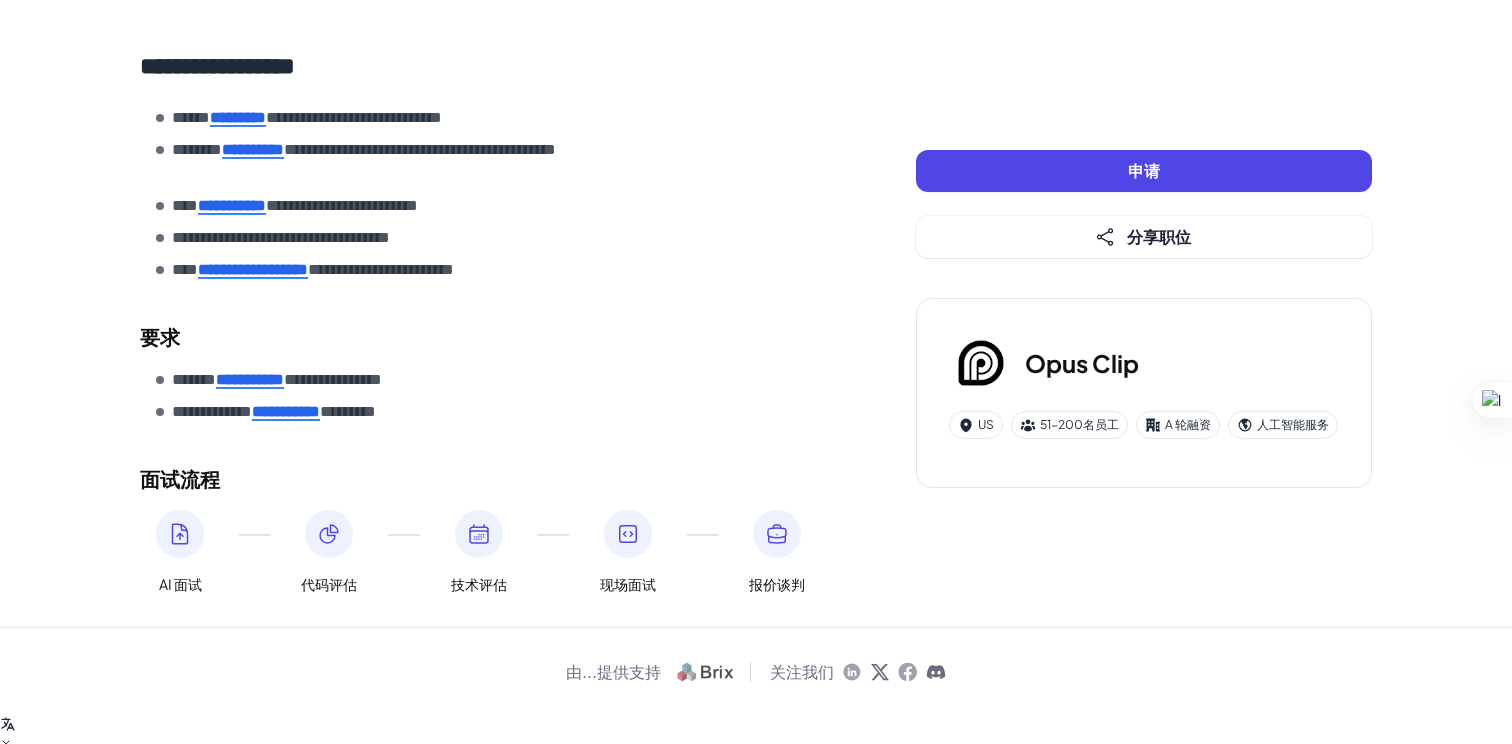 click on "[REDACTED]" at bounding box center [277, 380] 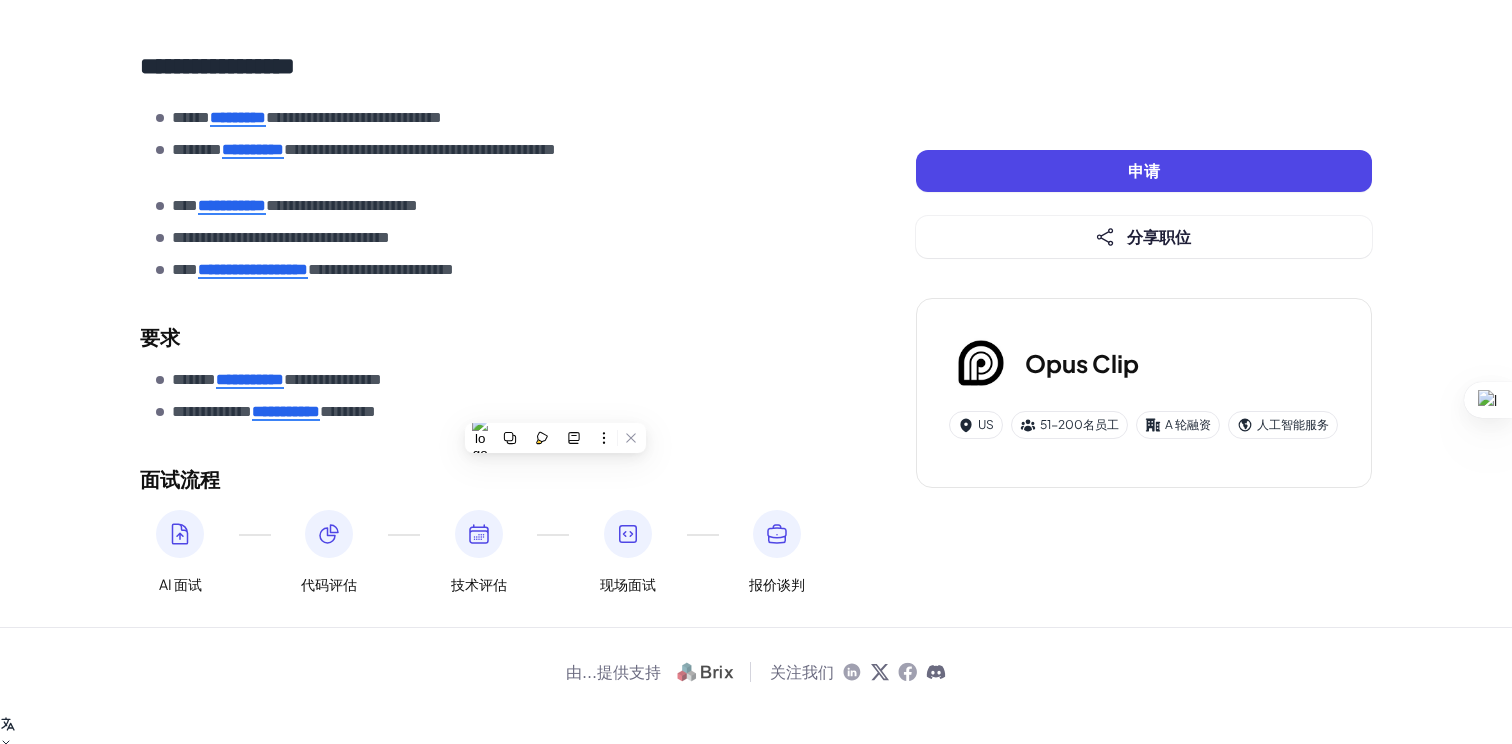 click on "要求" at bounding box center [488, 337] 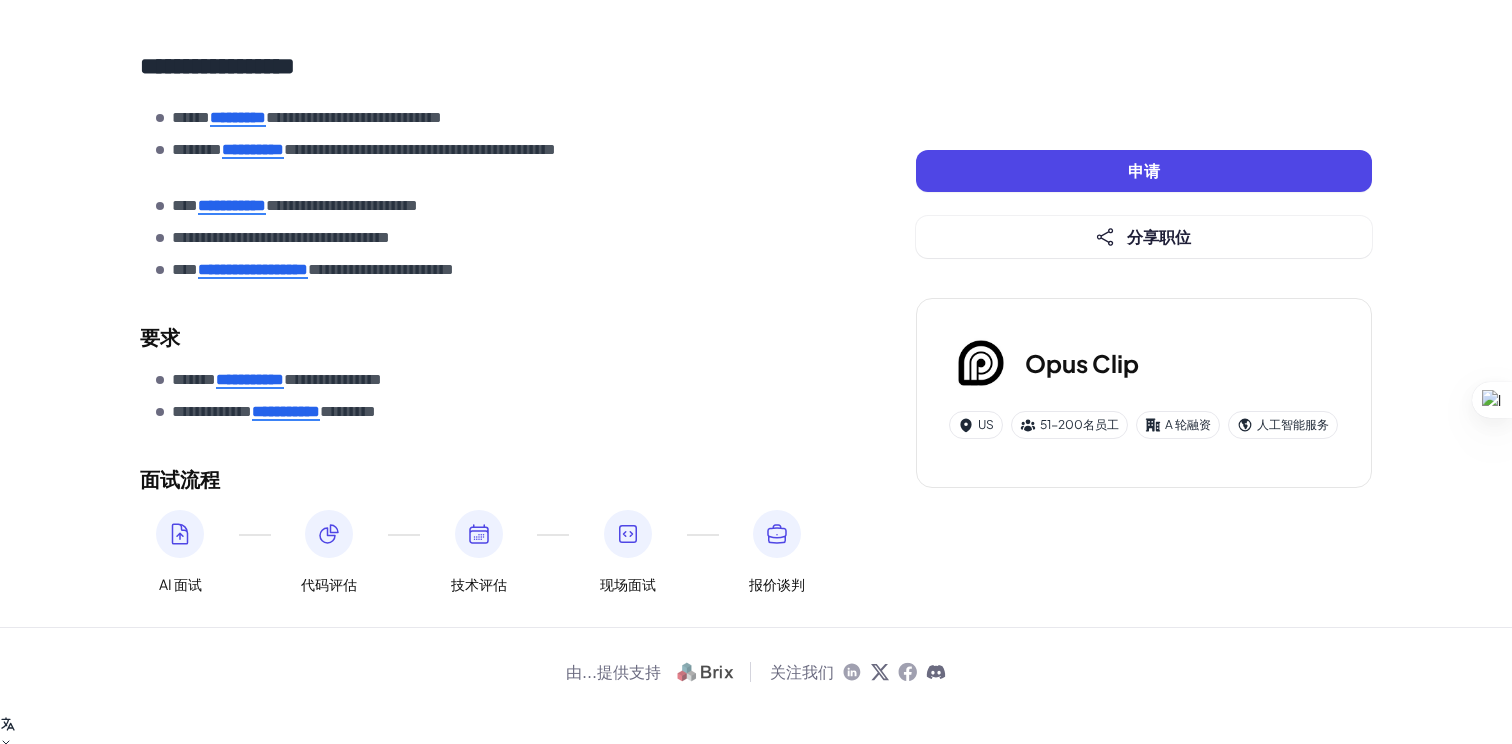 click on "[REDACTED]" at bounding box center [295, 206] 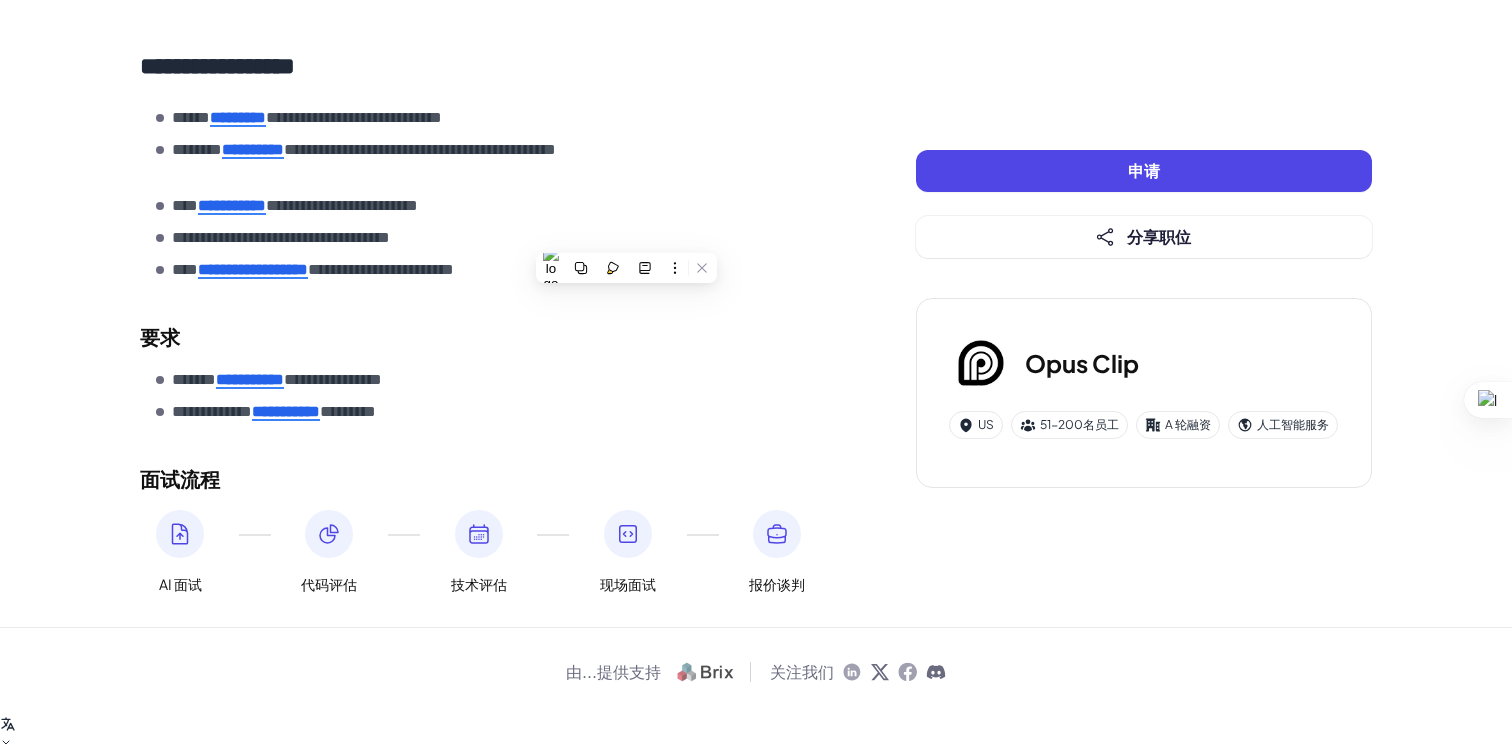 click on "[REDACTED]" at bounding box center [307, 118] 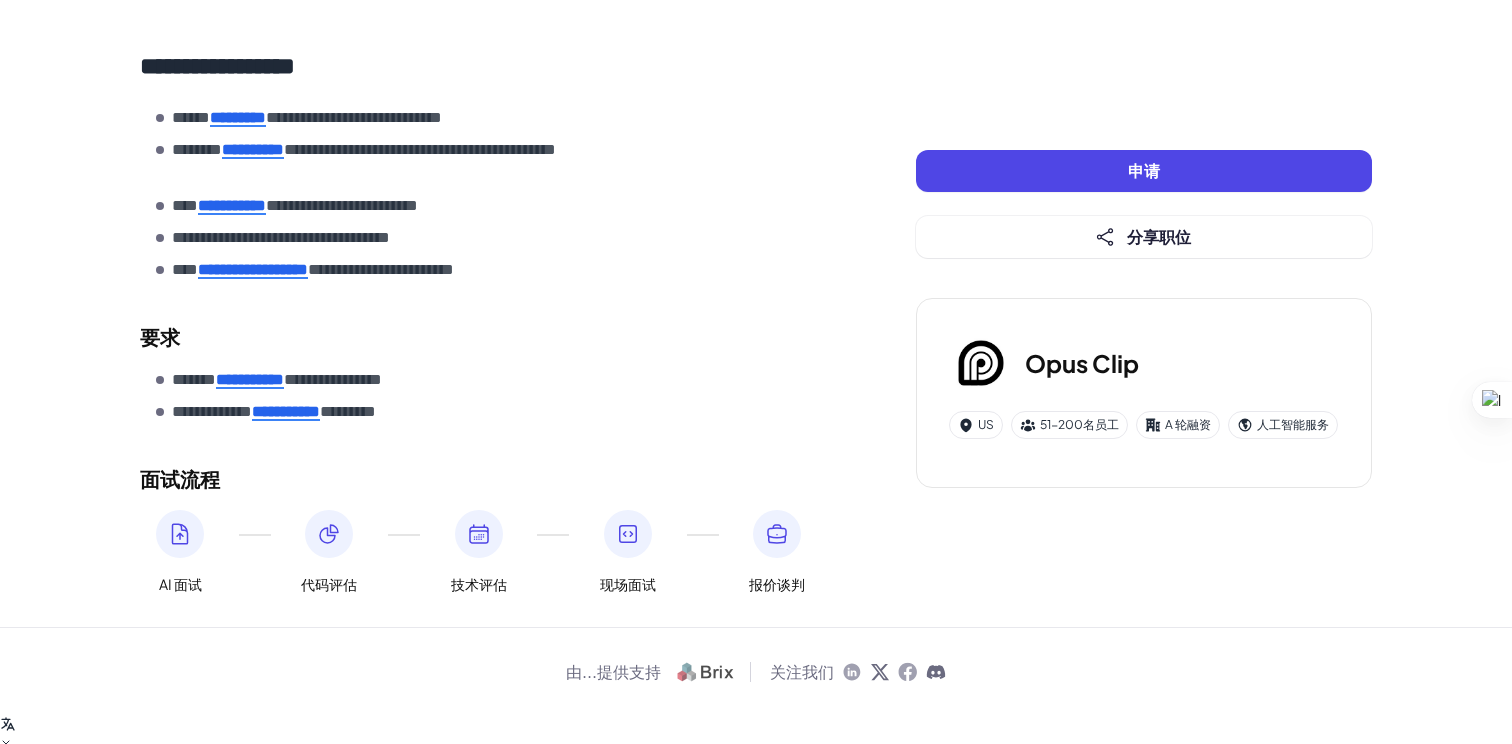 click on "[REDACTED]" at bounding box center (307, 118) 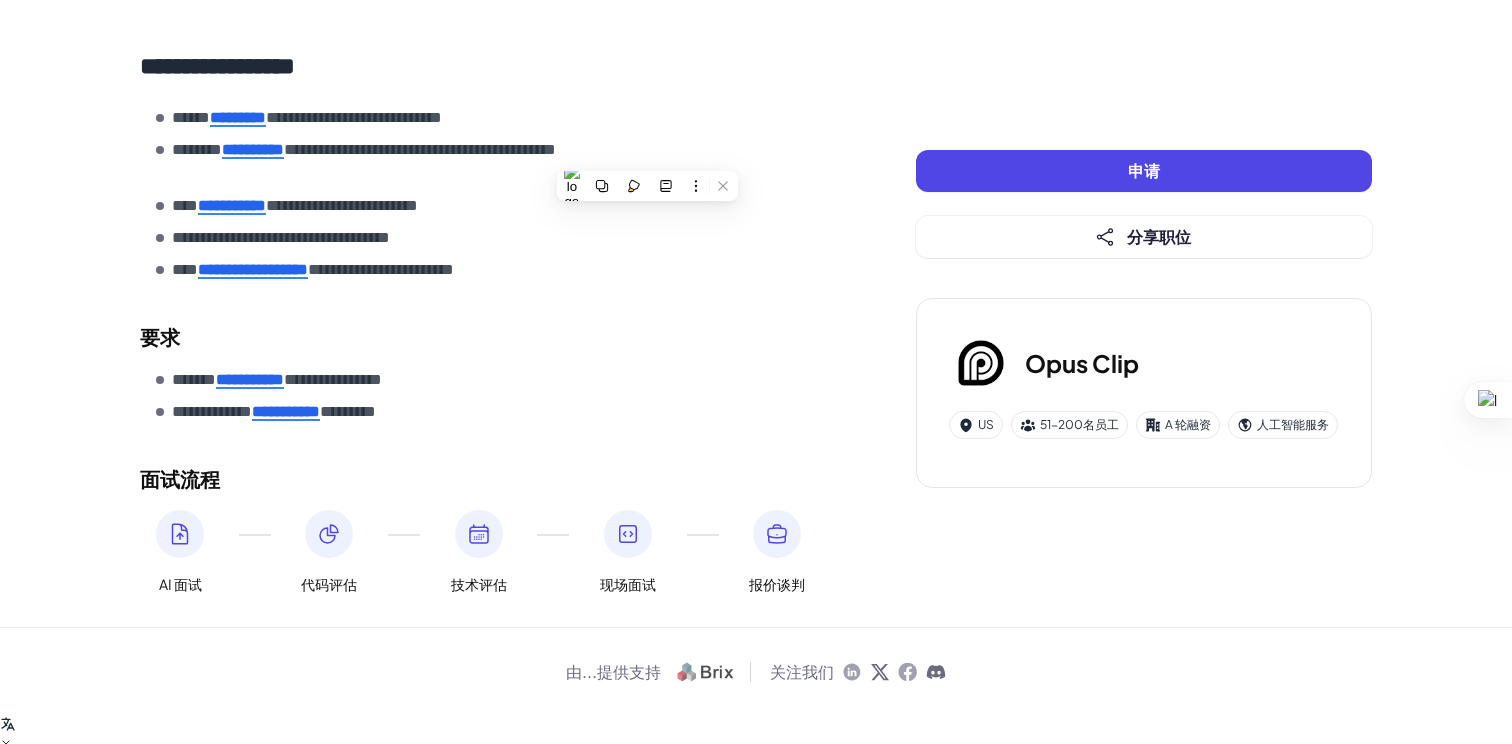 click on "[REDACTED]" at bounding box center (496, 194) 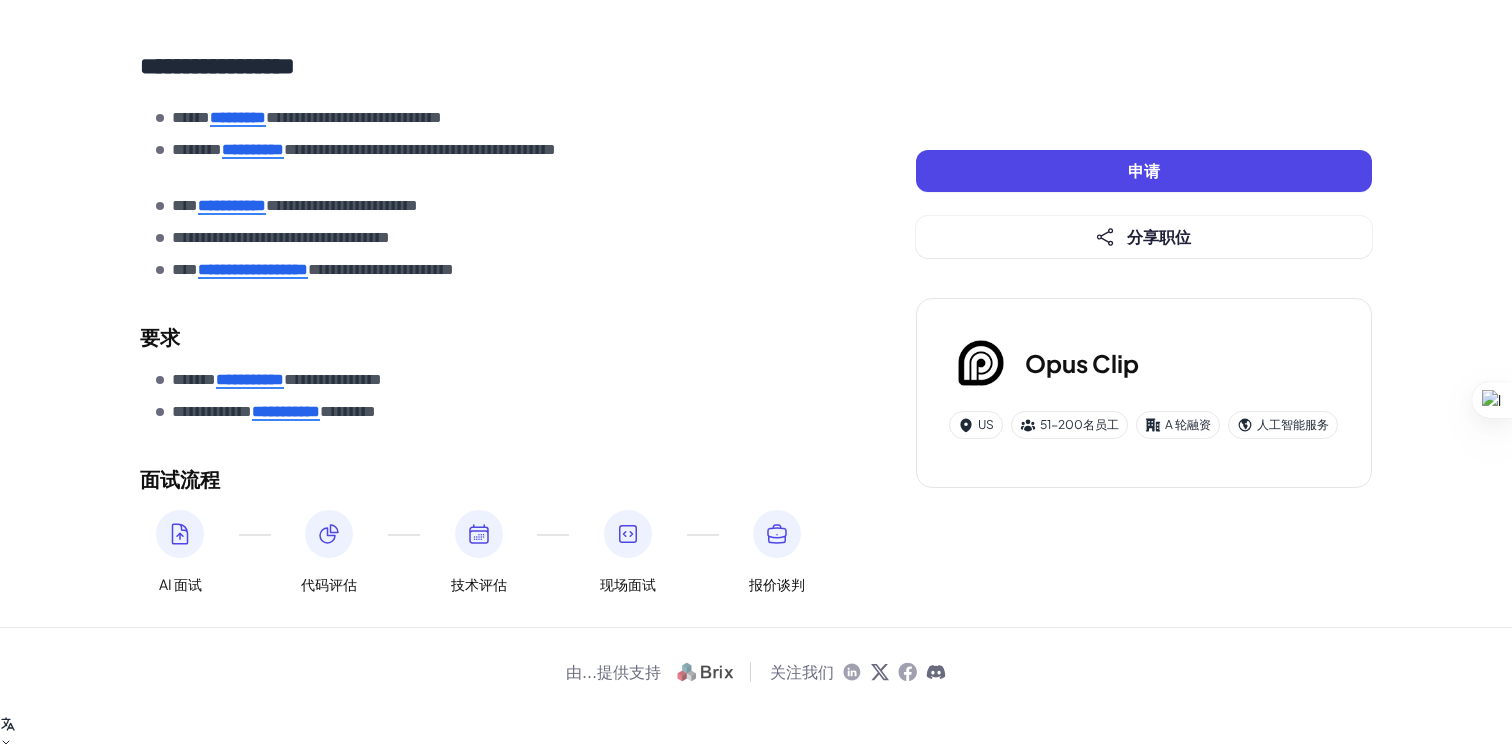 click on "[REDACTED]" at bounding box center [364, 150] 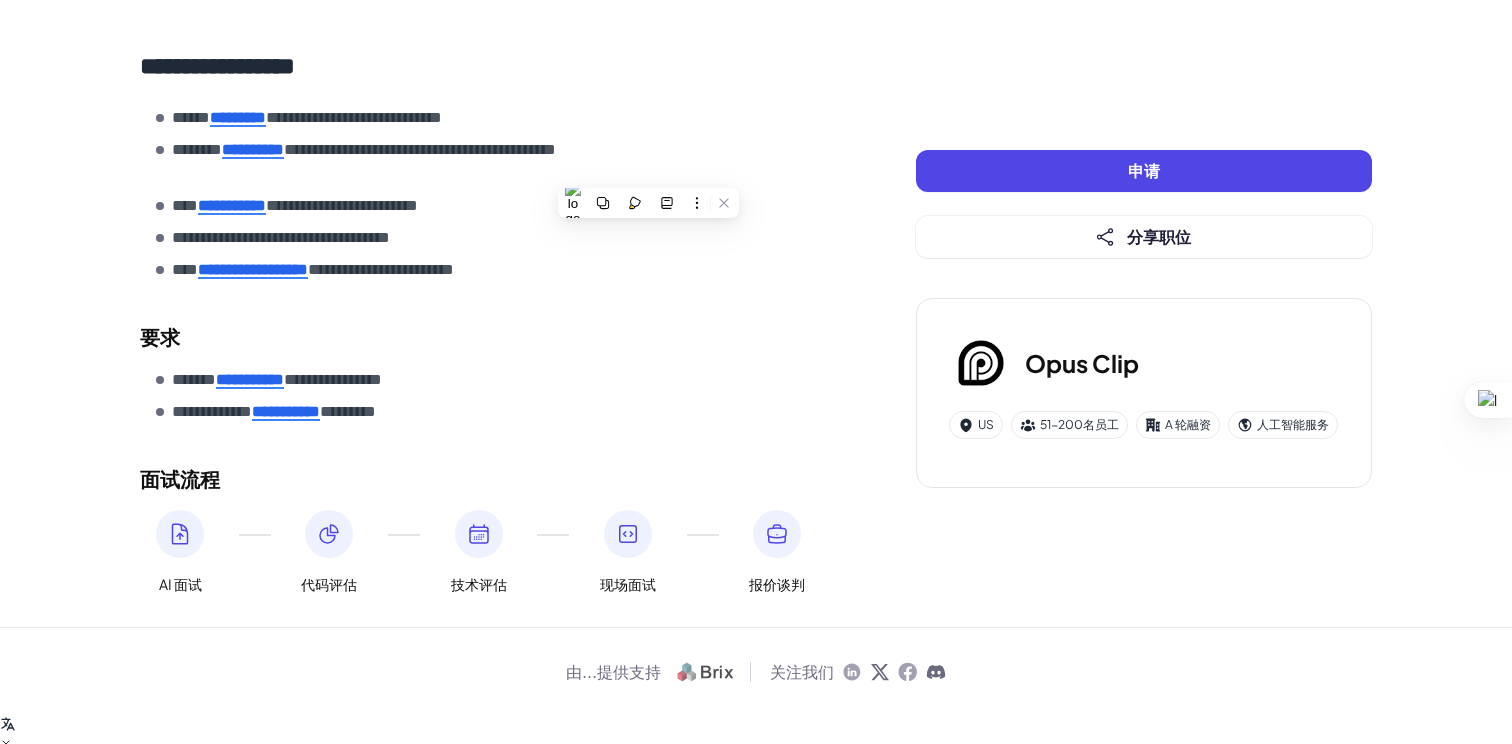 click on "[REDACTED]" at bounding box center [364, 150] 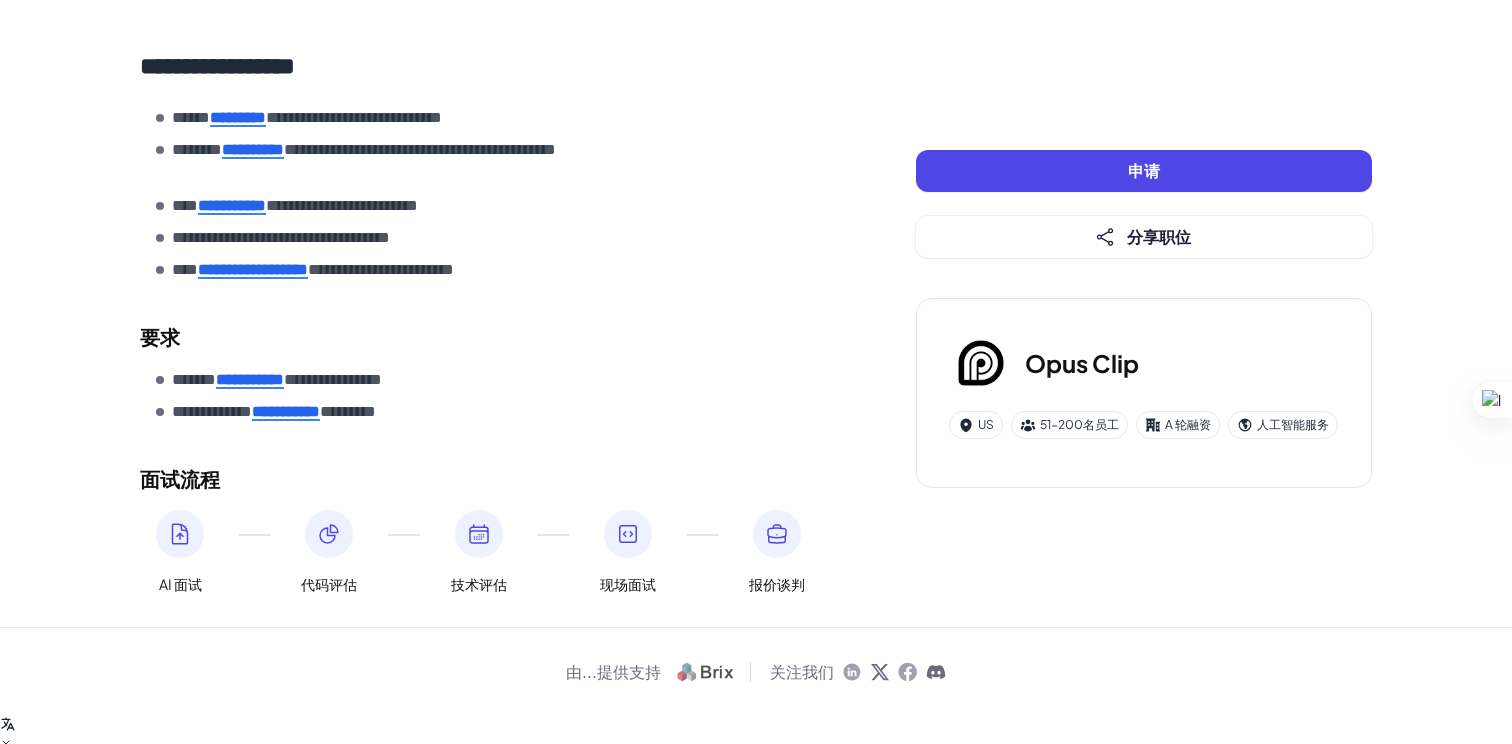 click on "[REDACTED]" at bounding box center [295, 206] 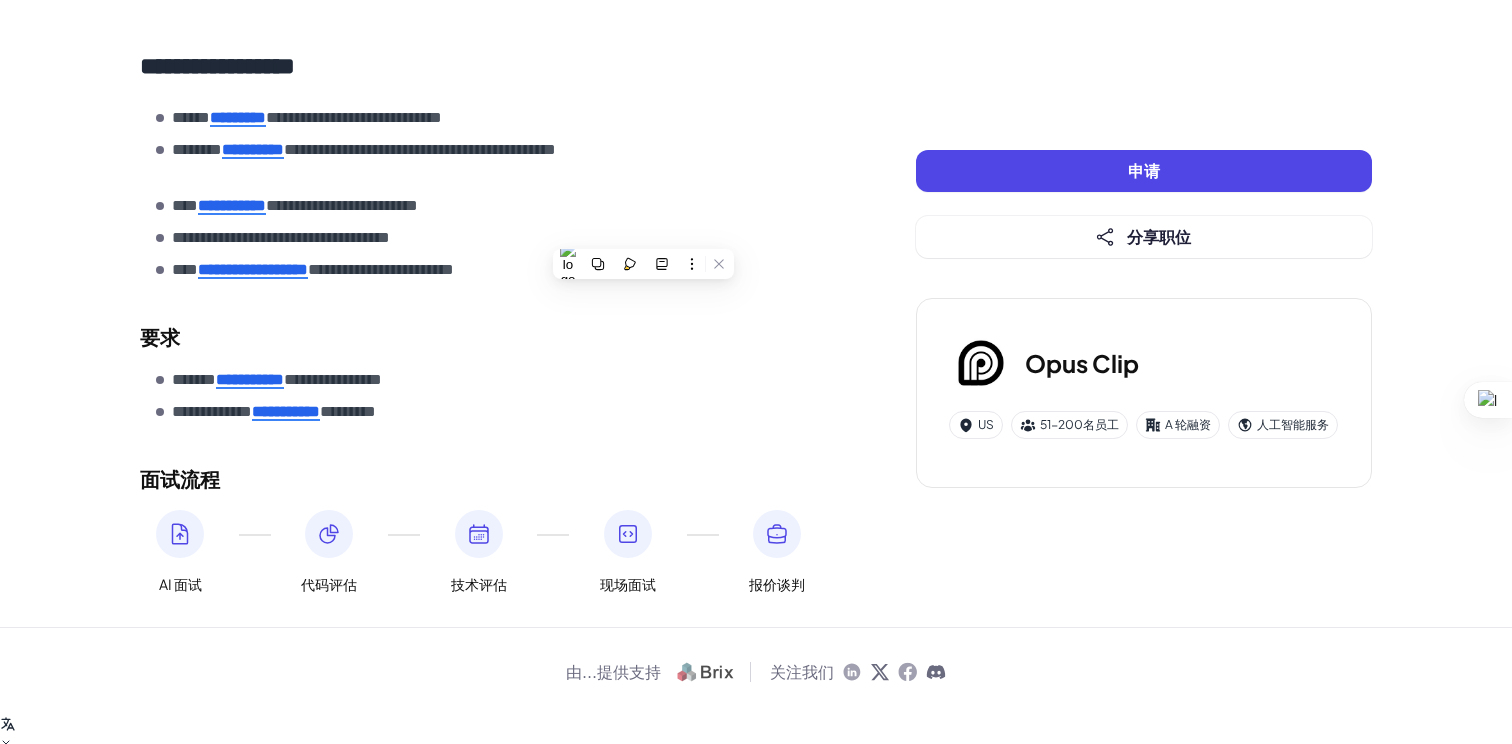 click on "[REDACTED]" at bounding box center (295, 206) 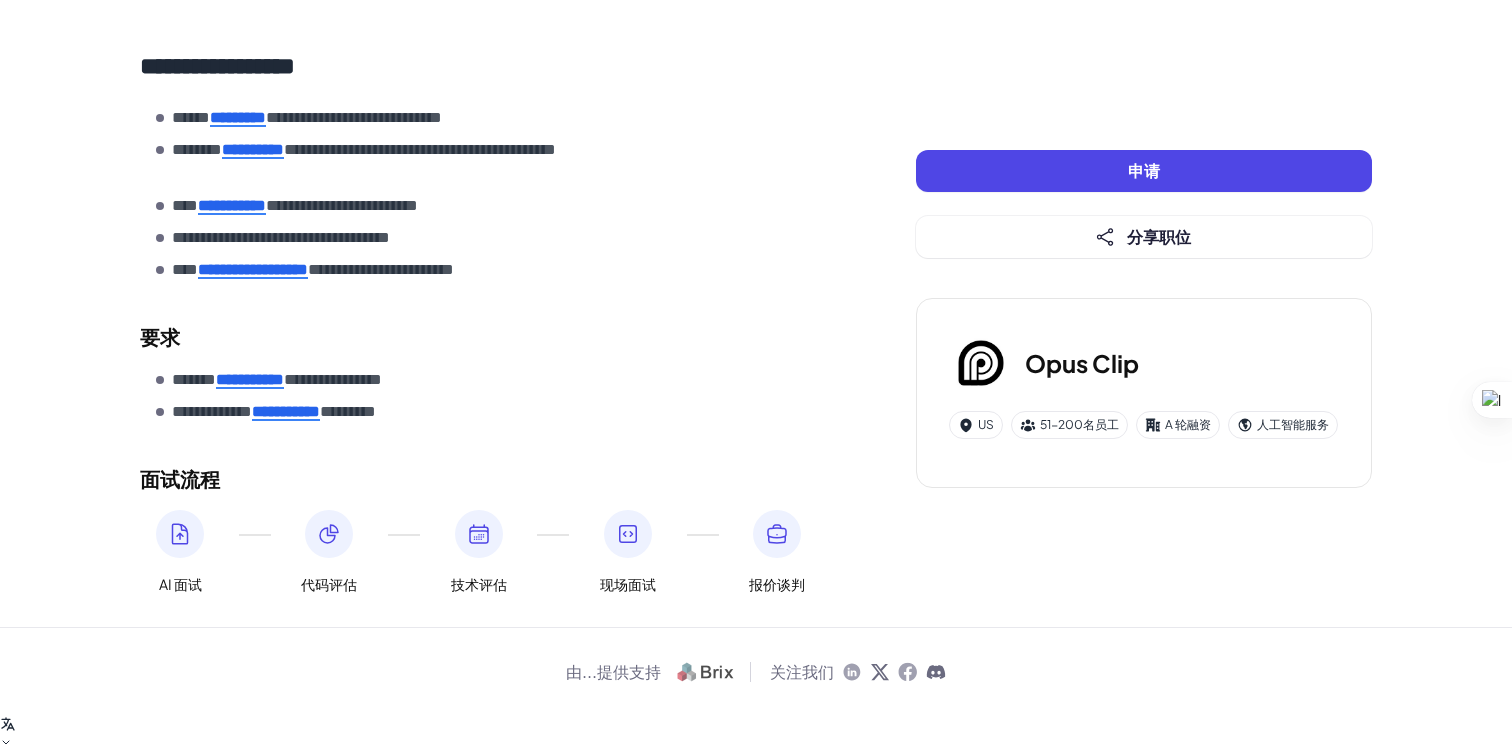 click on "**********" at bounding box center (281, 237) 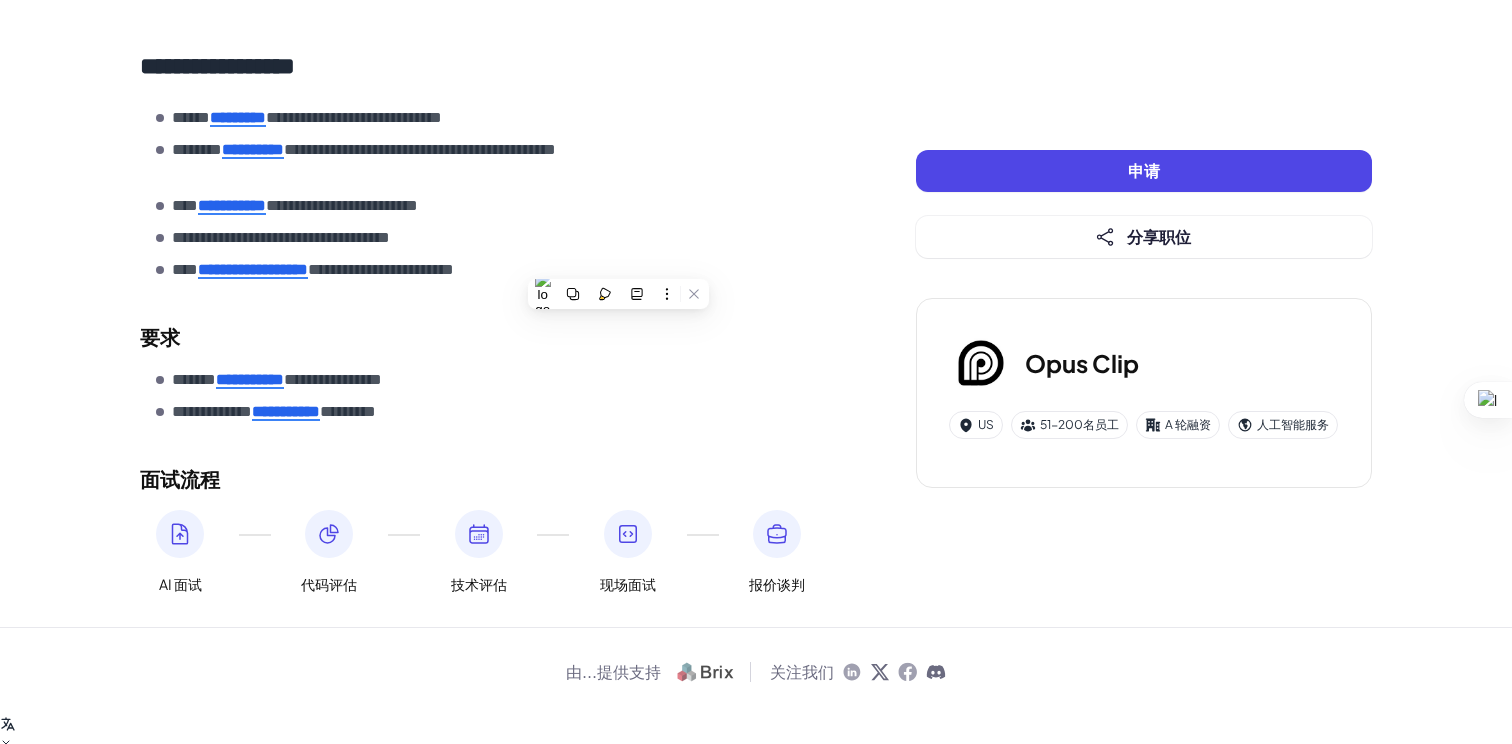 click on "**********" at bounding box center (281, 237) 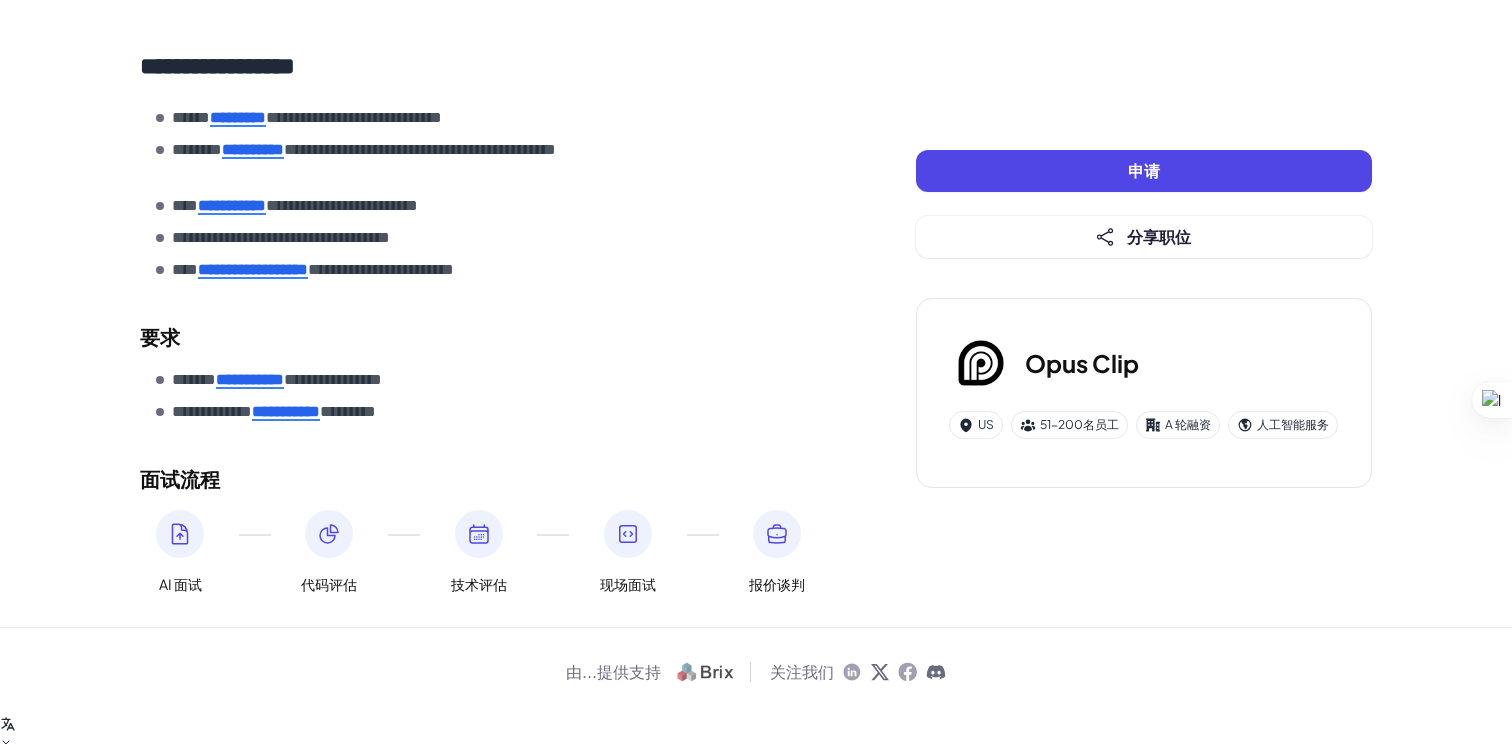 click on "**********" at bounding box center (281, 237) 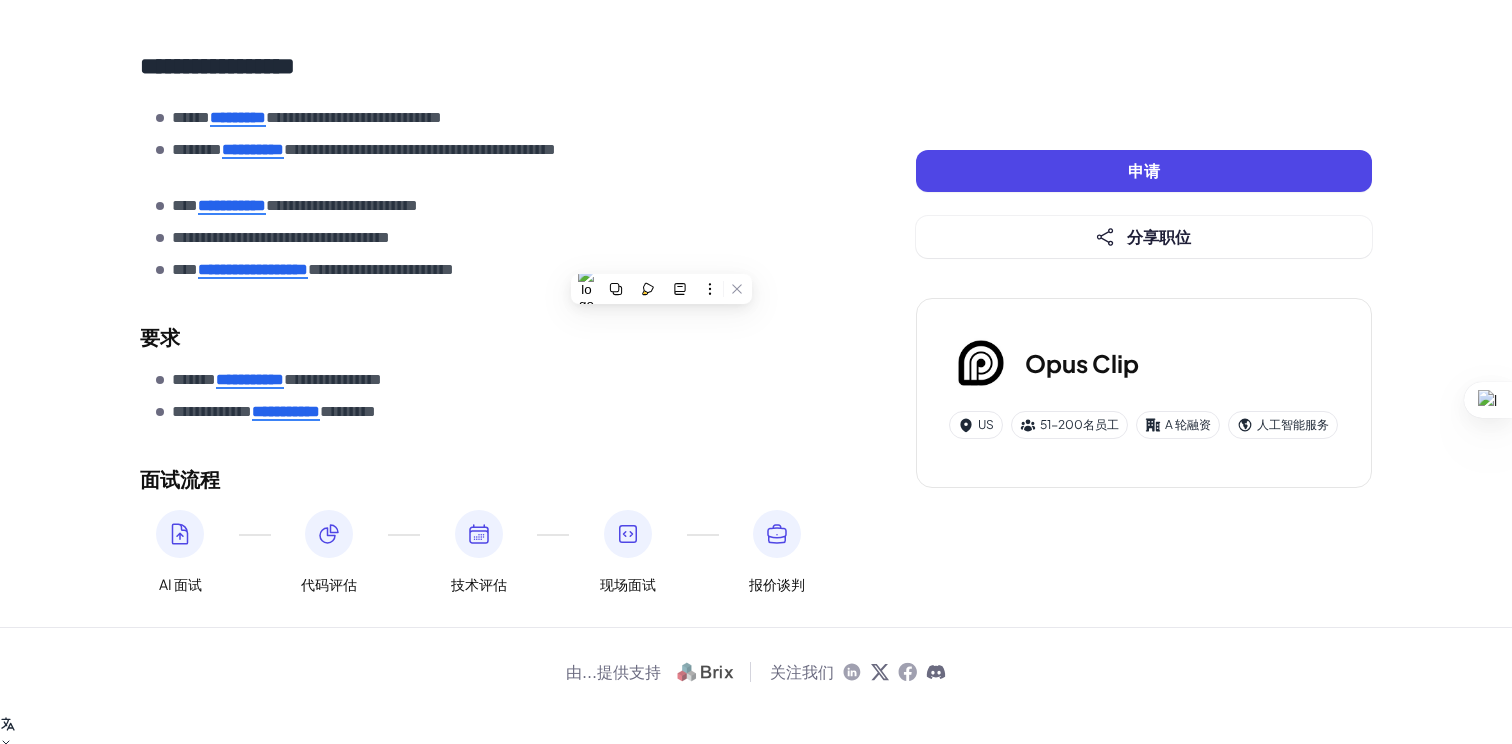 click on "**********" at bounding box center [281, 237] 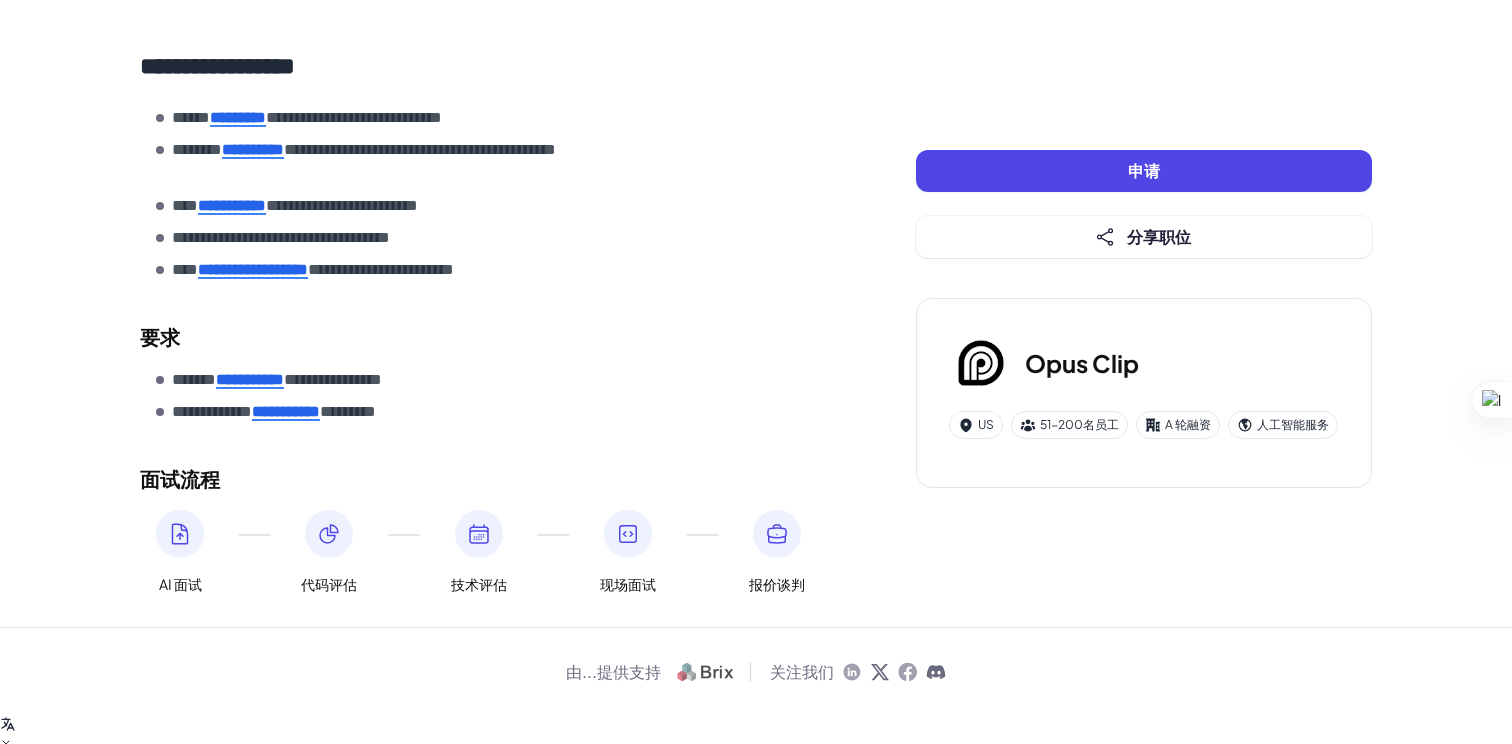 click on "[REDACTED]" at bounding box center [473, 270] 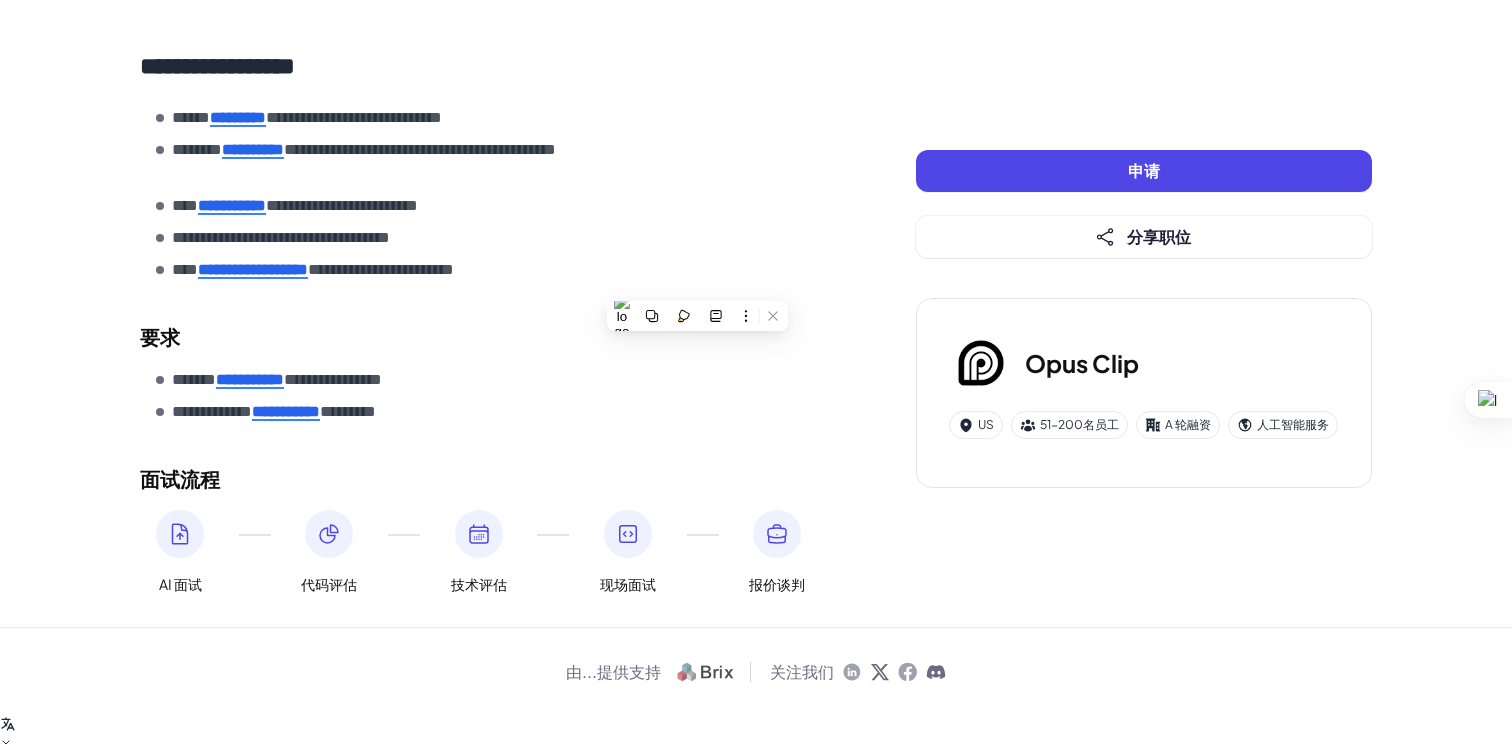 click on "**********" at bounding box center (281, 237) 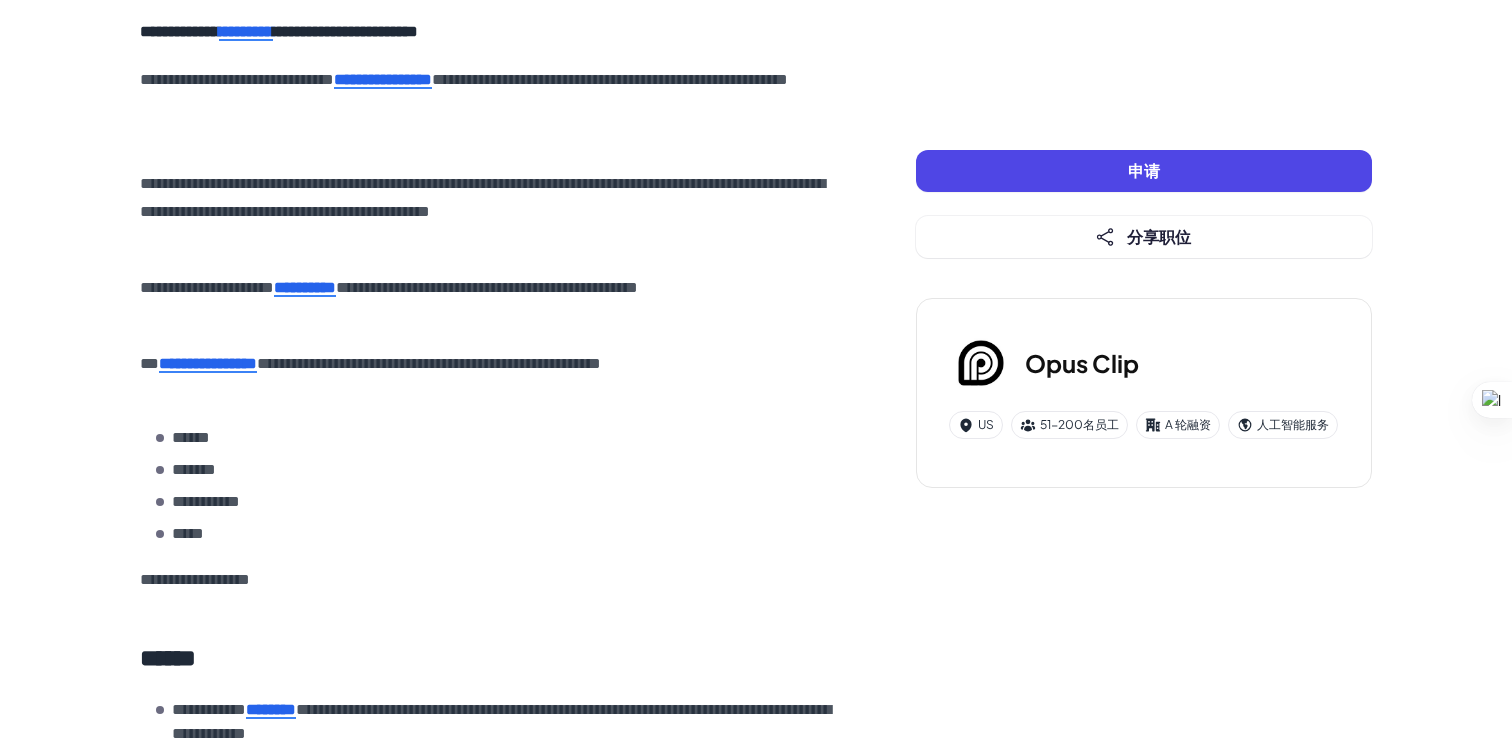 scroll, scrollTop: 0, scrollLeft: 0, axis: both 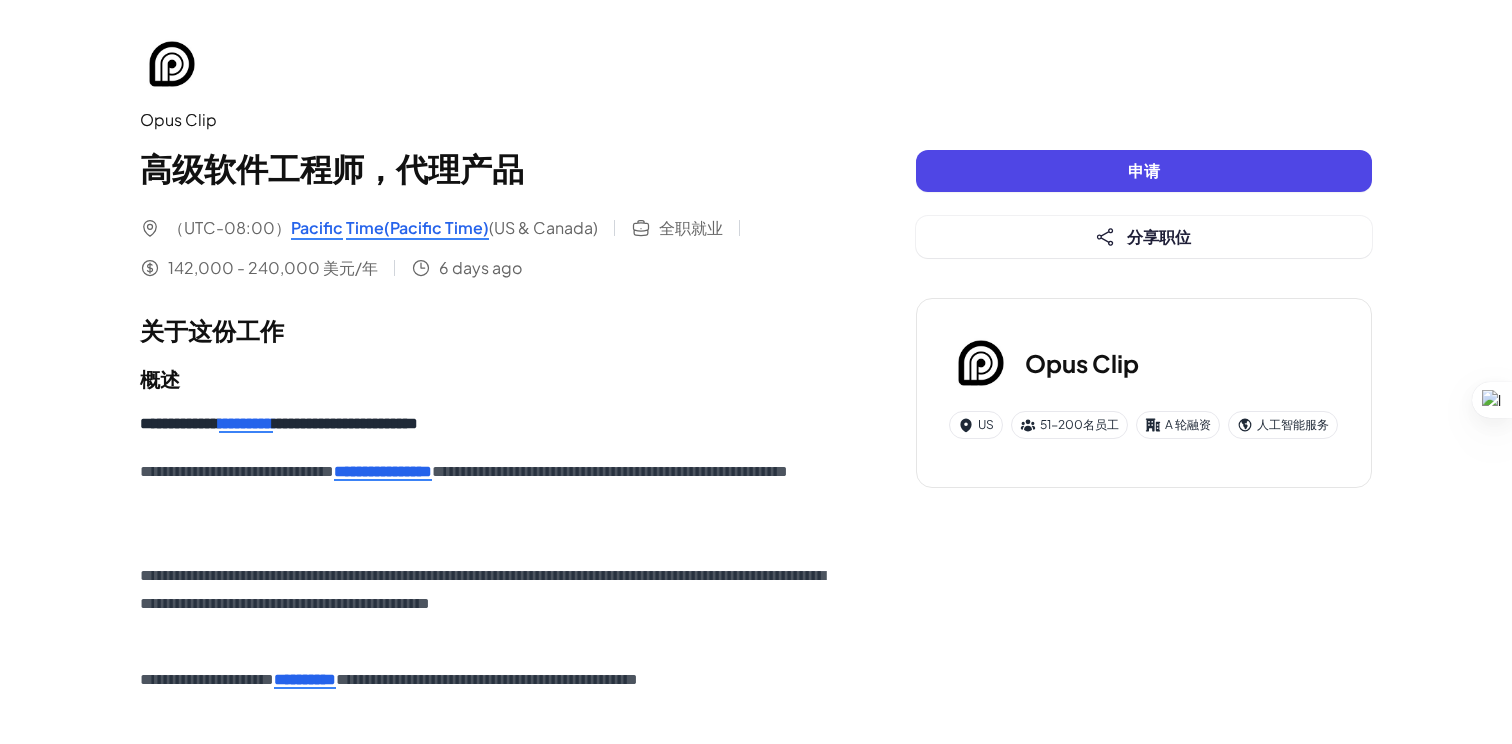 click on "Opus Clip Senior Software Engineer, Agent Product (UTC-08:00) Pacific Time (US & Canada) Full-time Employment 142k - 240k USD/year 6 days ago Opus Clip Senior Software Engineer, Agent Product (UTC-08:00) Pacific Time (US & Canada) Full-time Employment 142k - 240k USD/year 6 days ago About the job Overview [REDACTED] View more" at bounding box center (488, 1224) 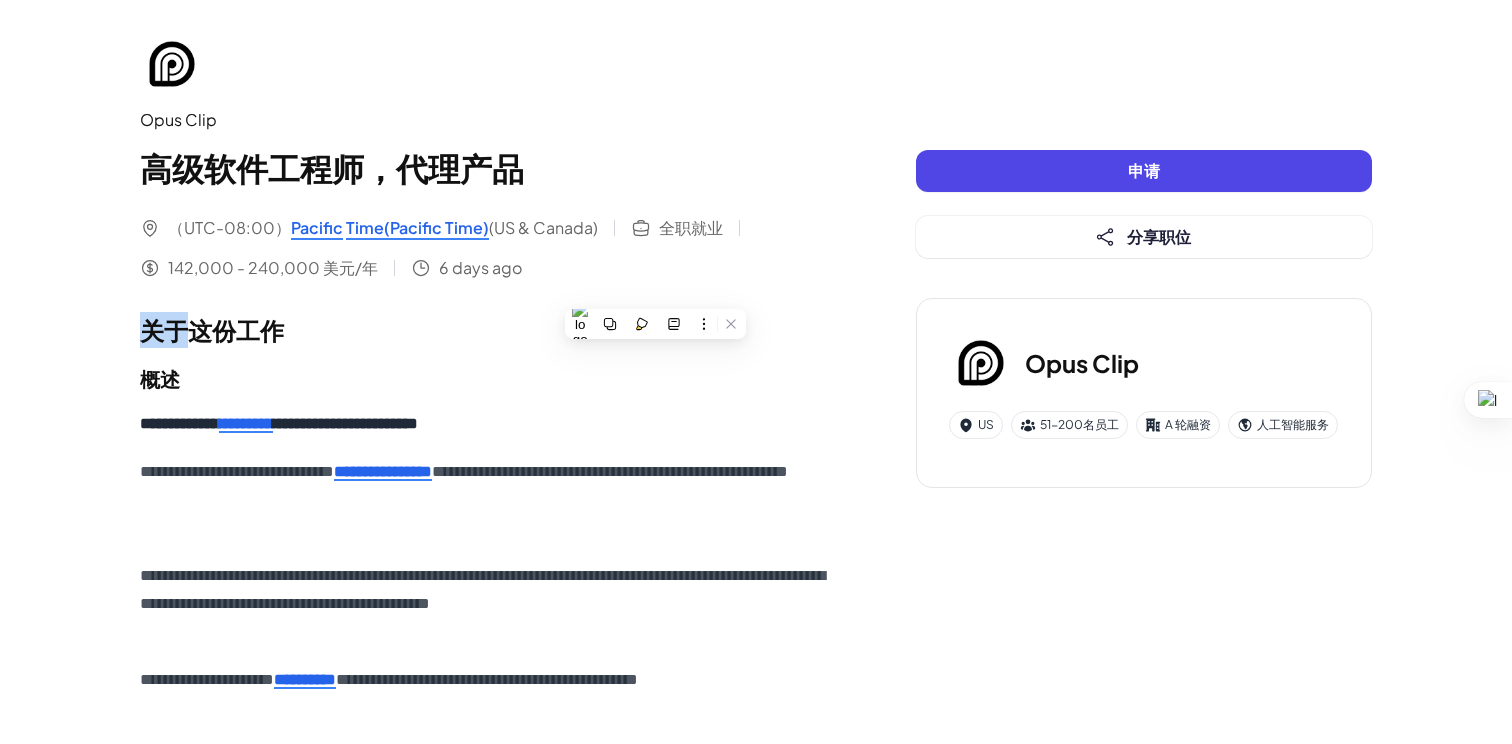 click on "Opus Clip Senior Software Engineer, Agent Product (UTC-08:00) Pacific Time (US & Canada) Full-time Employment 142k - 240k USD/year 6 days ago Opus Clip Senior Software Engineer, Agent Product (UTC-08:00) Pacific Time (US & Canada) Full-time Employment 142k - 240k USD/year 6 days ago About the job Overview [REDACTED] View more" at bounding box center [488, 1224] 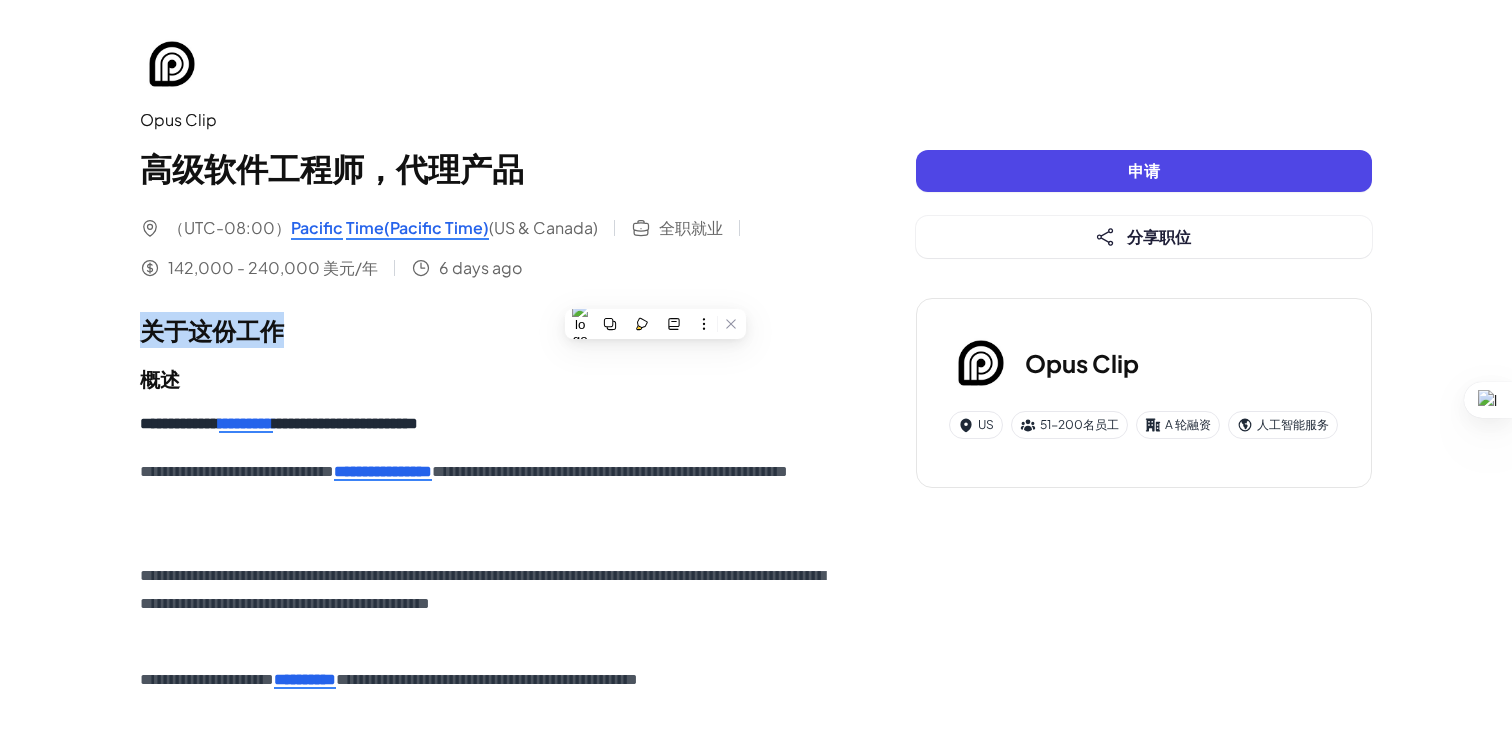 click on "(UTC-08:00) Pacific Time (US & Canada) Full-time Employment 142,000 - 240,000 USD/year 6 days ago" at bounding box center [488, 248] 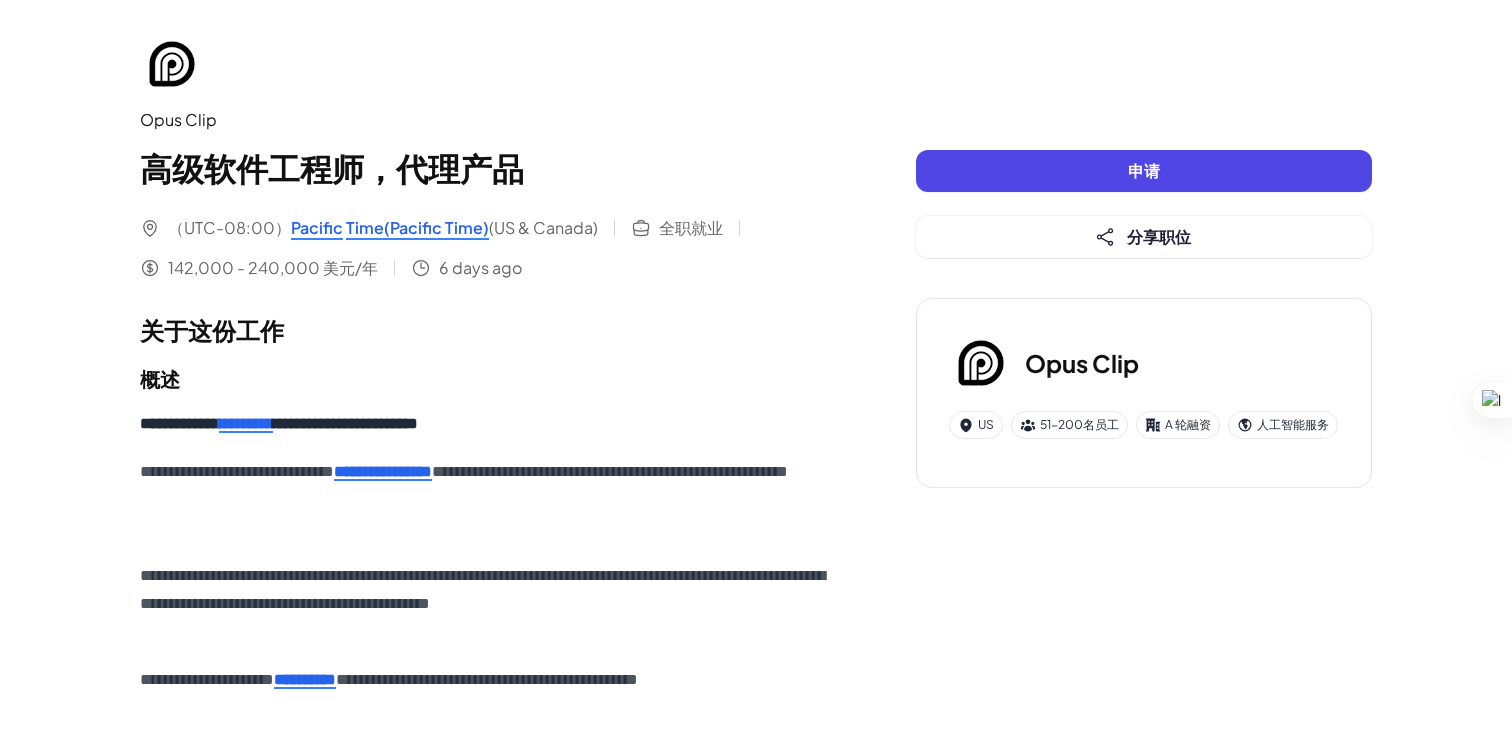 click on "高级软件工程师，代理产品" at bounding box center [332, 168] 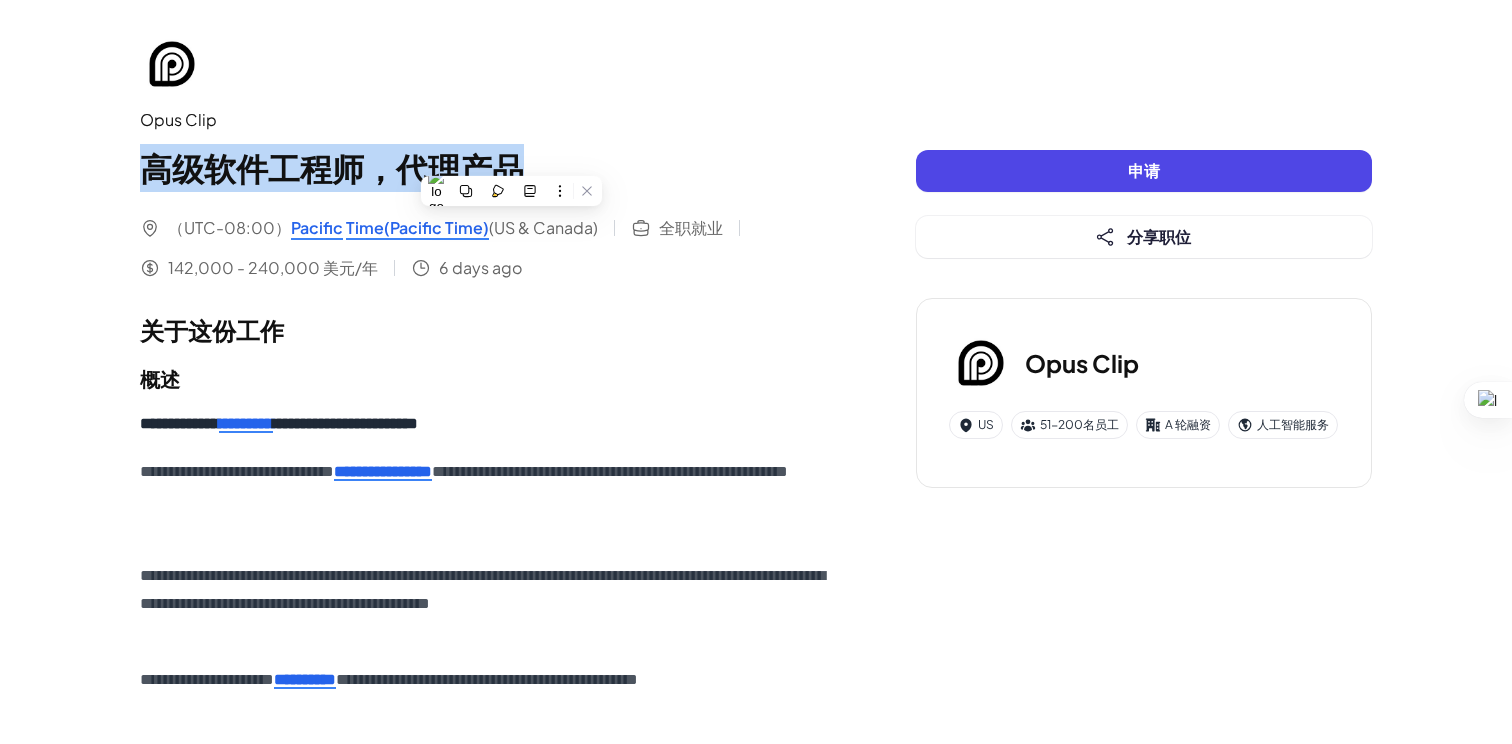 click on "高级软件工程师，代理产品" at bounding box center [488, 168] 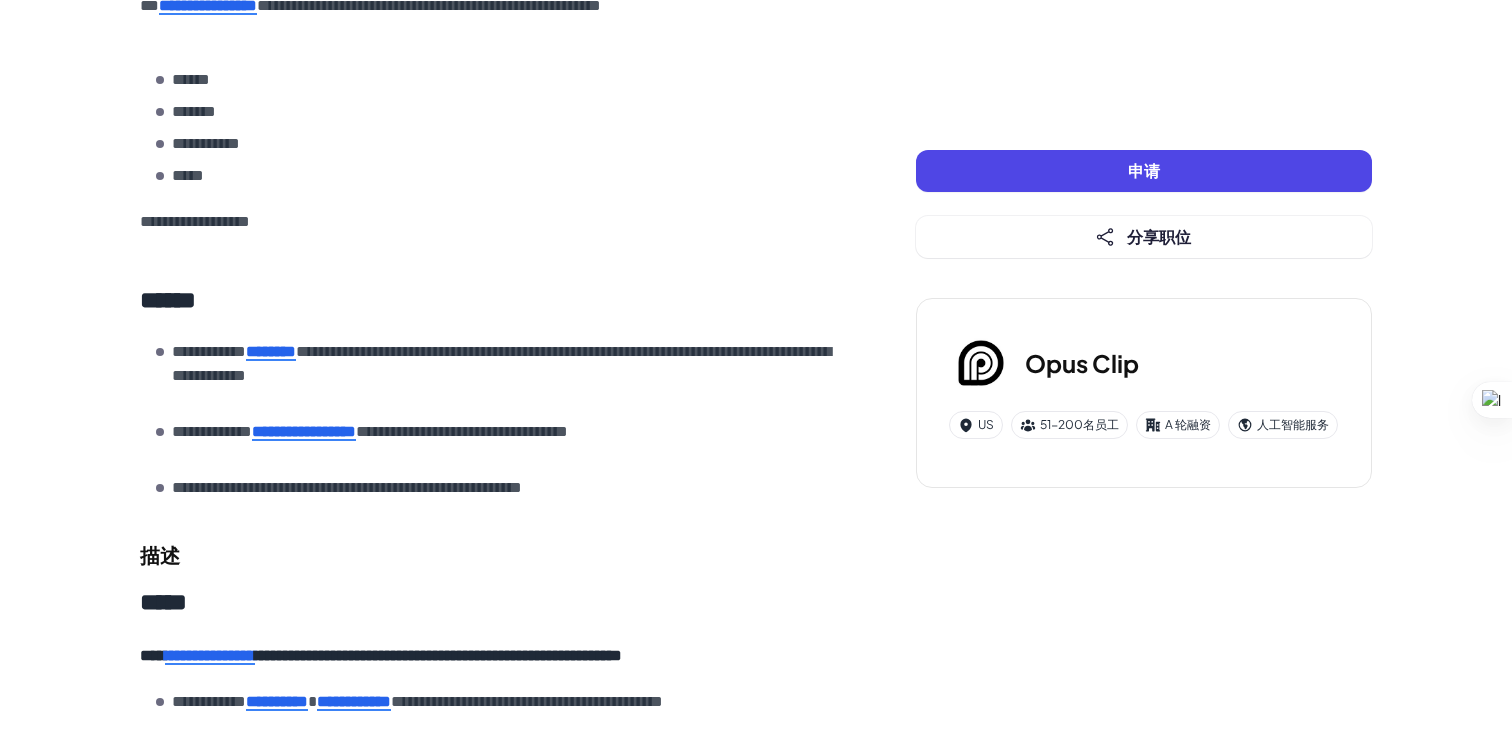 scroll, scrollTop: 692, scrollLeft: 0, axis: vertical 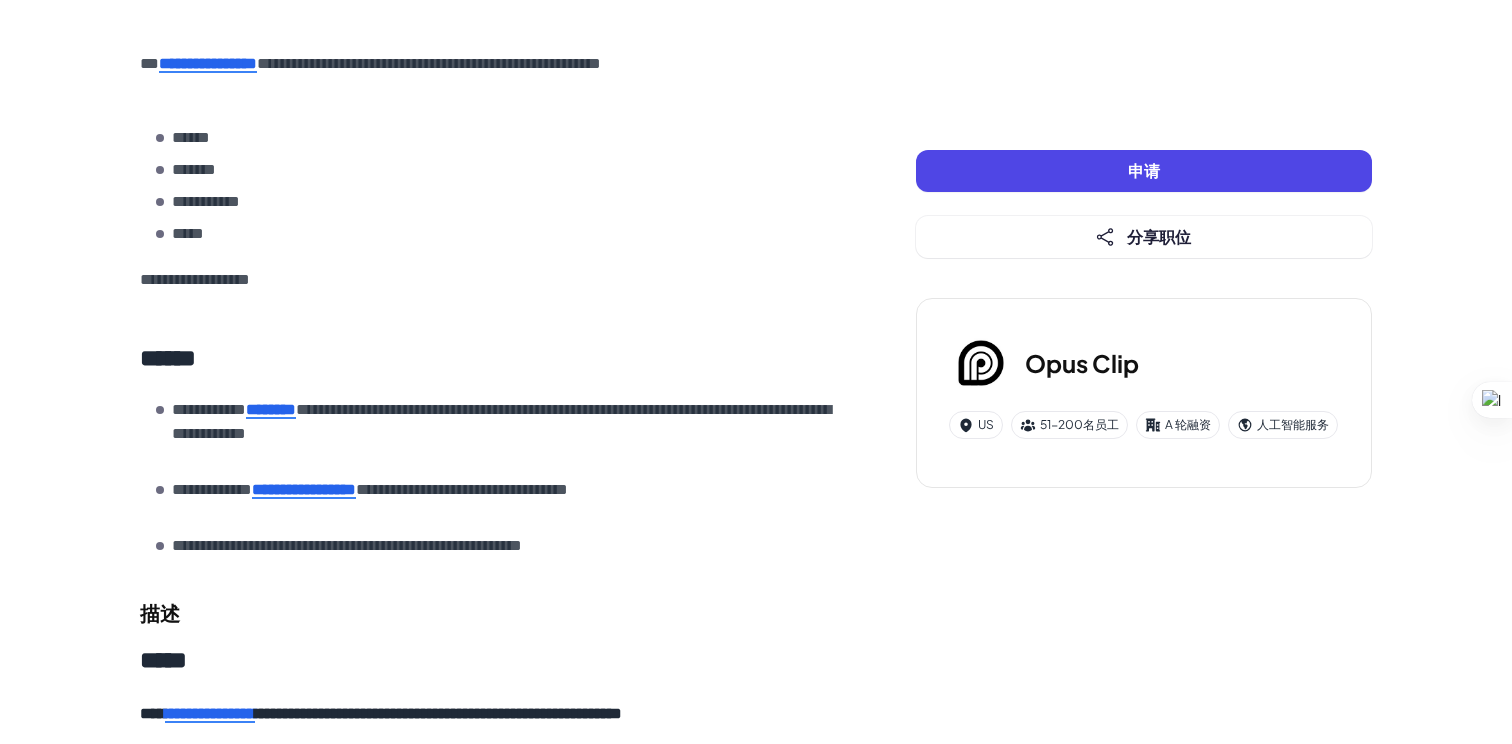 click on "*******" at bounding box center [496, 170] 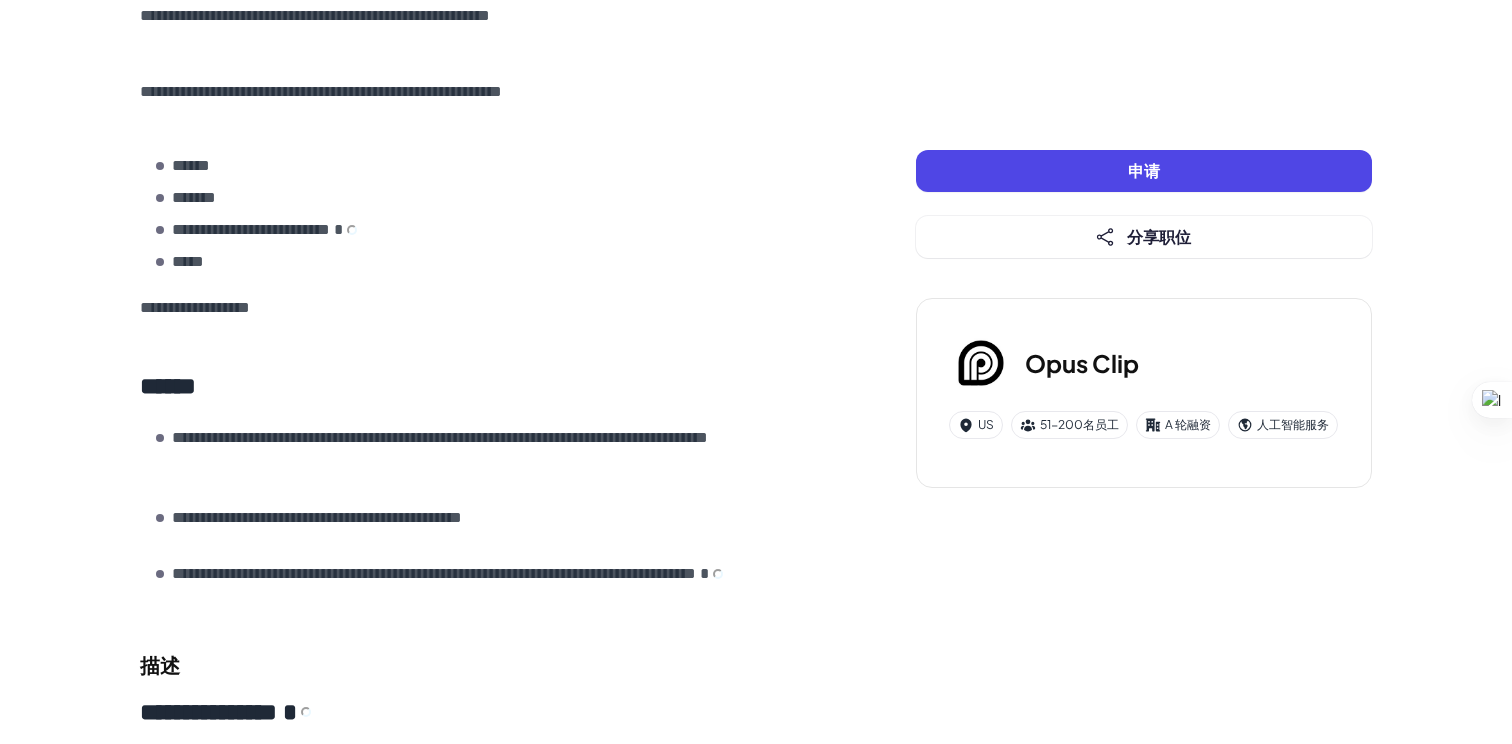 scroll, scrollTop: 0, scrollLeft: 0, axis: both 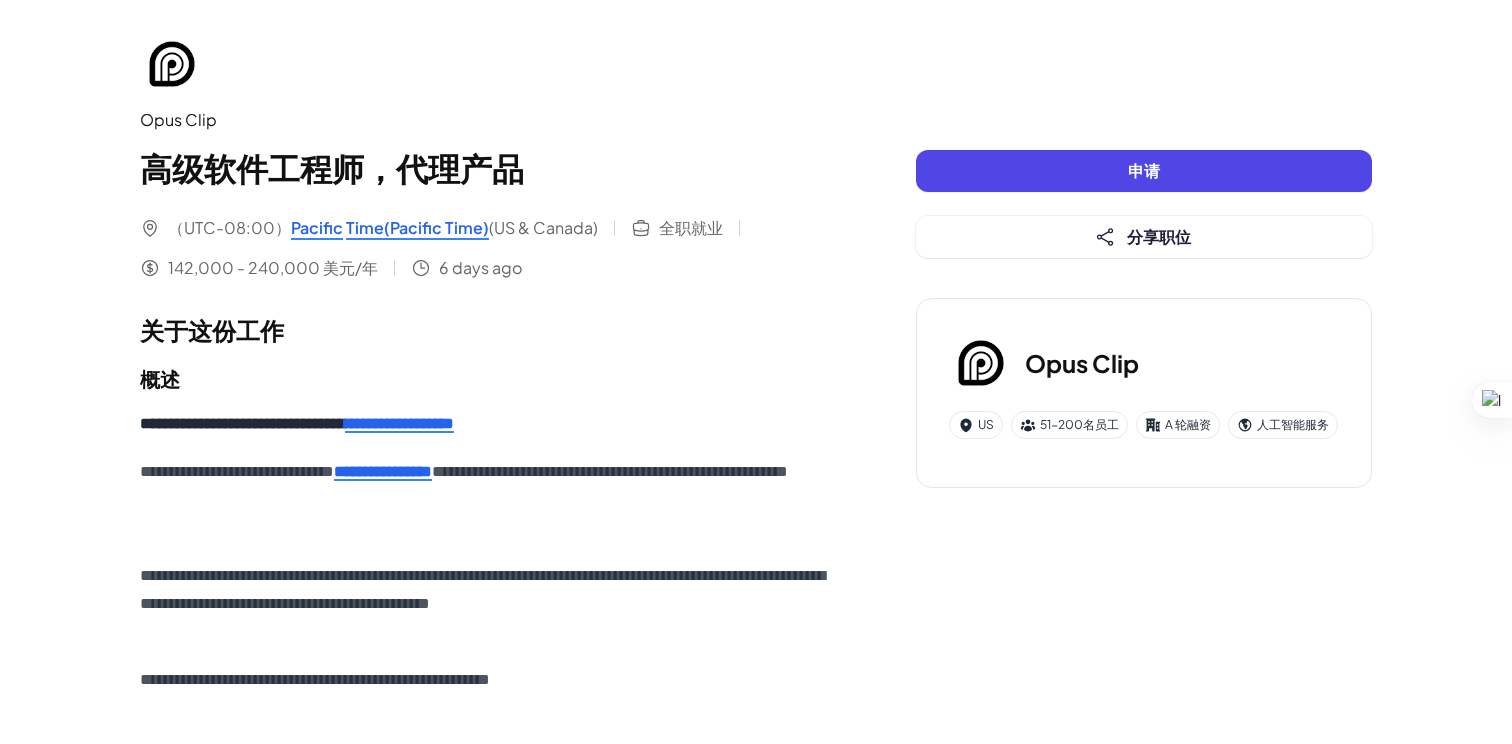 click on "(UTC-08:00) Pacific Time (US & Canada) Full-time Employment 142,000 - 240,000 USD/year 6 days ago" at bounding box center [488, 248] 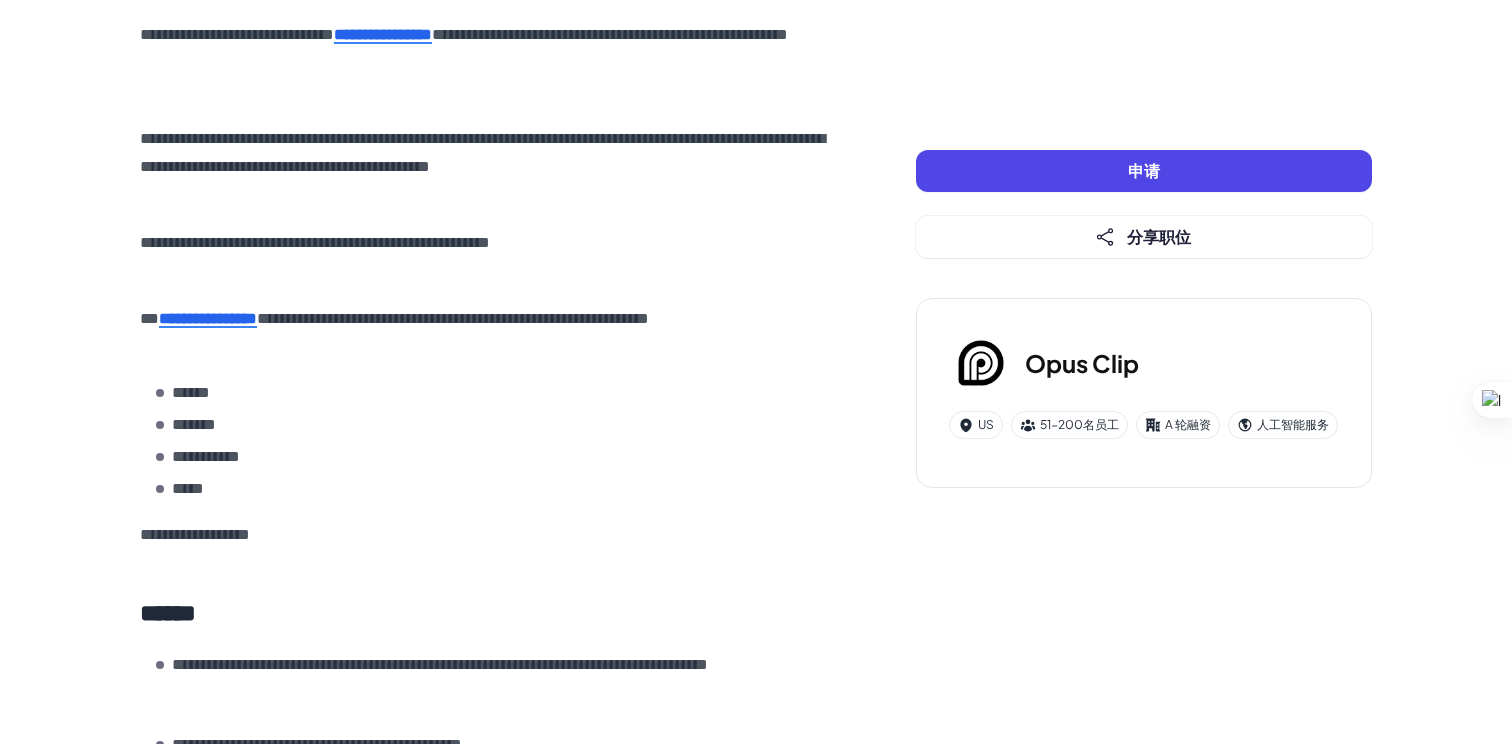 scroll, scrollTop: 703, scrollLeft: 0, axis: vertical 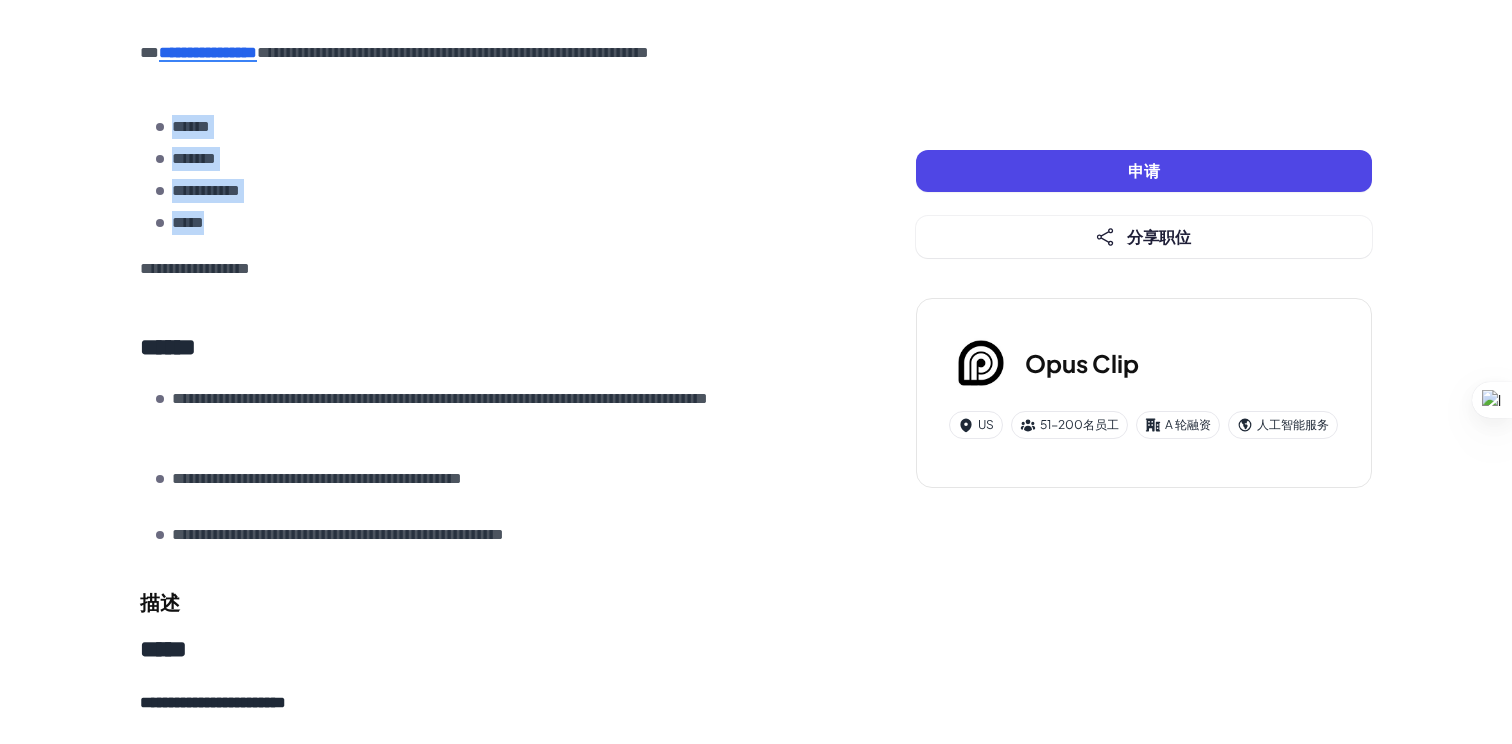 drag, startPoint x: 438, startPoint y: 109, endPoint x: 438, endPoint y: 222, distance: 113 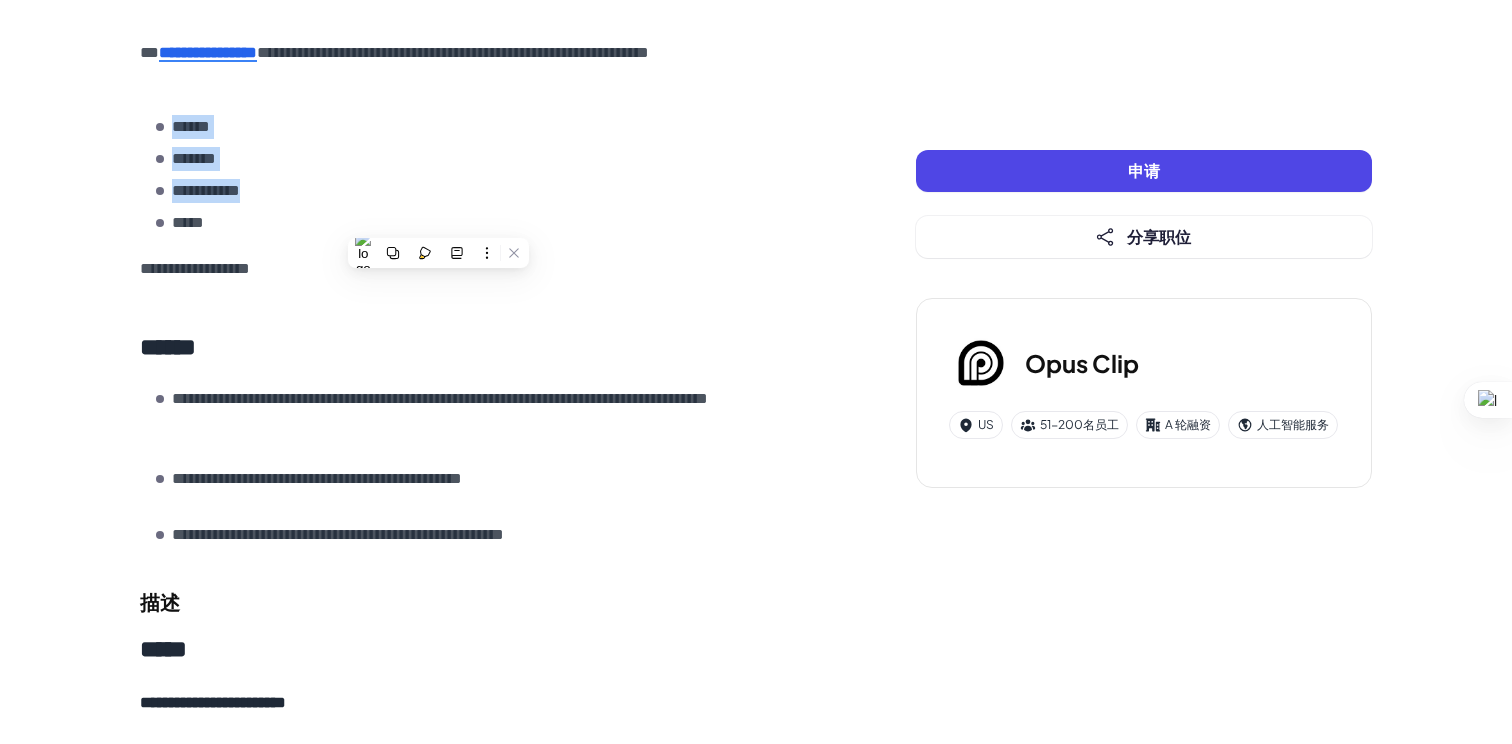 click on "*******" at bounding box center [496, 159] 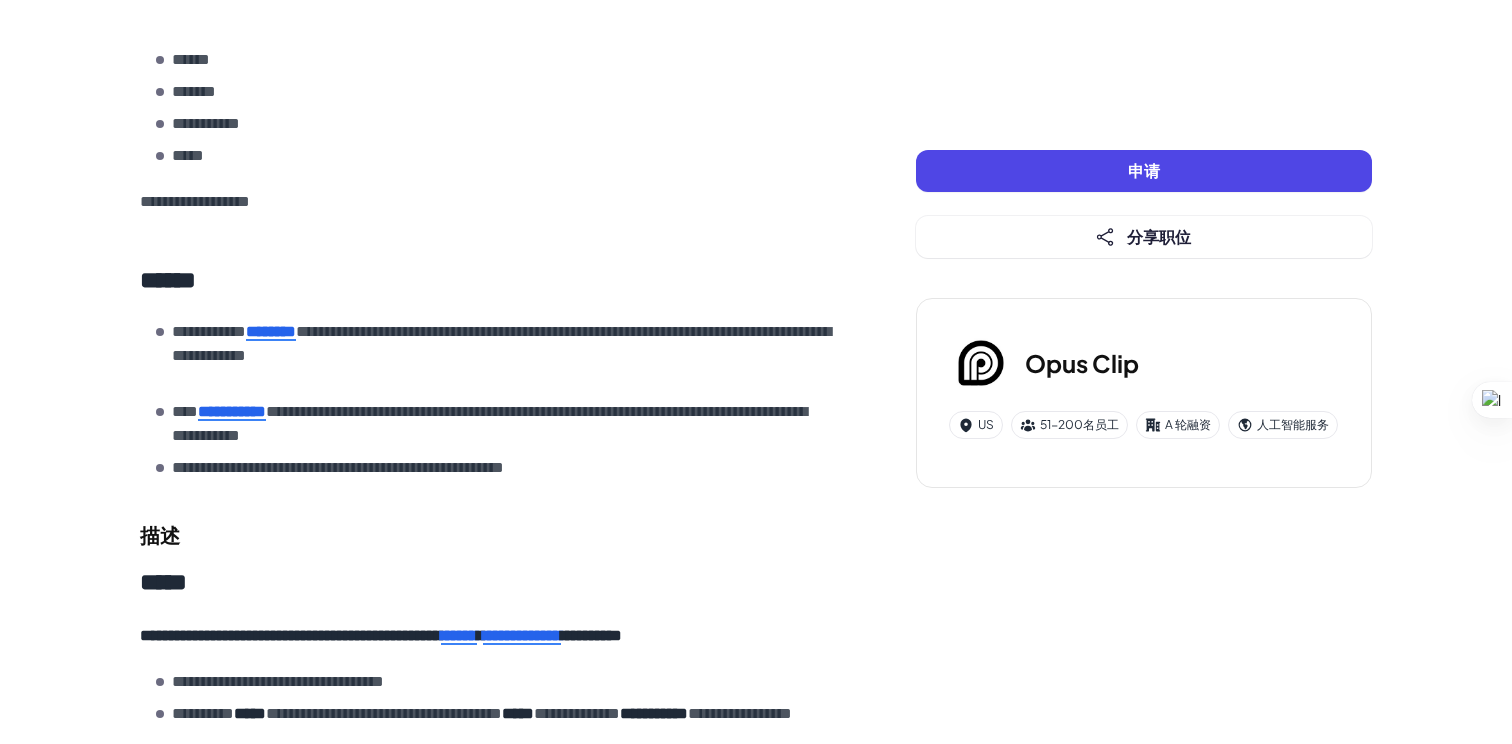 drag, startPoint x: 397, startPoint y: 160, endPoint x: 396, endPoint y: 365, distance: 205.00244 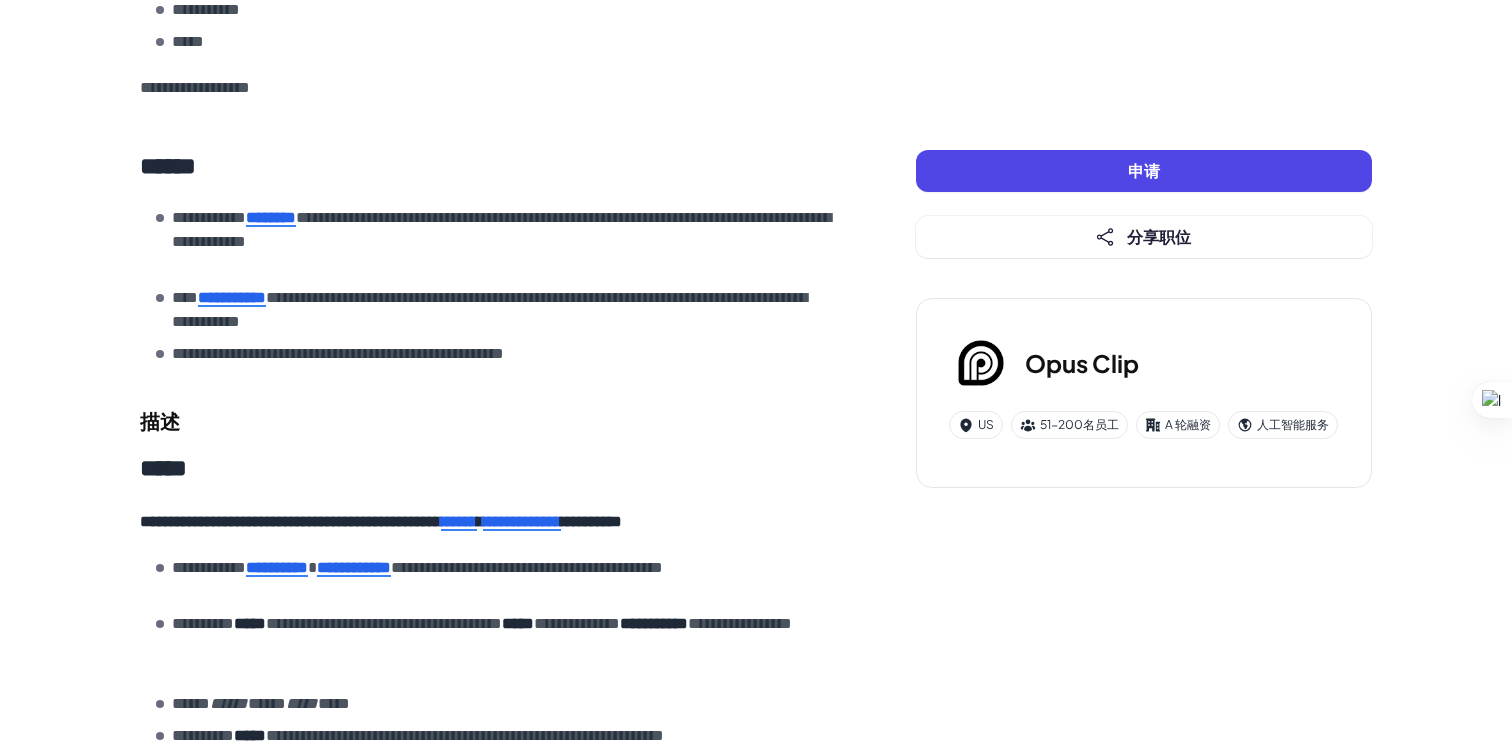 scroll, scrollTop: 885, scrollLeft: 0, axis: vertical 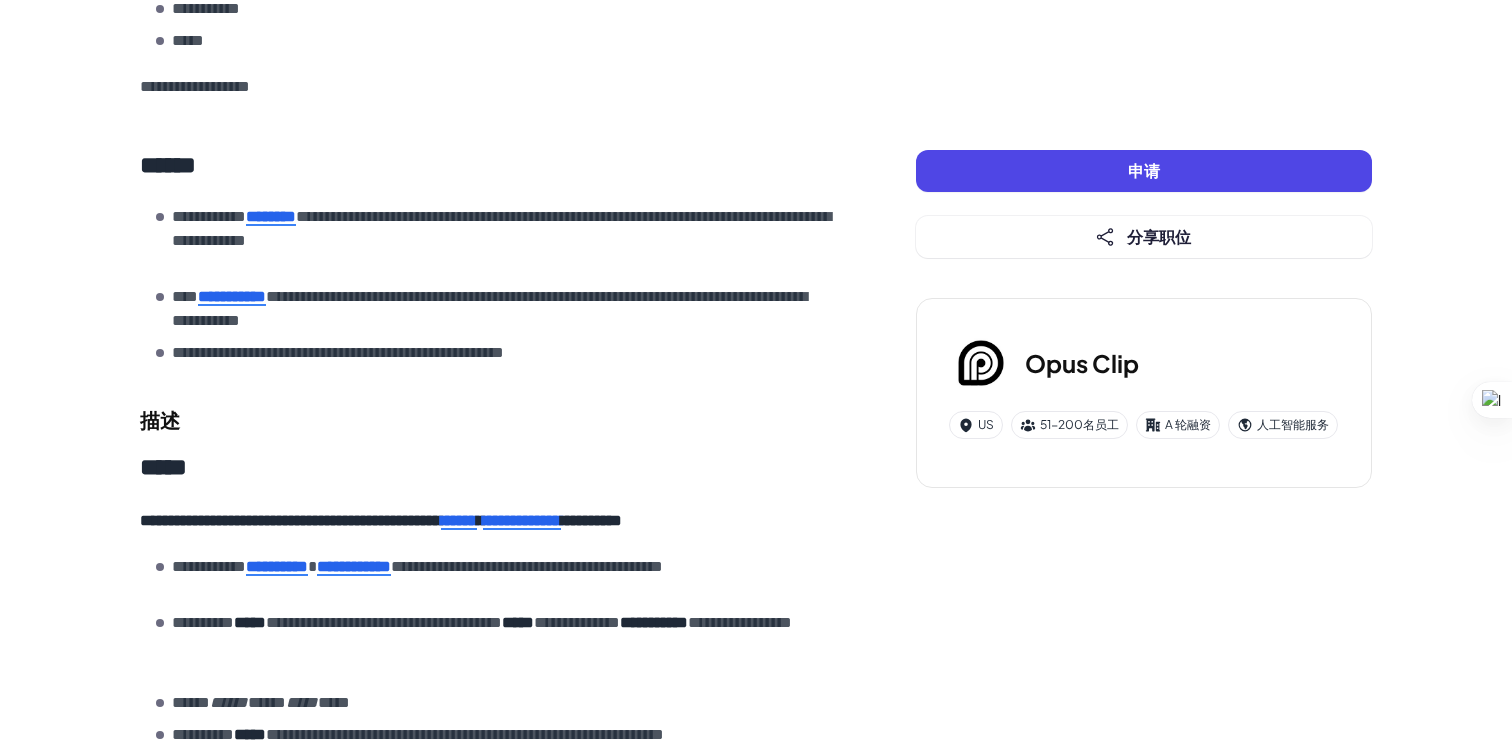 drag, startPoint x: 435, startPoint y: 295, endPoint x: 434, endPoint y: 414, distance: 119.0042 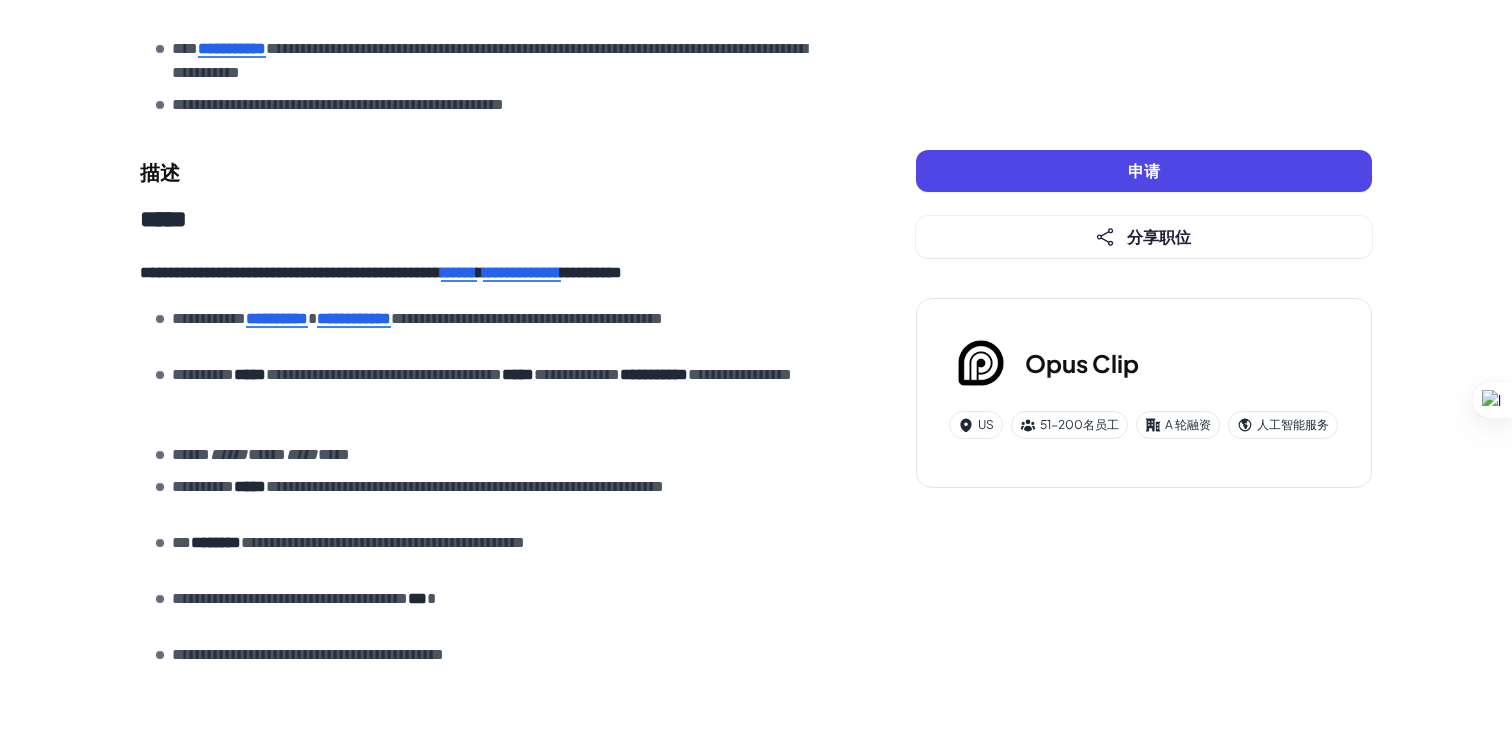 scroll, scrollTop: 1135, scrollLeft: 0, axis: vertical 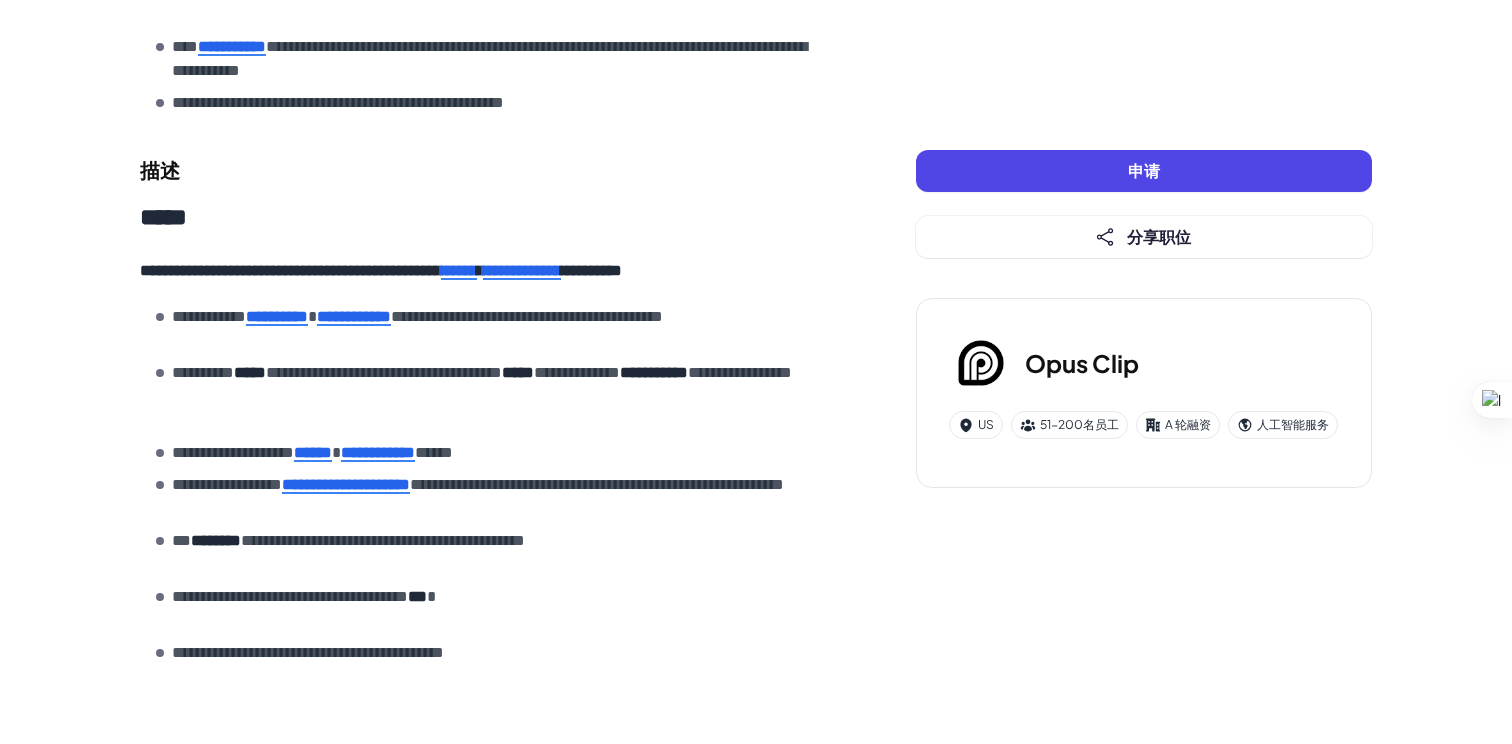 click on "[REDACTED]" at bounding box center [381, 271] 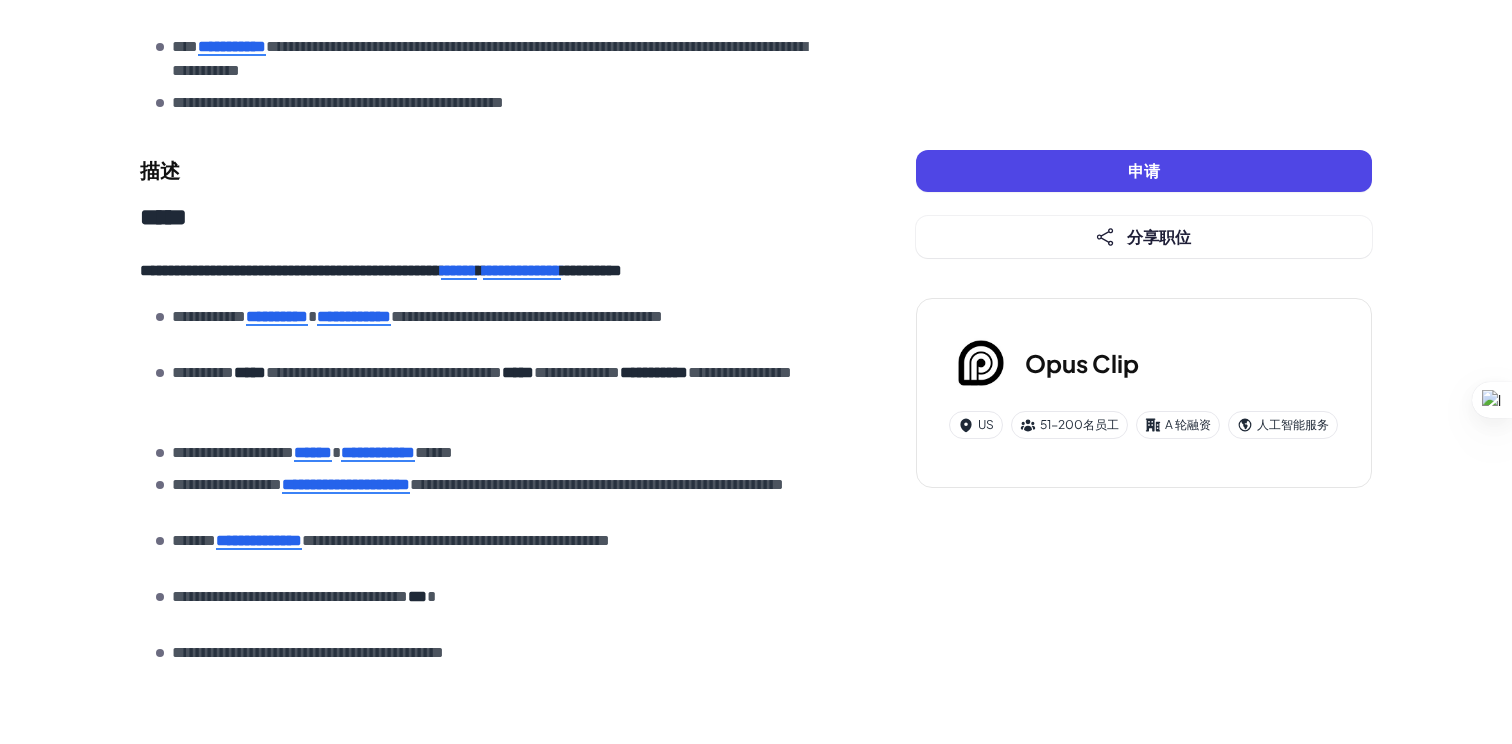click on "[REDACTED]" at bounding box center [381, 271] 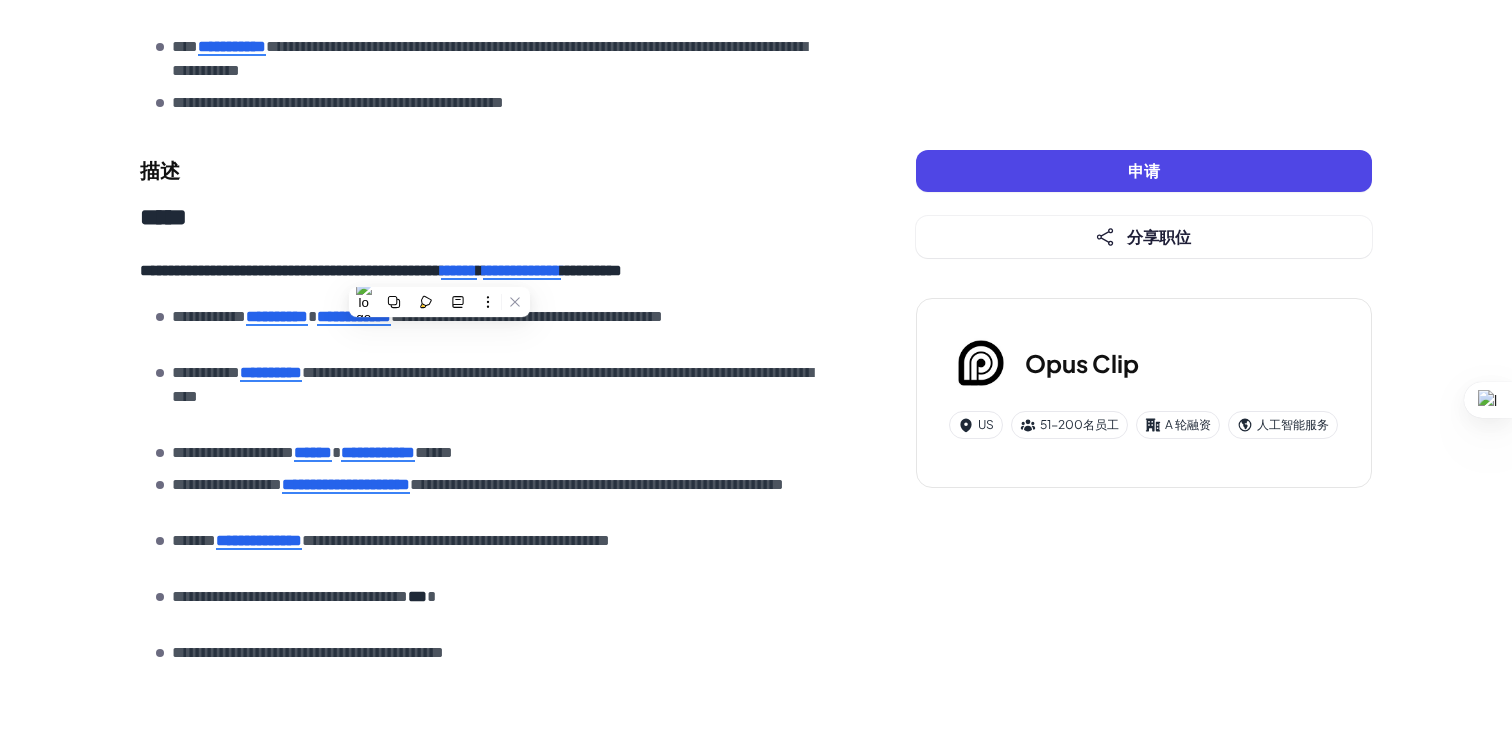 click on "[REDACTED]" at bounding box center (417, 317) 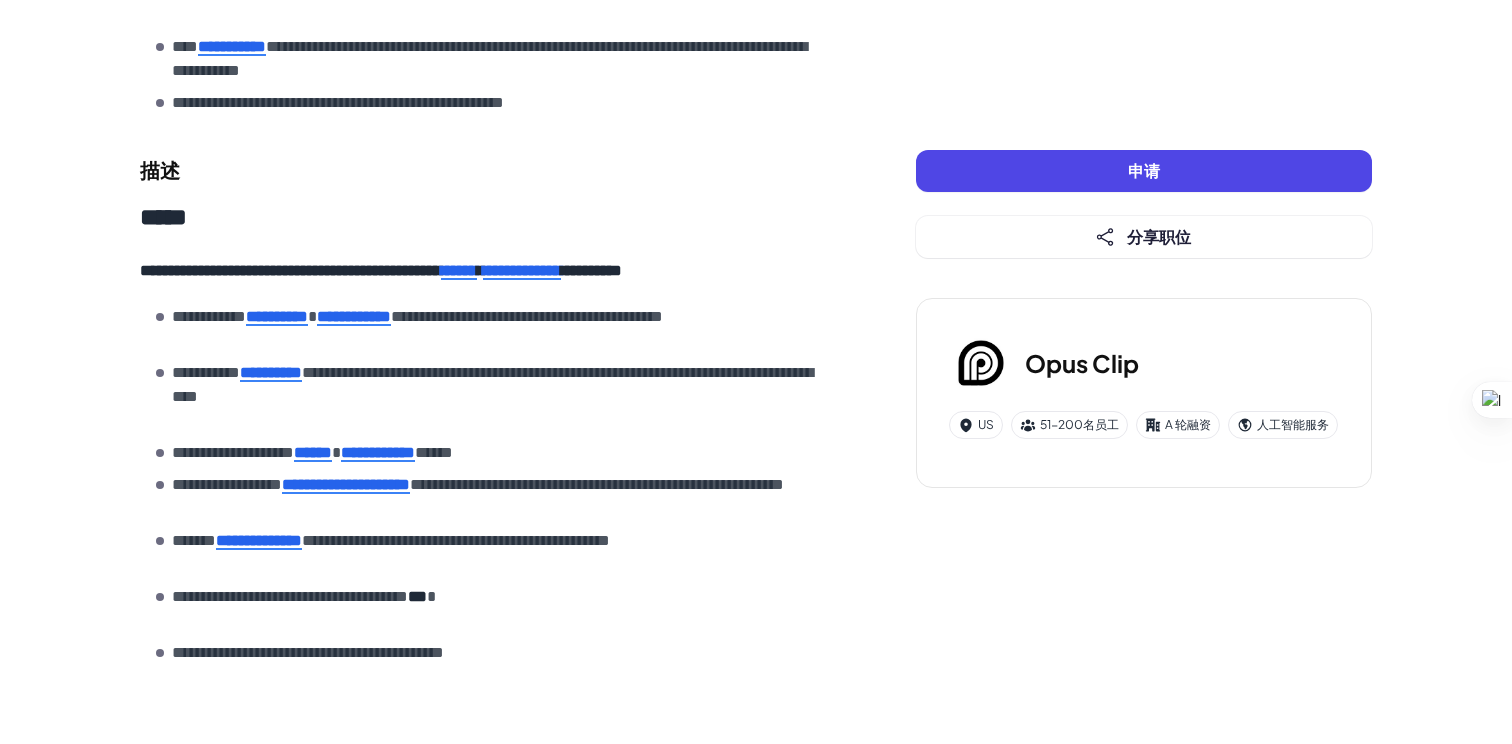 click on "[REDACTED]" at bounding box center [417, 317] 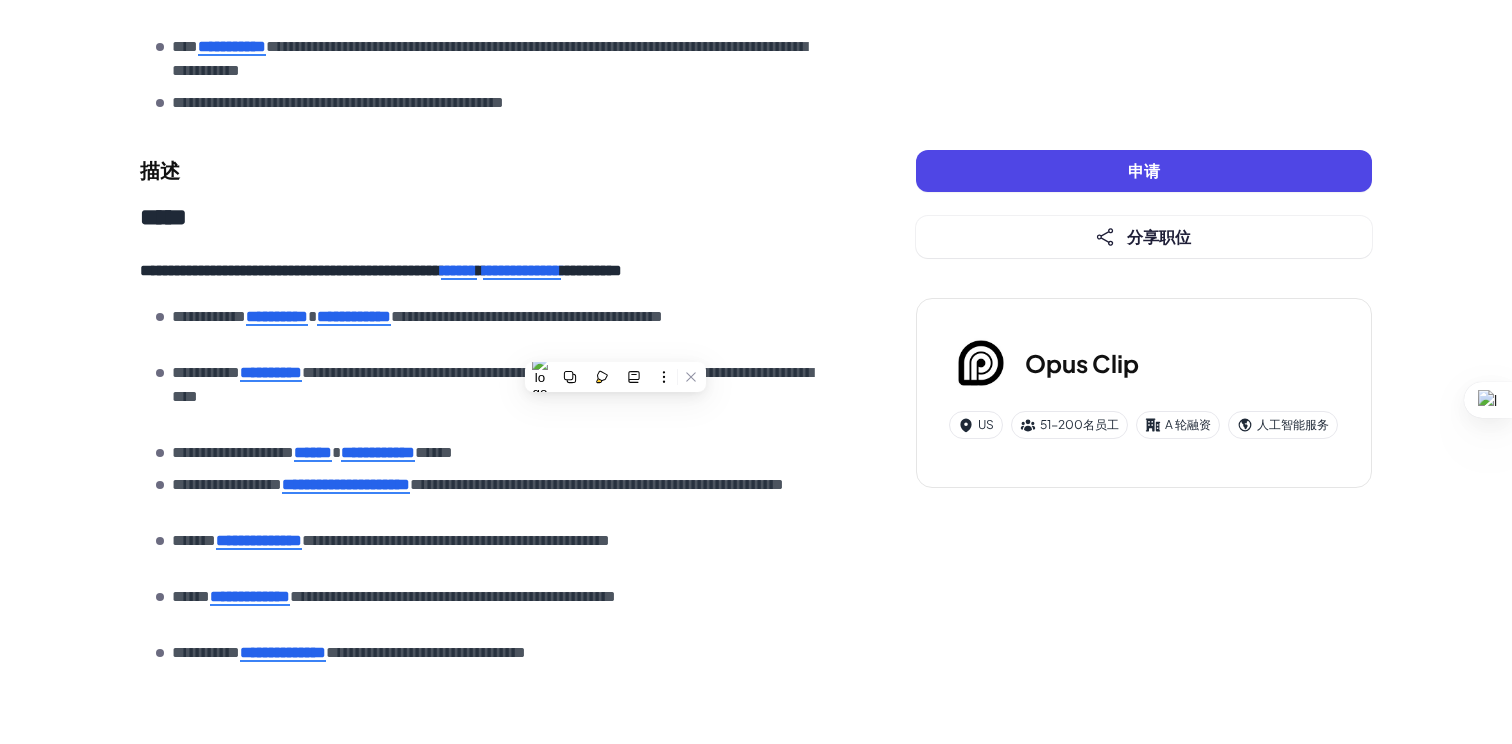 click on "[REDACTED]" at bounding box center [417, 317] 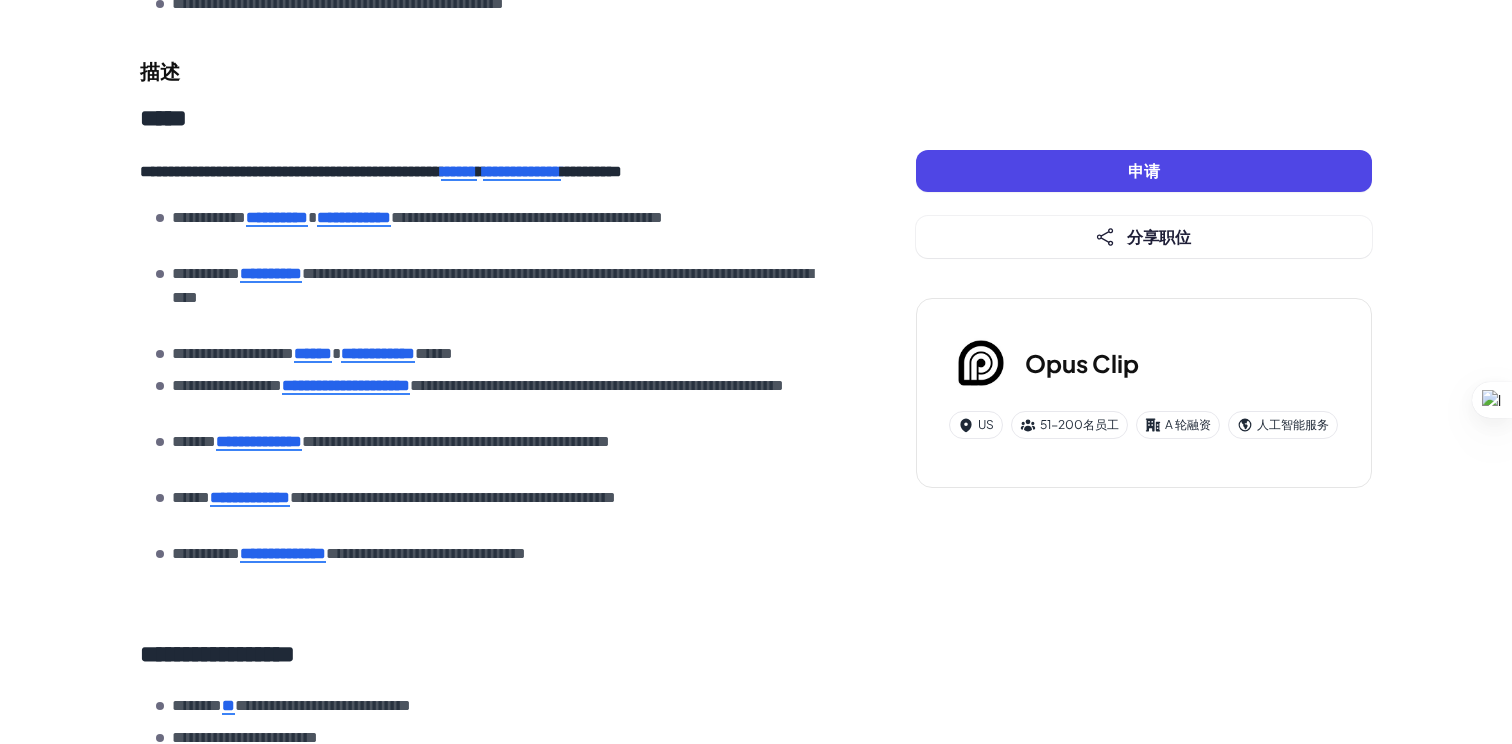 scroll, scrollTop: 1237, scrollLeft: 0, axis: vertical 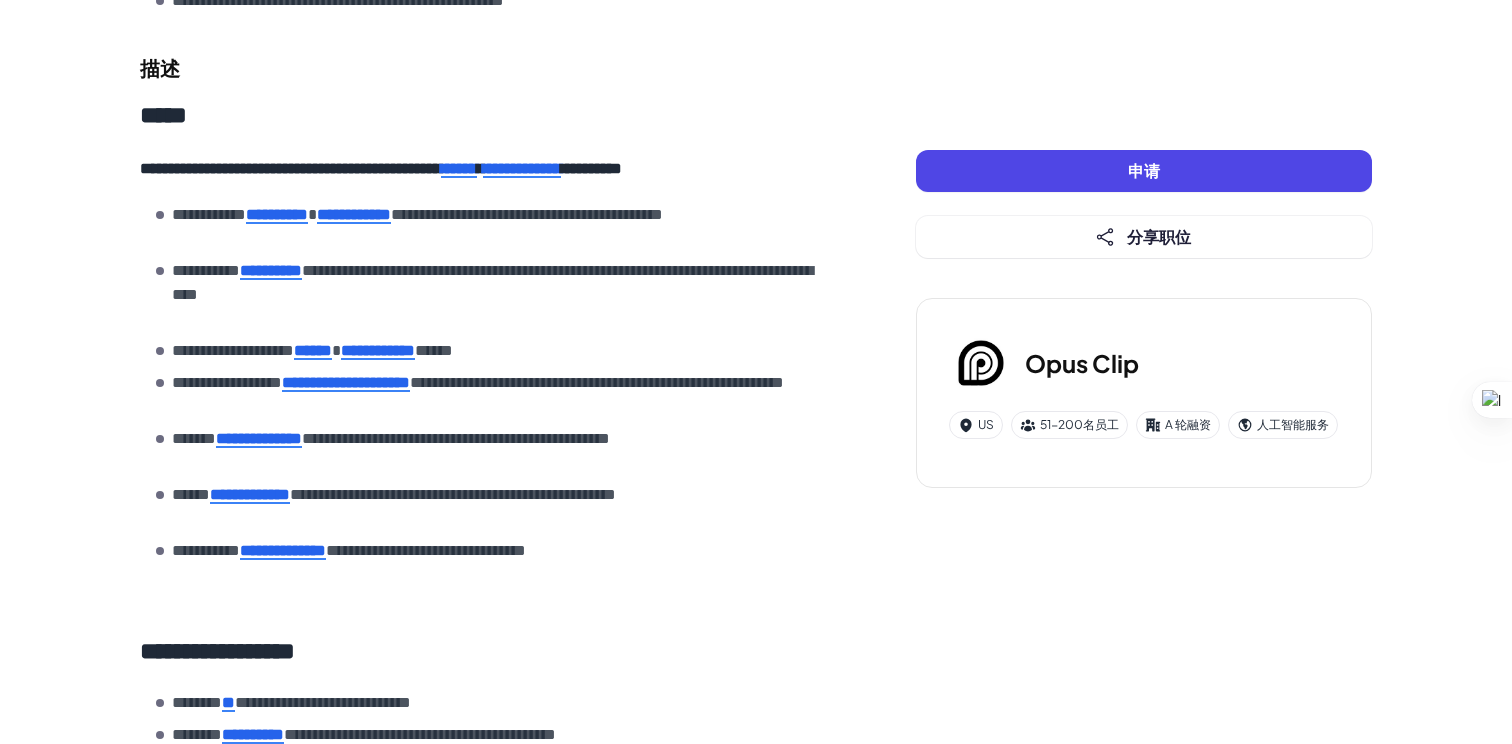 click on "[REDACTED]" at bounding box center [492, 282] 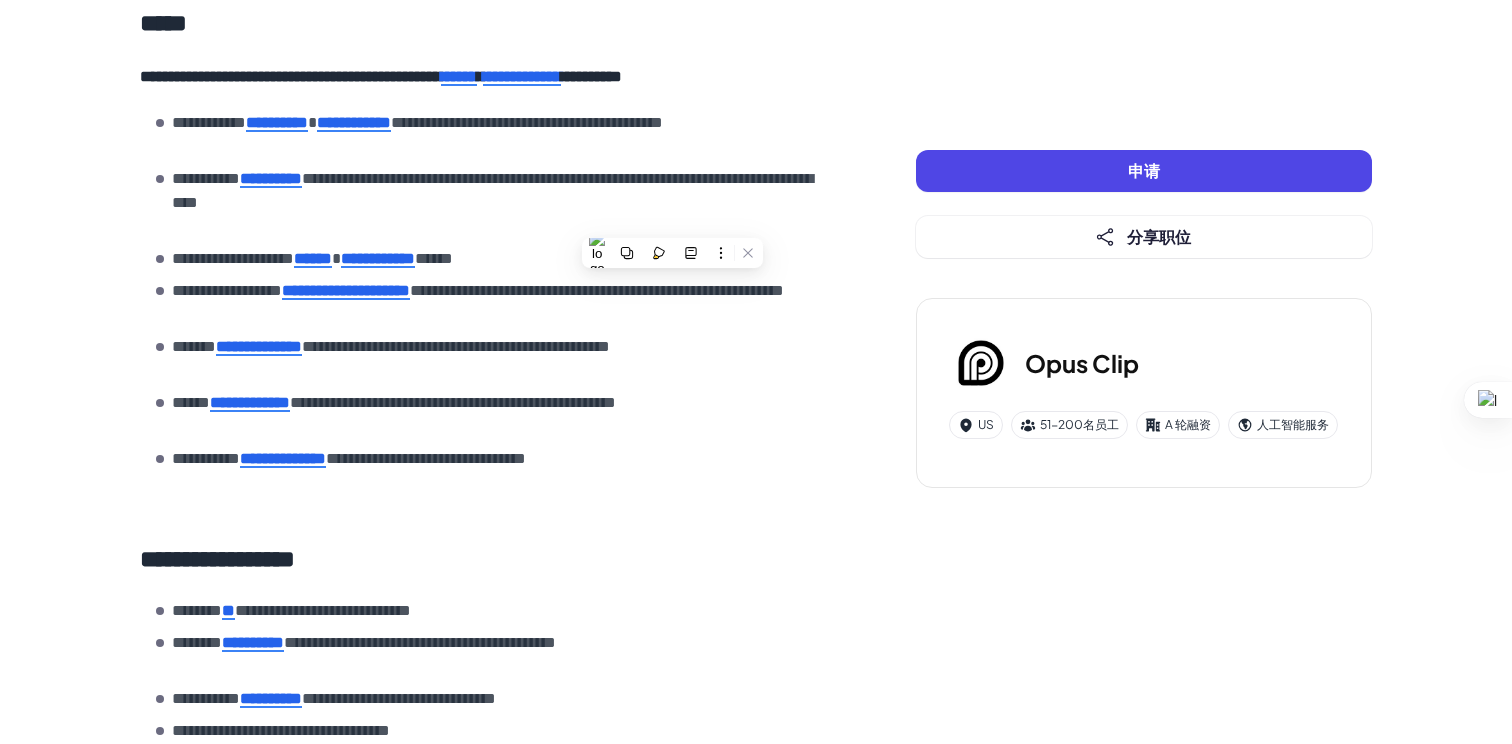 click on "[REDACTED]" at bounding box center [478, 291] 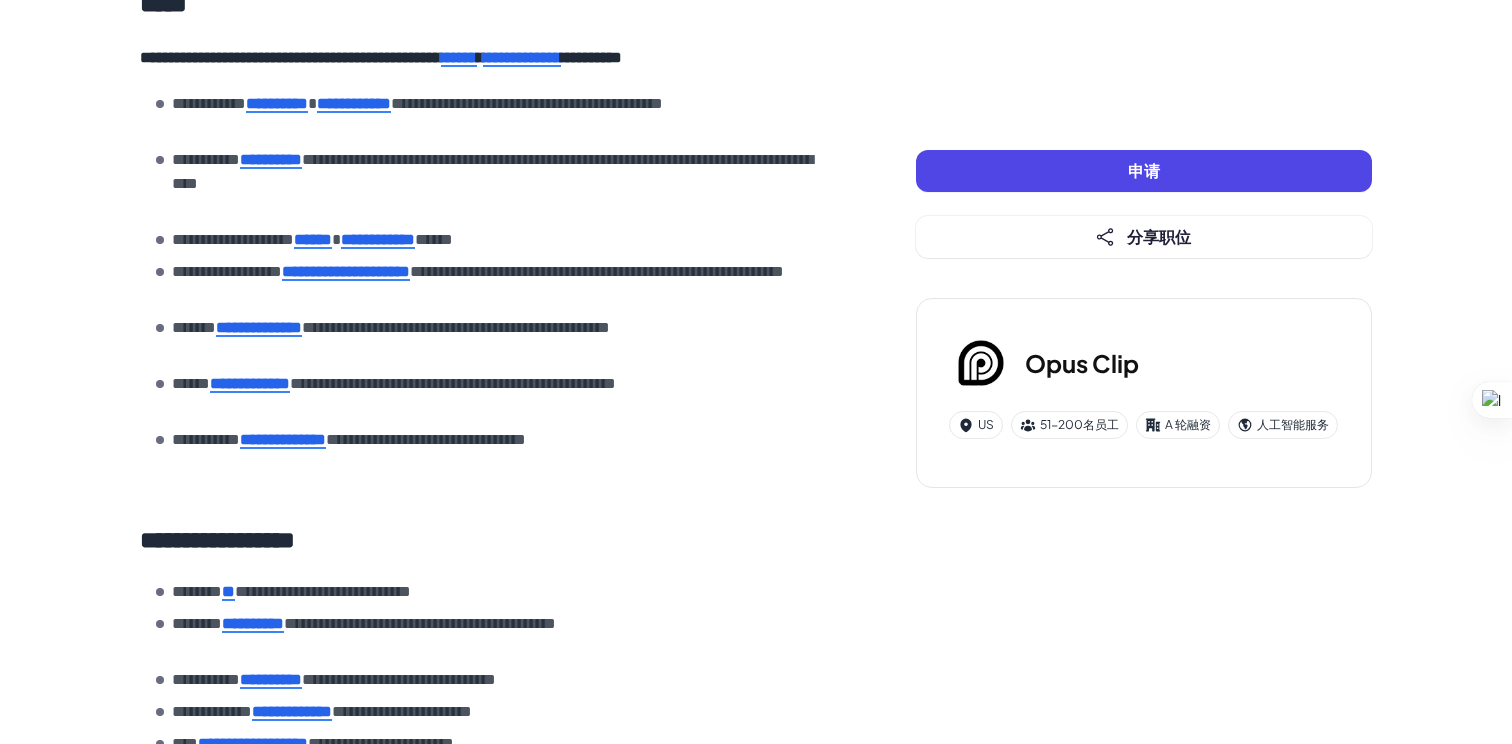 scroll, scrollTop: 1351, scrollLeft: 0, axis: vertical 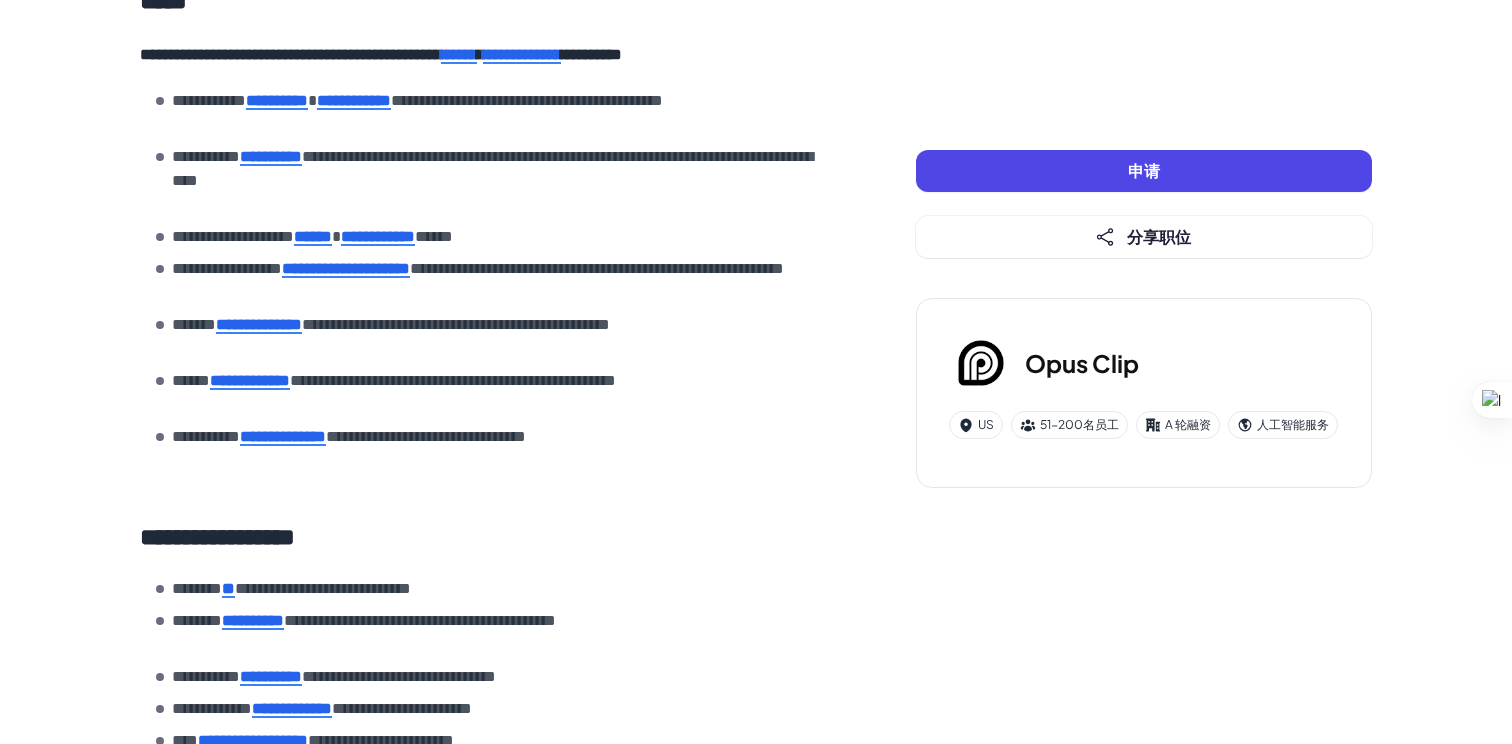 click on "[REDACTED]" at bounding box center (496, 237) 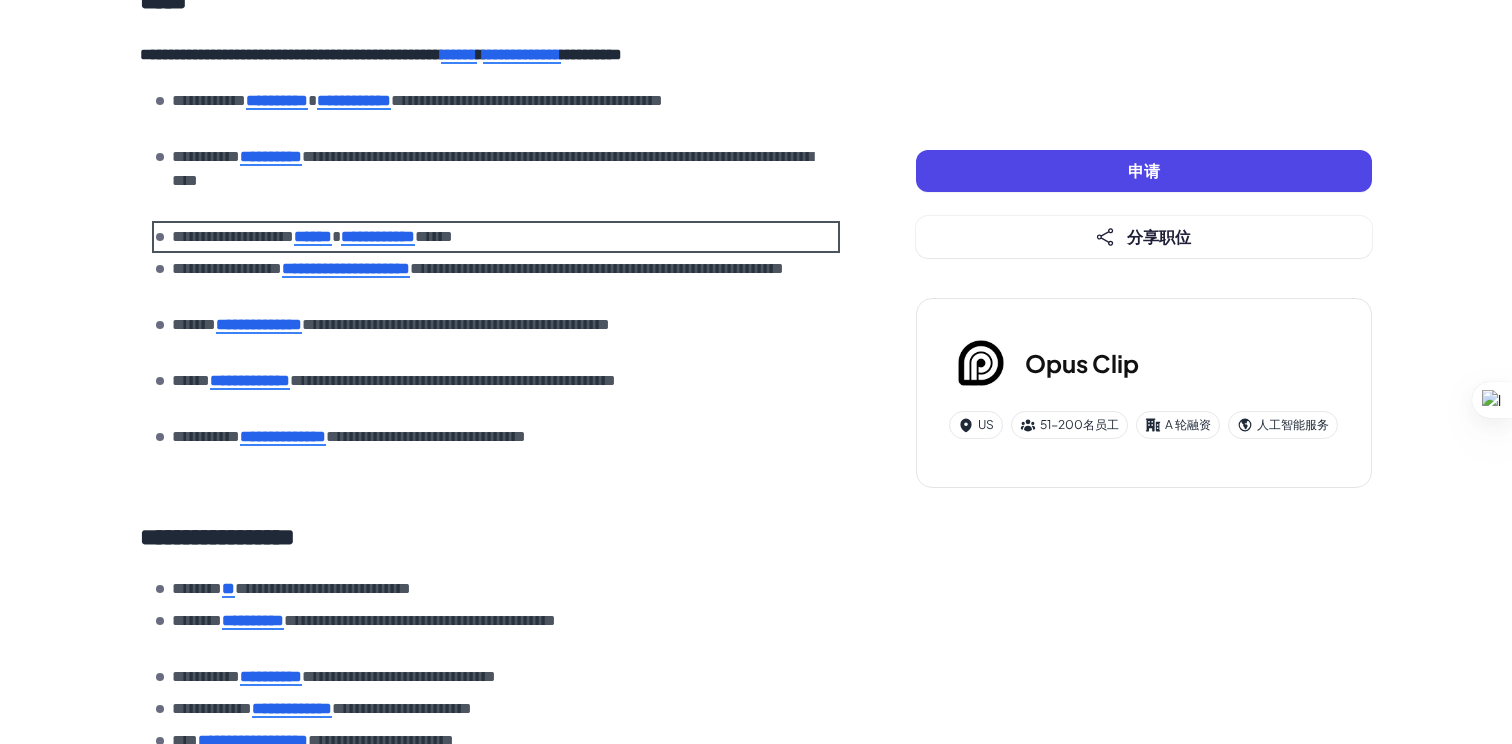 click on "[REDACTED]" at bounding box center (496, 237) 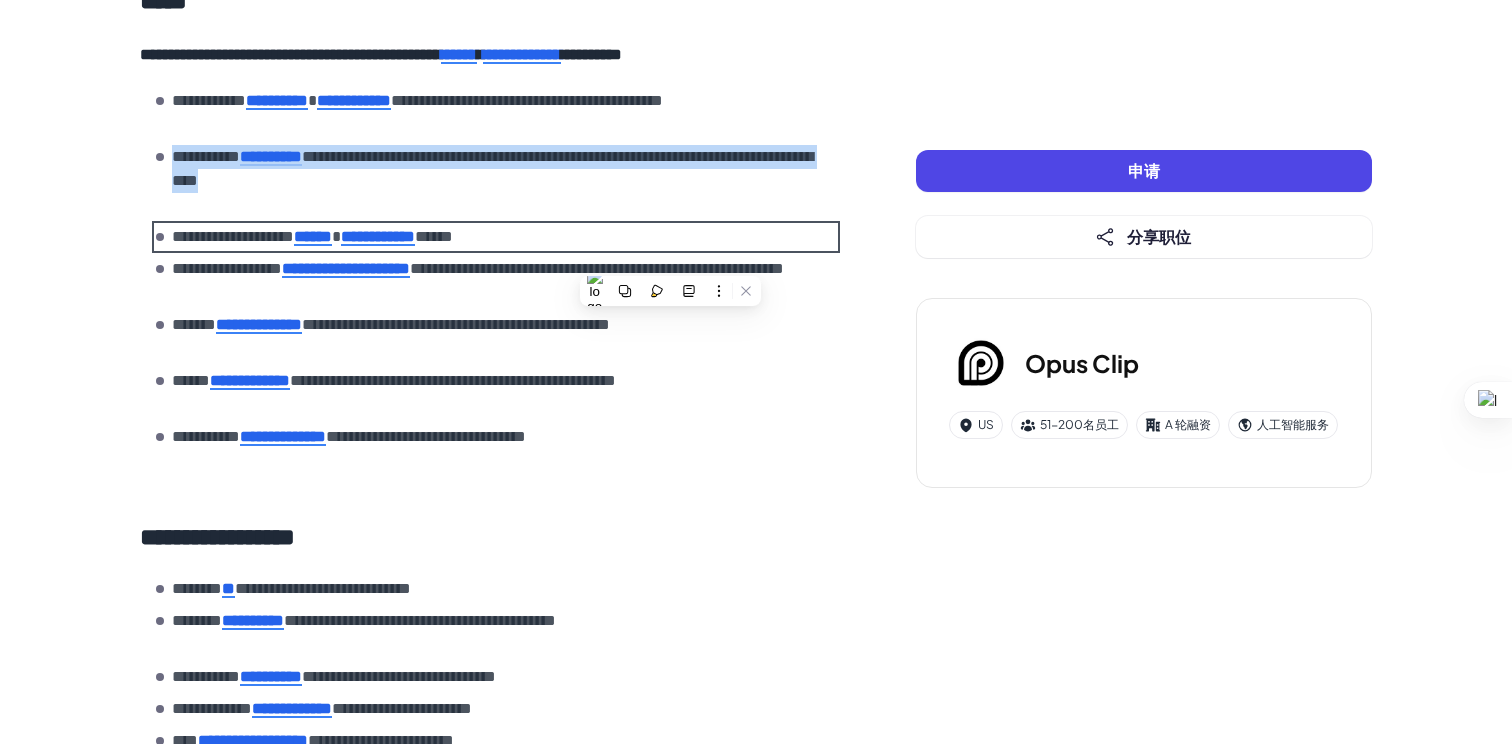 click at bounding box center [670, 291] 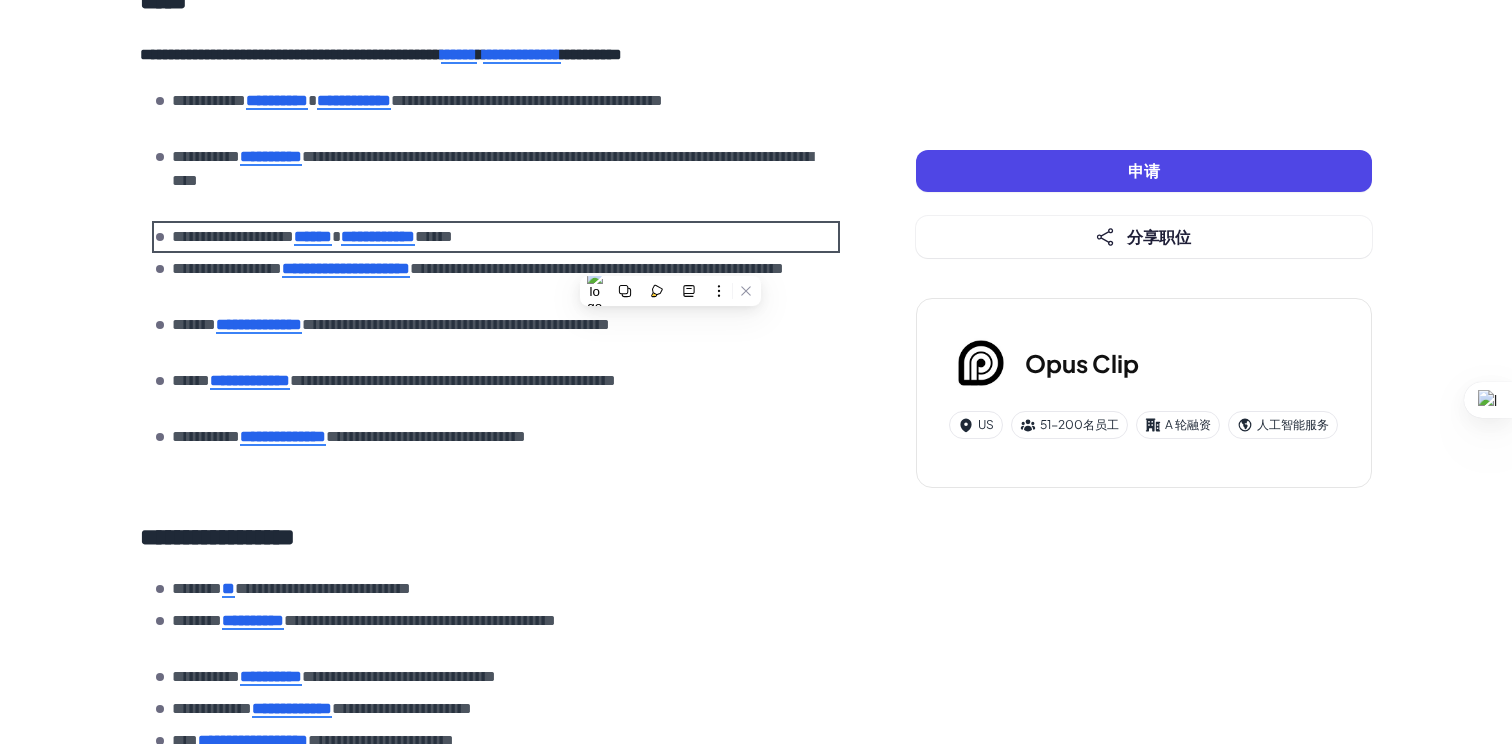 click on "[REDACTED]" at bounding box center [478, 269] 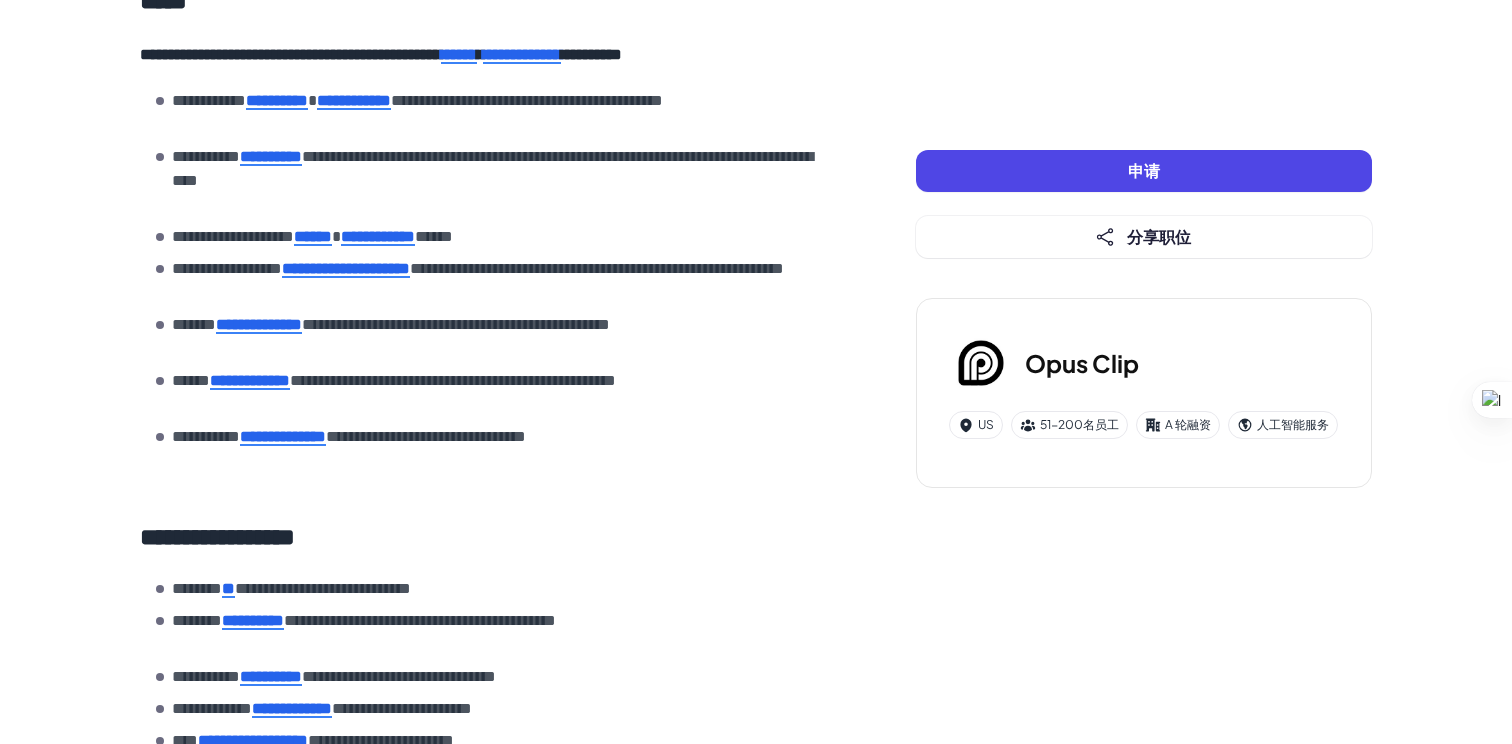 click on "[REDACTED]" at bounding box center (478, 269) 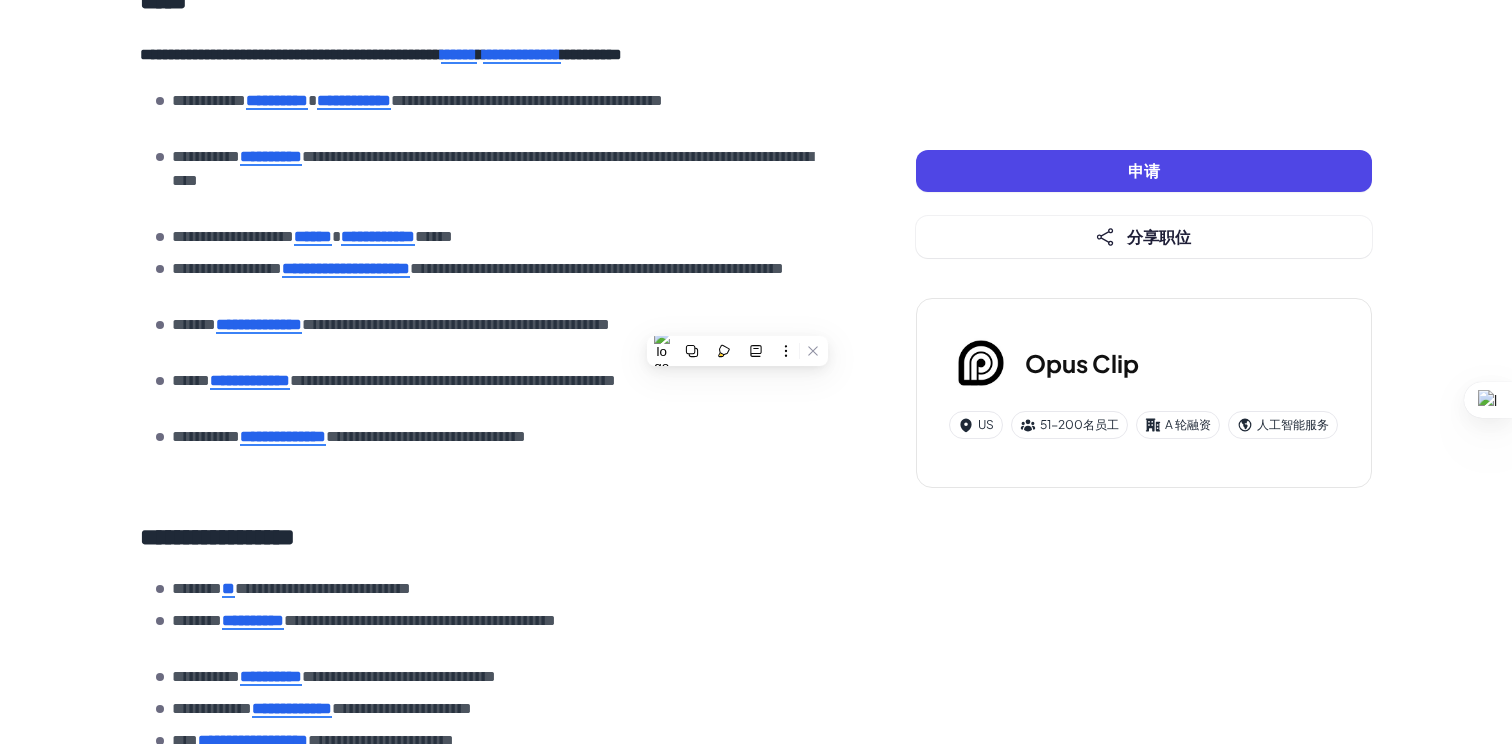click on "[REDACTED]" at bounding box center (504, 337) 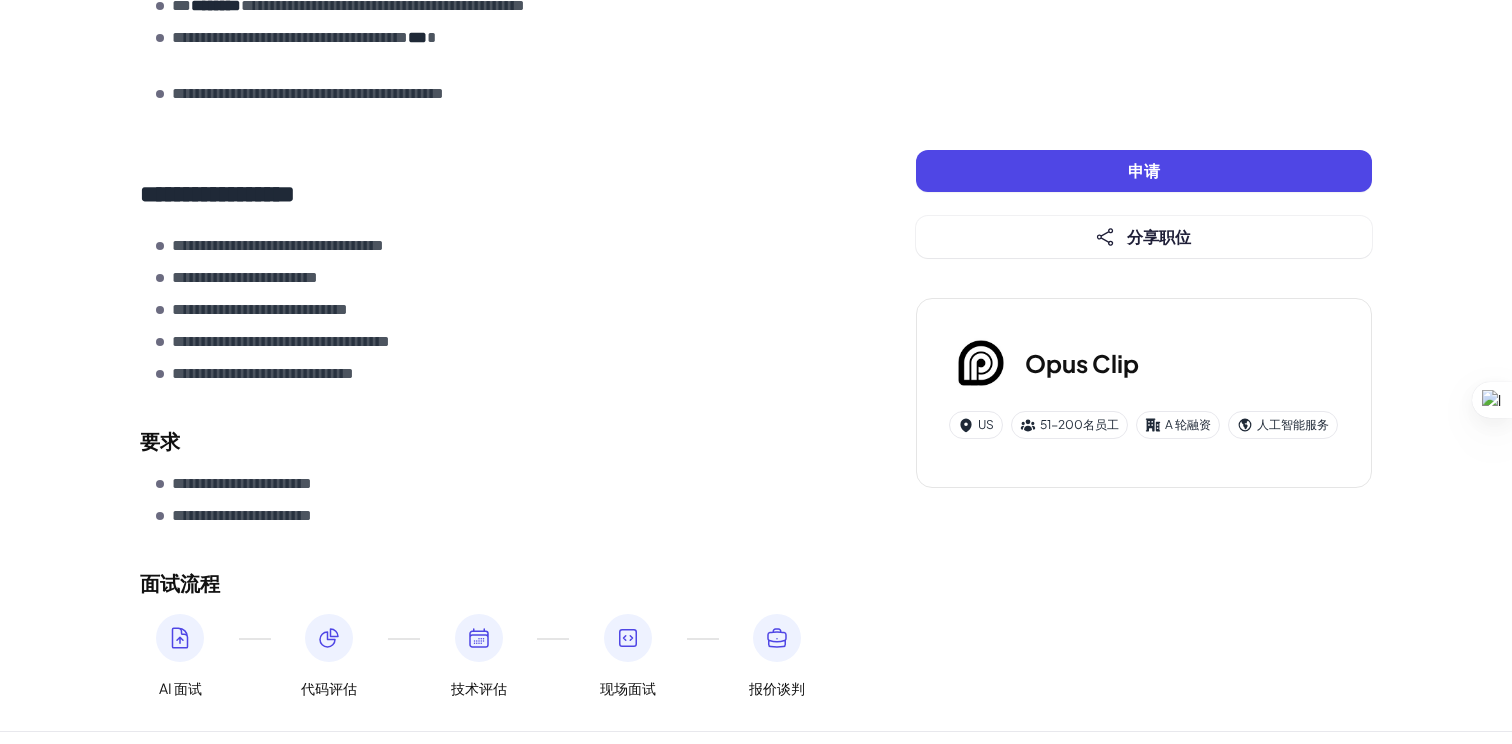 scroll, scrollTop: 1922, scrollLeft: 0, axis: vertical 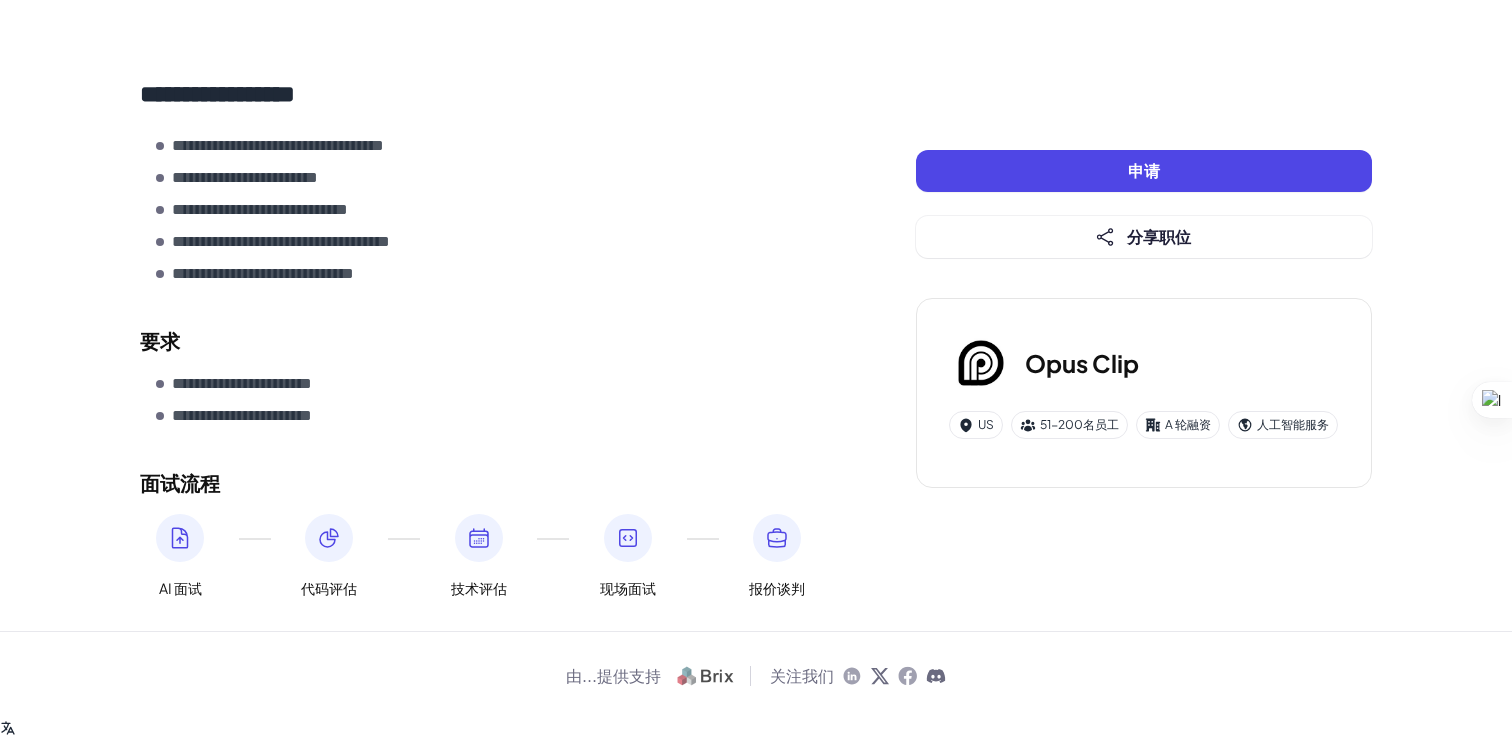 click 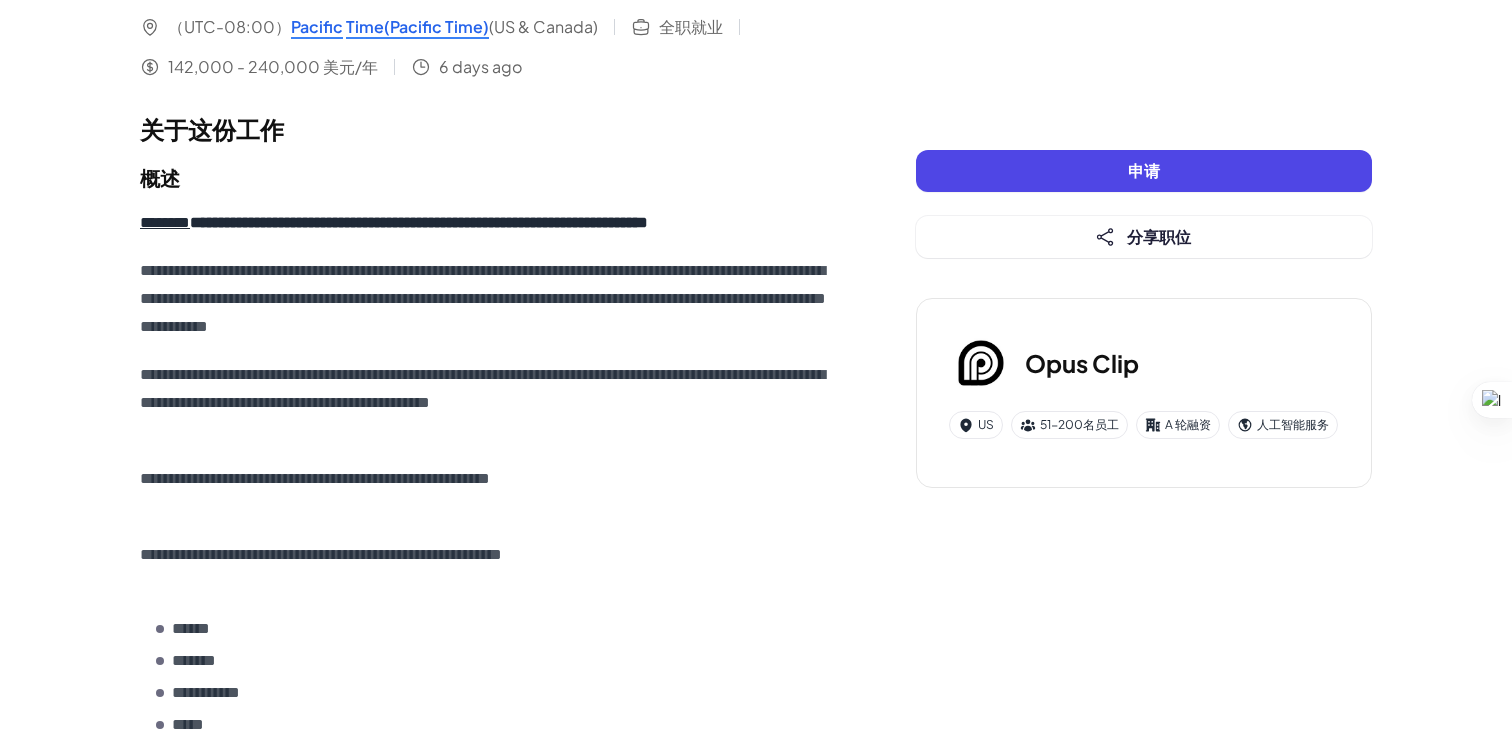 scroll, scrollTop: 0, scrollLeft: 0, axis: both 